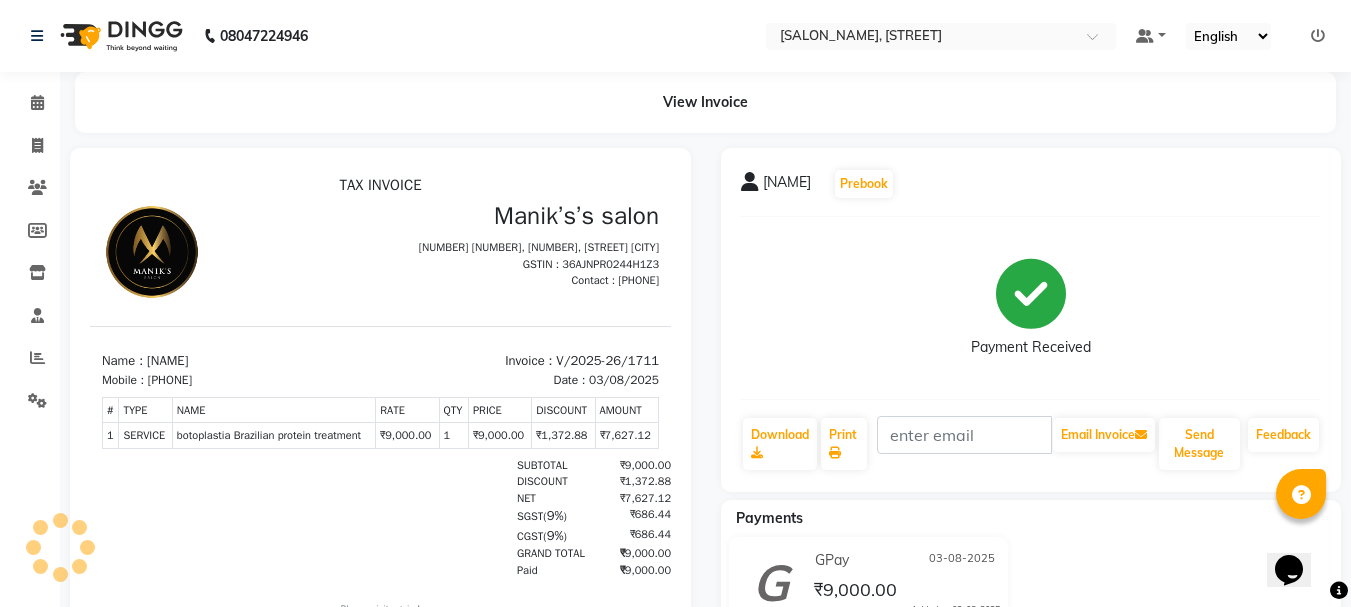 scroll, scrollTop: 0, scrollLeft: 0, axis: both 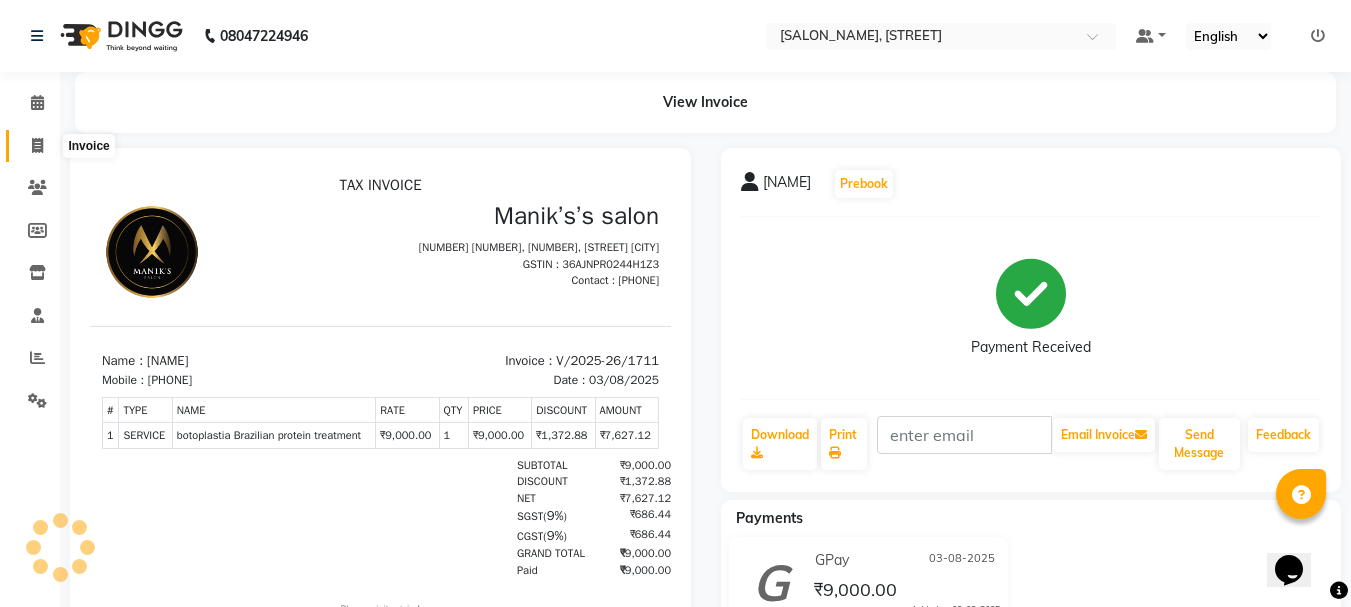 click 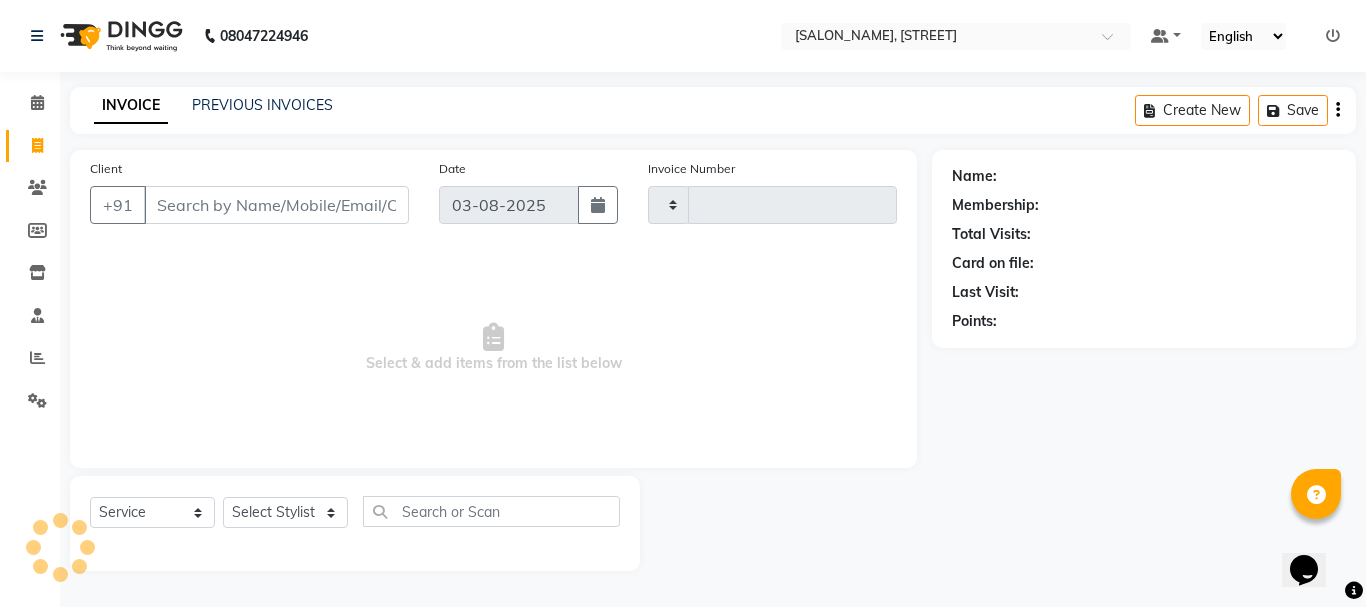 type on "[NUMBER]" 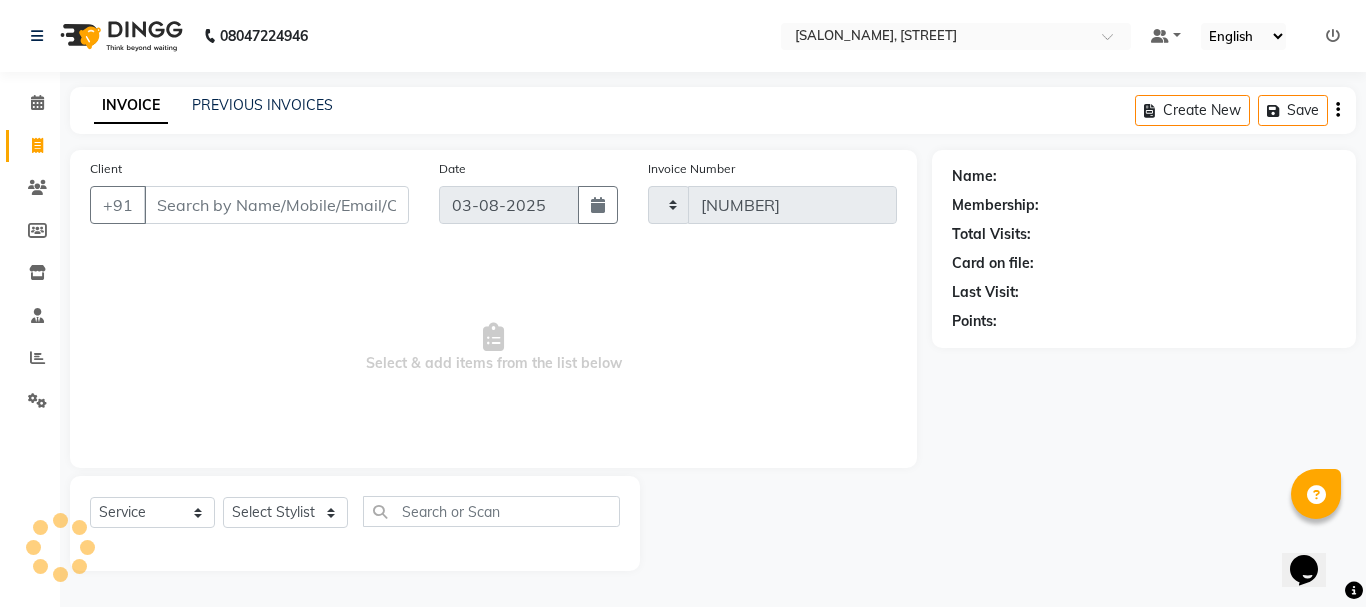 select on "3810" 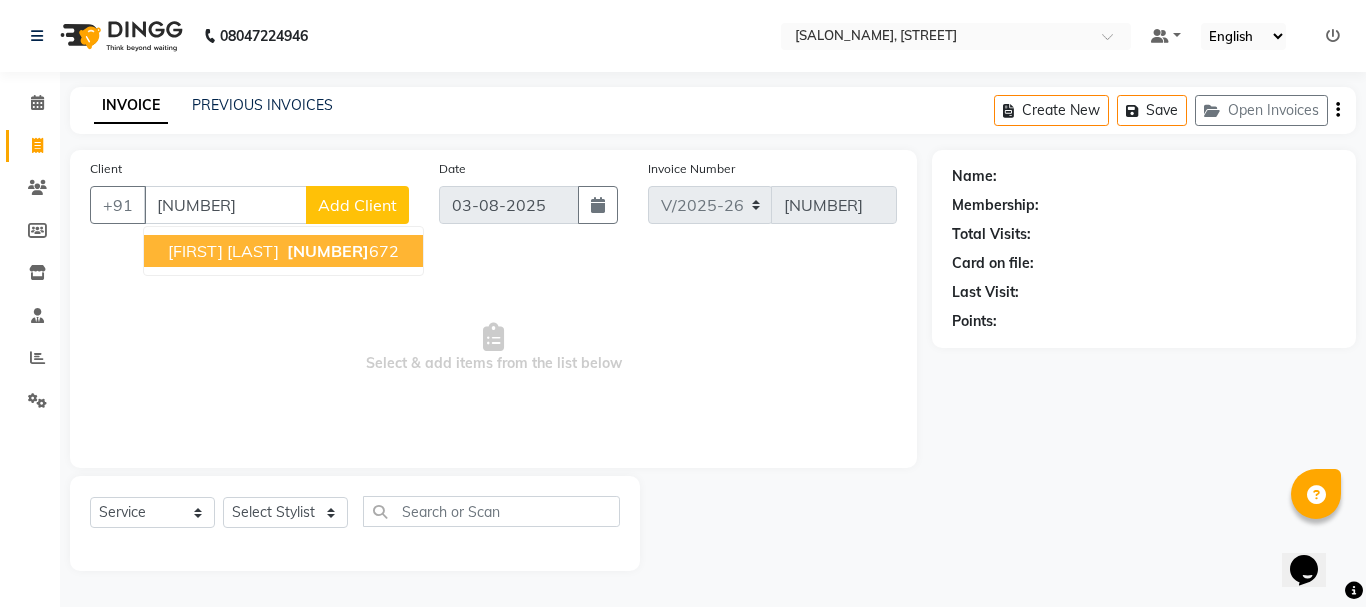 click on "[NUMBER]" at bounding box center [328, 251] 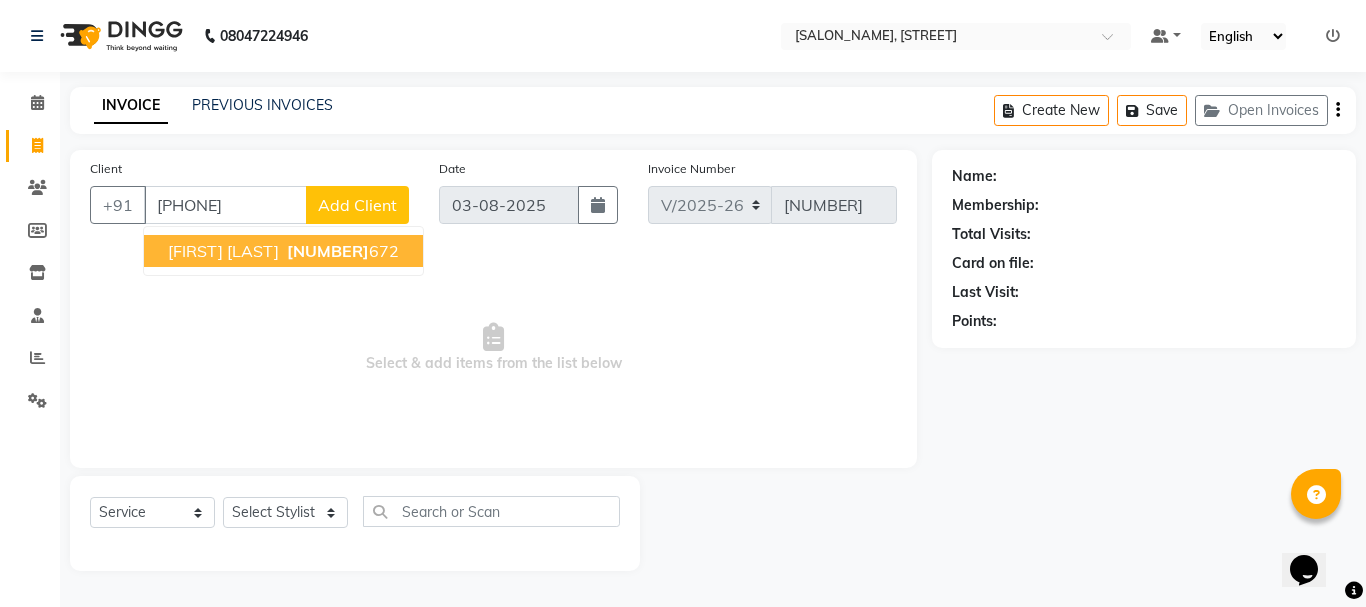 type on "[PHONE]" 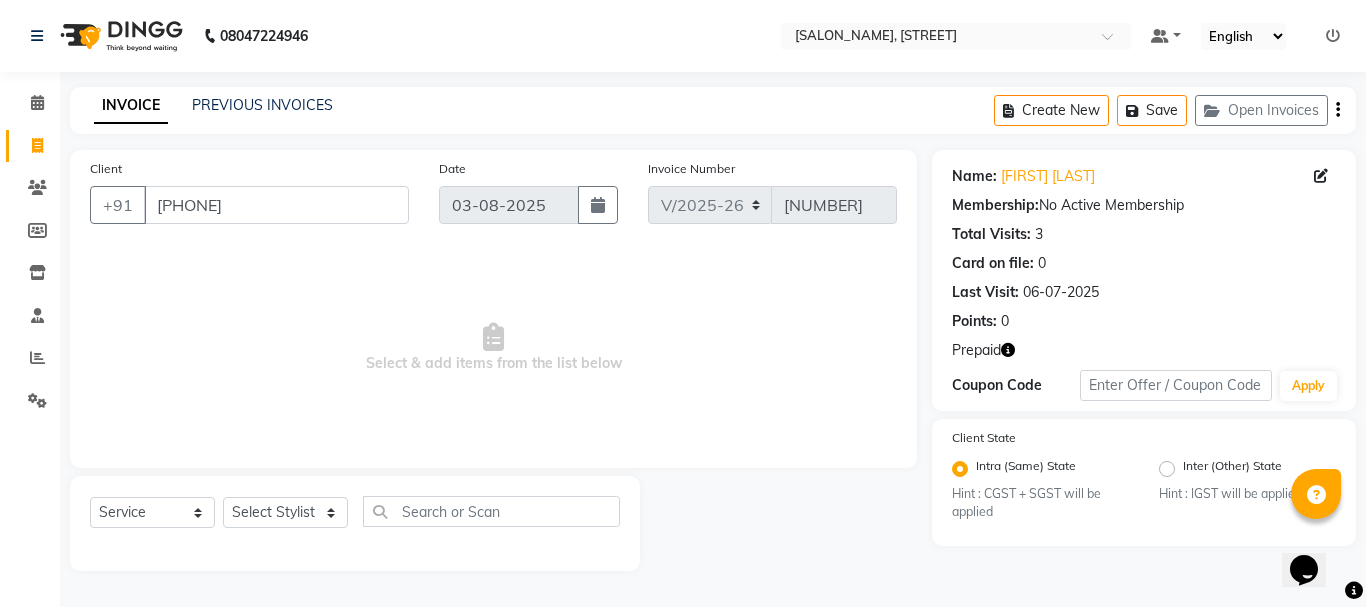 click on "Select  Service  Product  Membership  Package VoucherPrepaid Gift Card  Select Stylist [NAME] [NAME] [NAME] [NAME] Manager [NAME] [NAME] [NAME] [NAME] [NAME] [NAME] [NAME]" 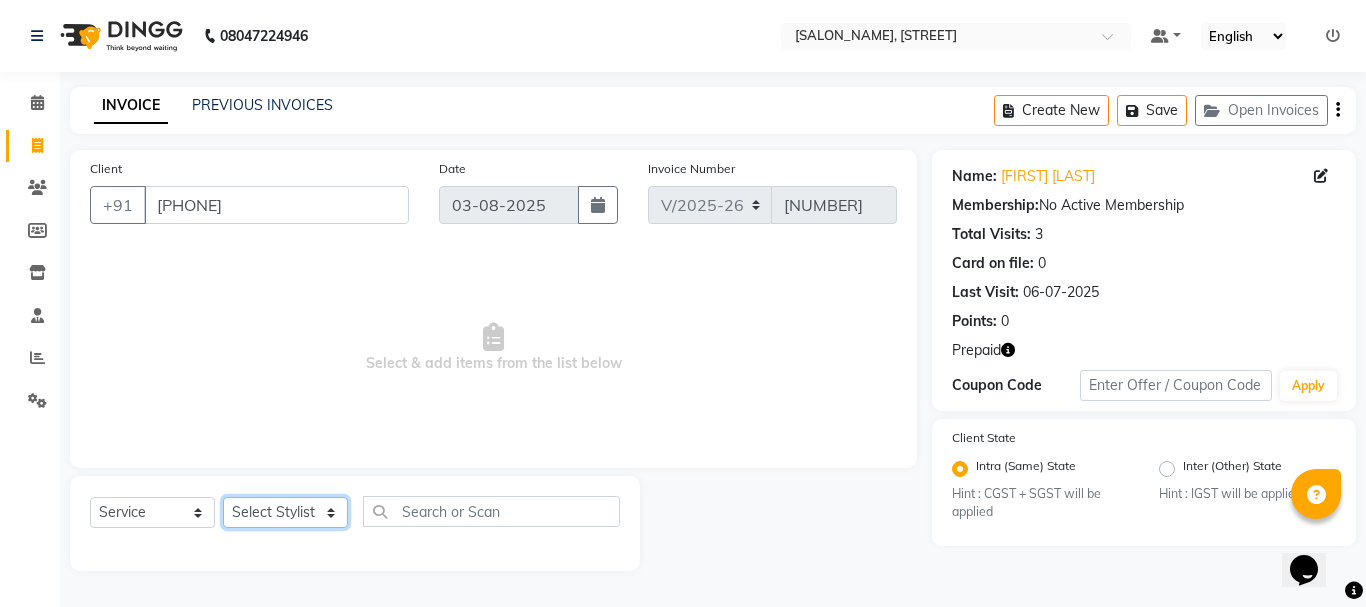 click on "Select Stylist Anil arshiya C Ameer Manager manik Salma Sameer Shaban Suma Suraj Taniya" 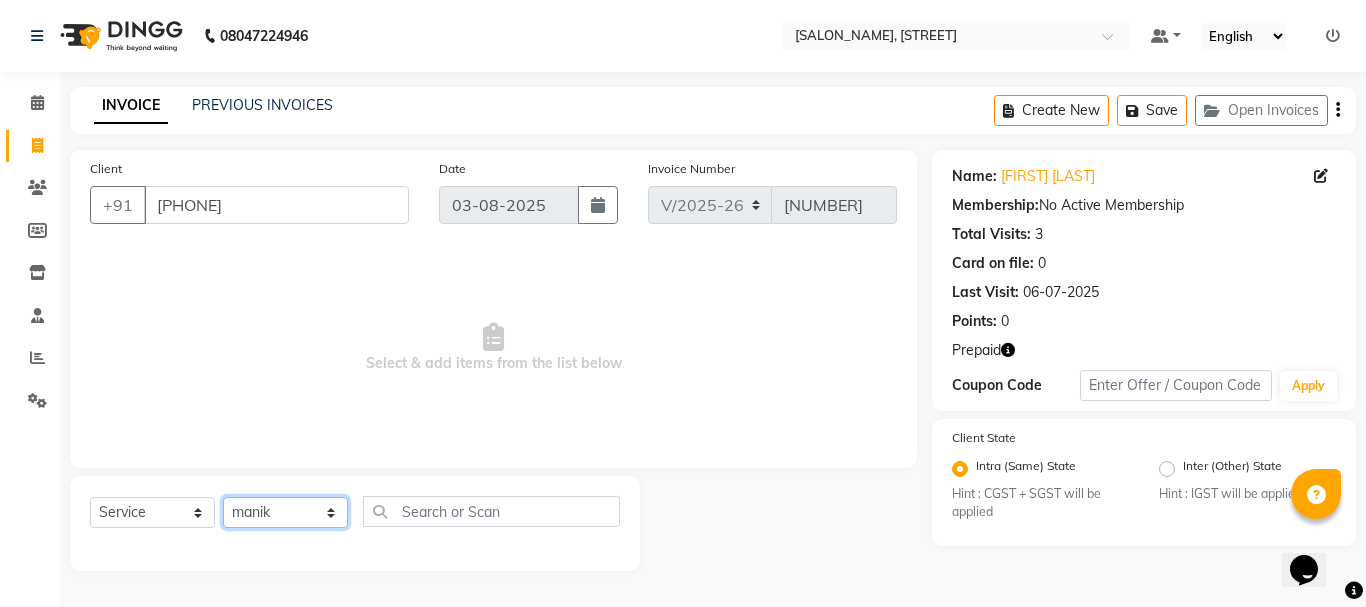 click on "Select Stylist Anil arshiya C Ameer Manager manik Salma Sameer Shaban Suma Suraj Taniya" 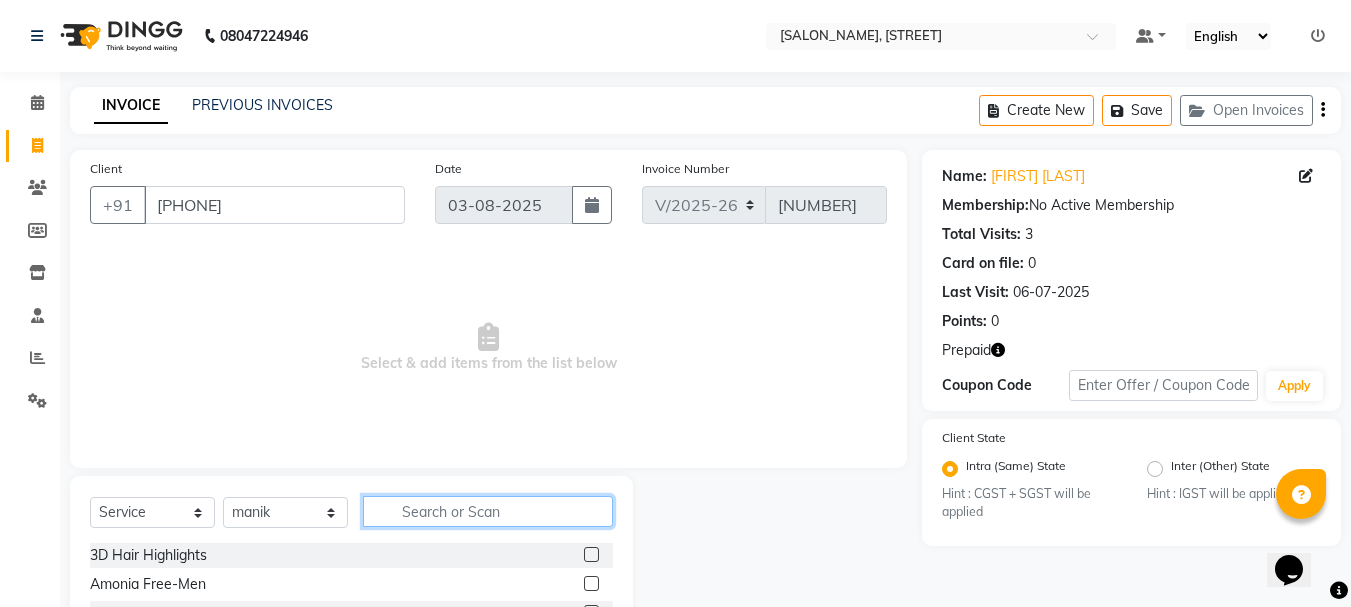click 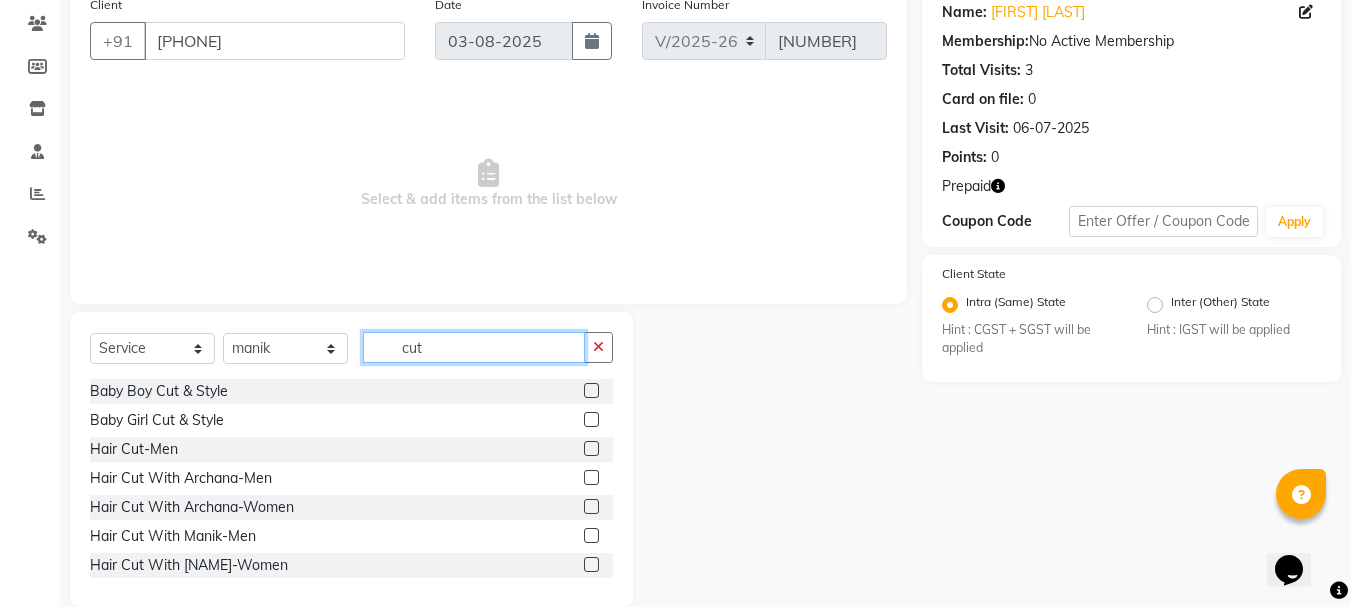scroll, scrollTop: 194, scrollLeft: 0, axis: vertical 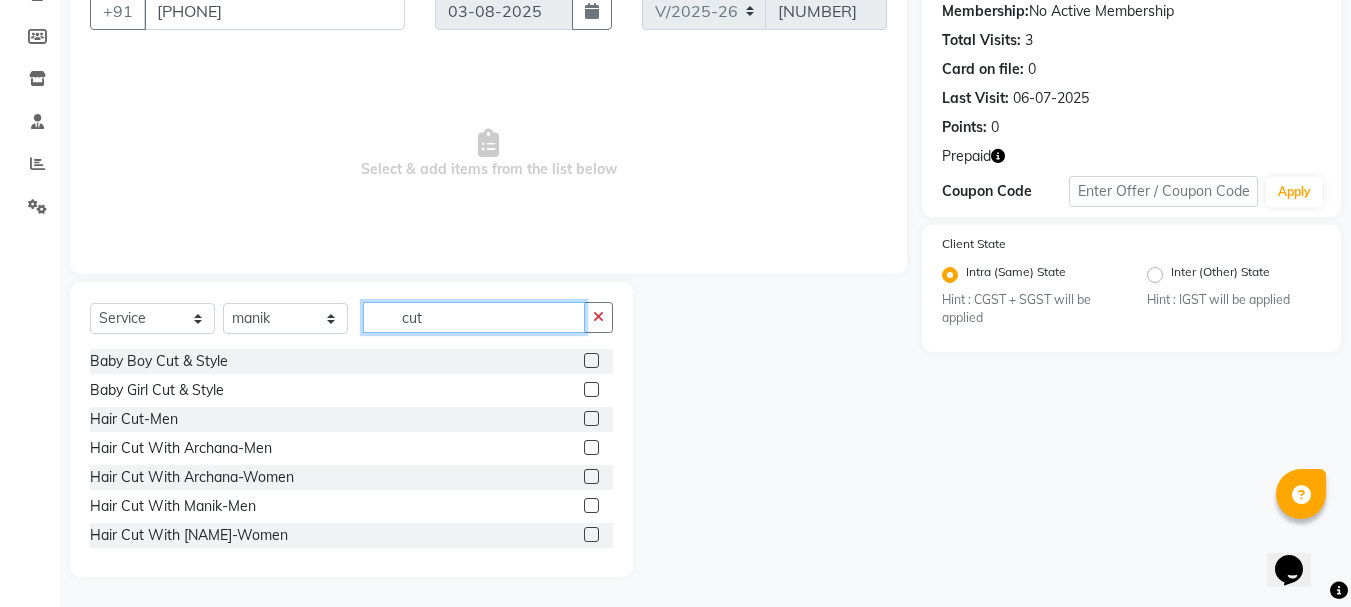 type on "cut" 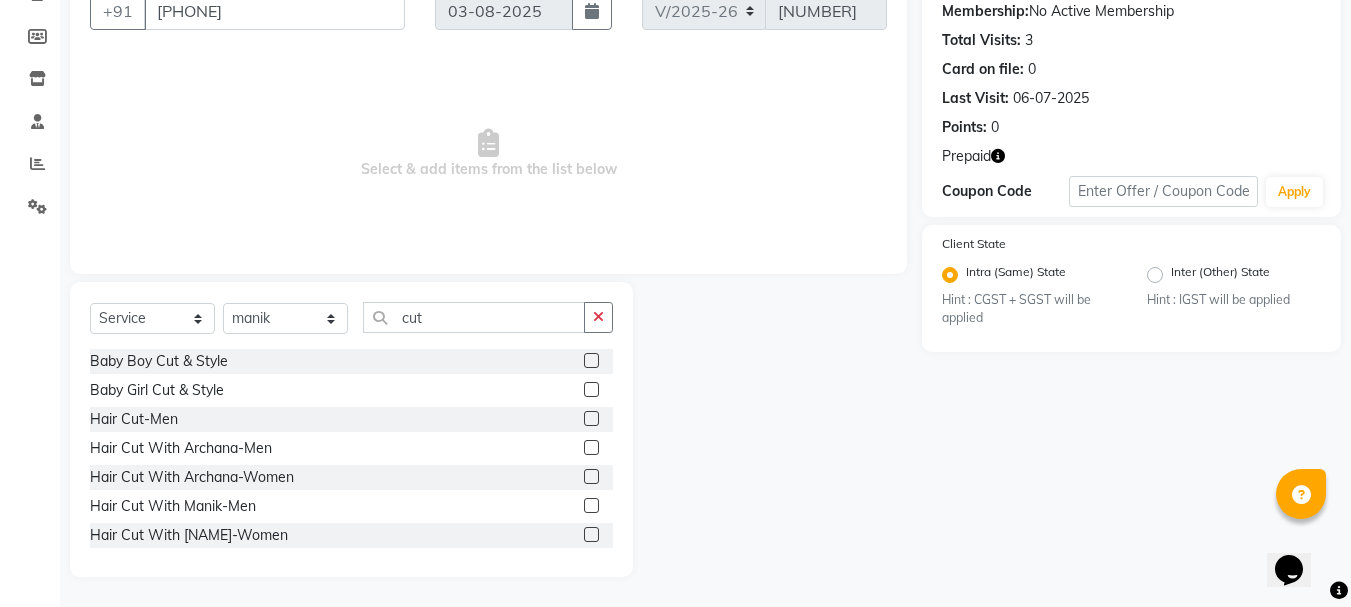 click 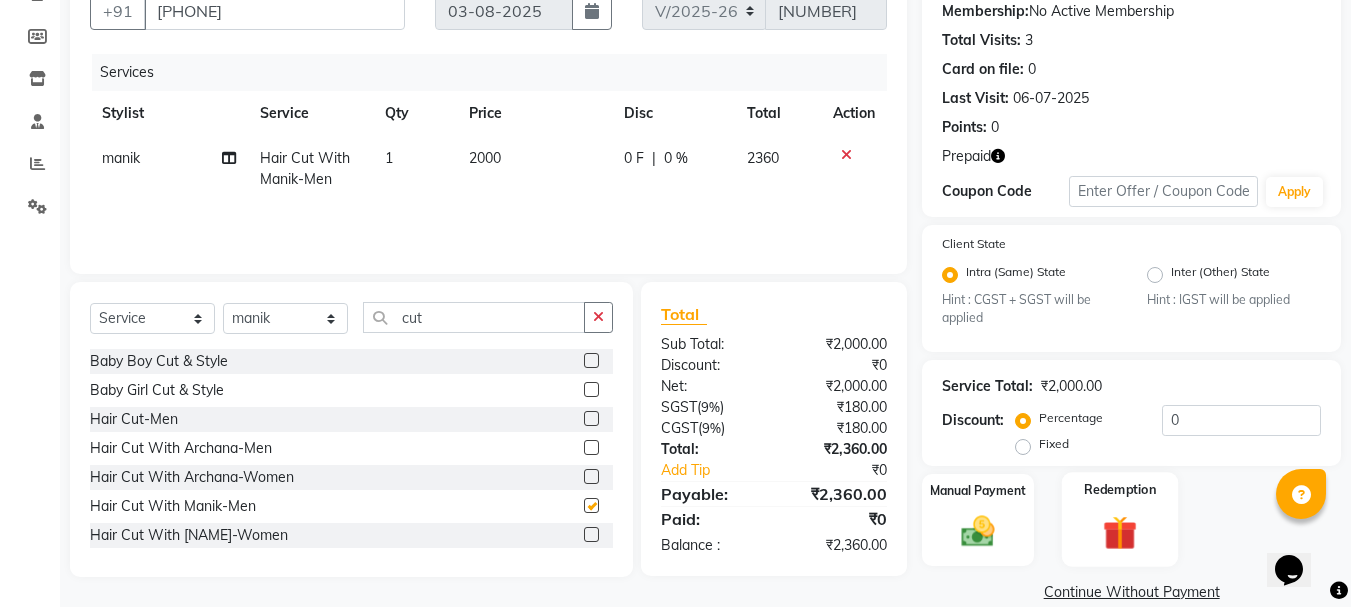 checkbox on "false" 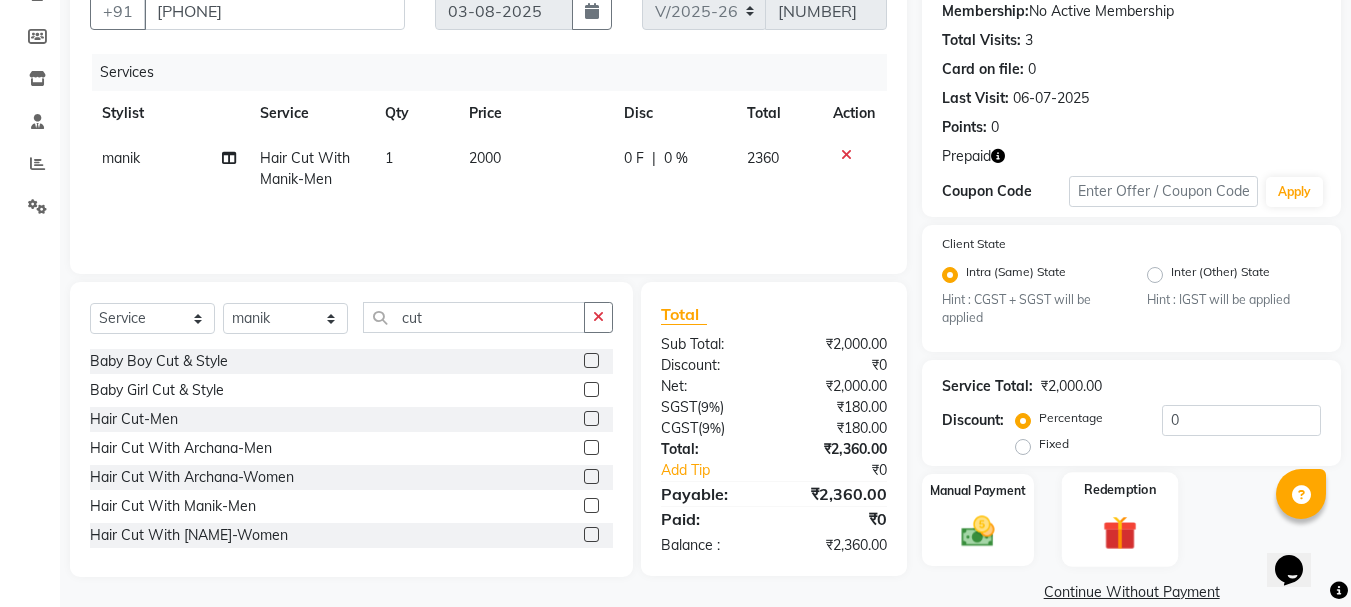 click 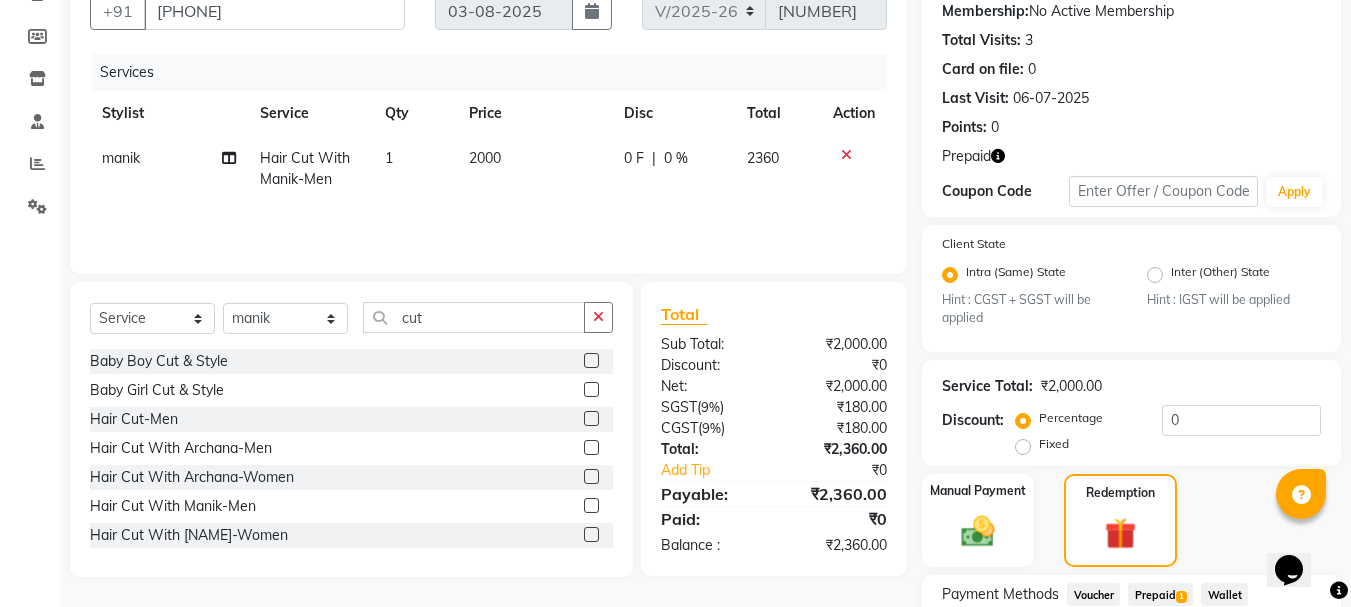 click on "Prepaid  1" 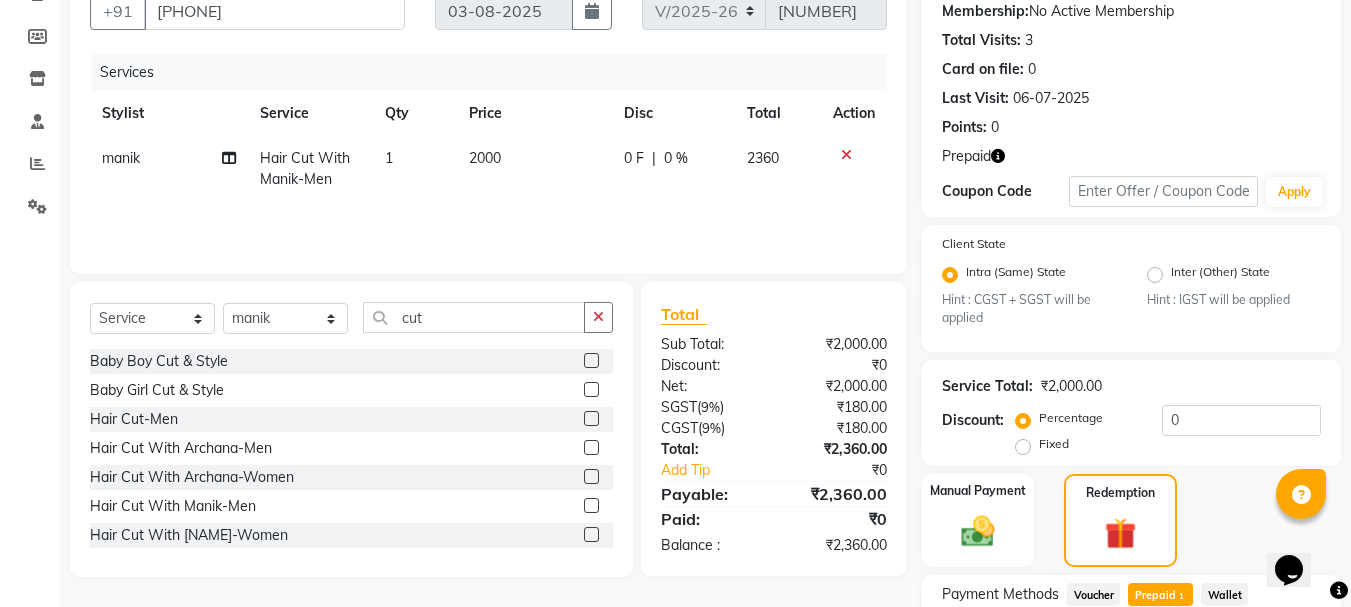 scroll, scrollTop: 390, scrollLeft: 0, axis: vertical 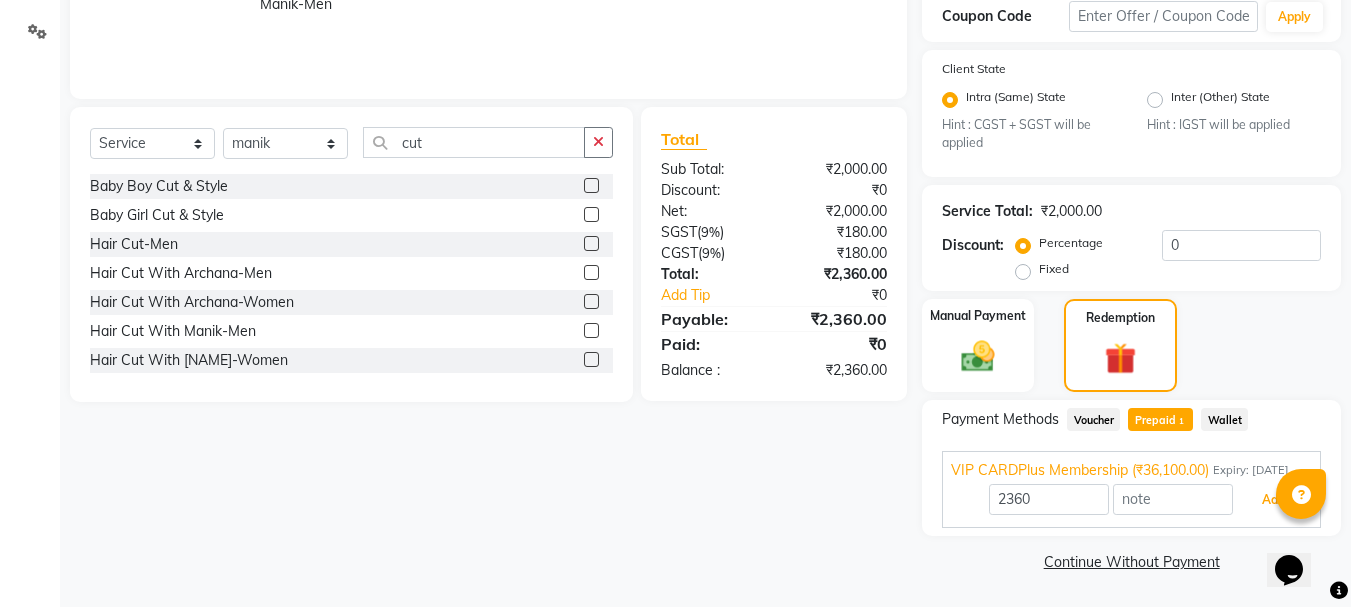 click on "Add" at bounding box center (1273, 500) 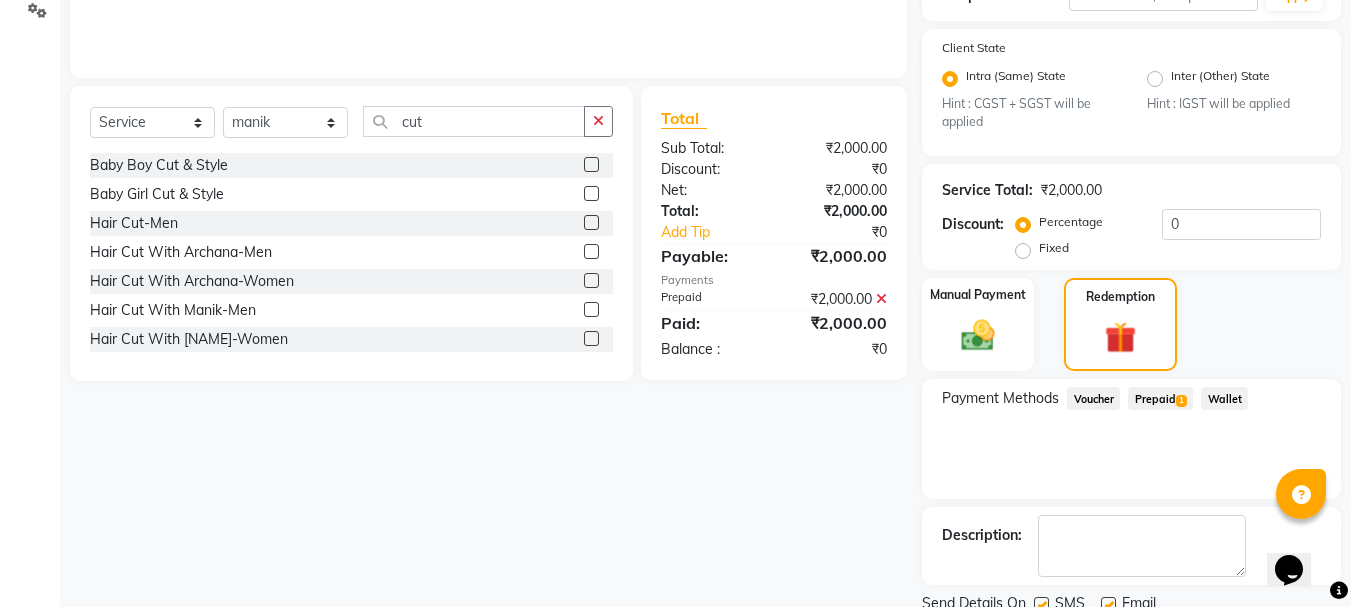 scroll, scrollTop: 466, scrollLeft: 0, axis: vertical 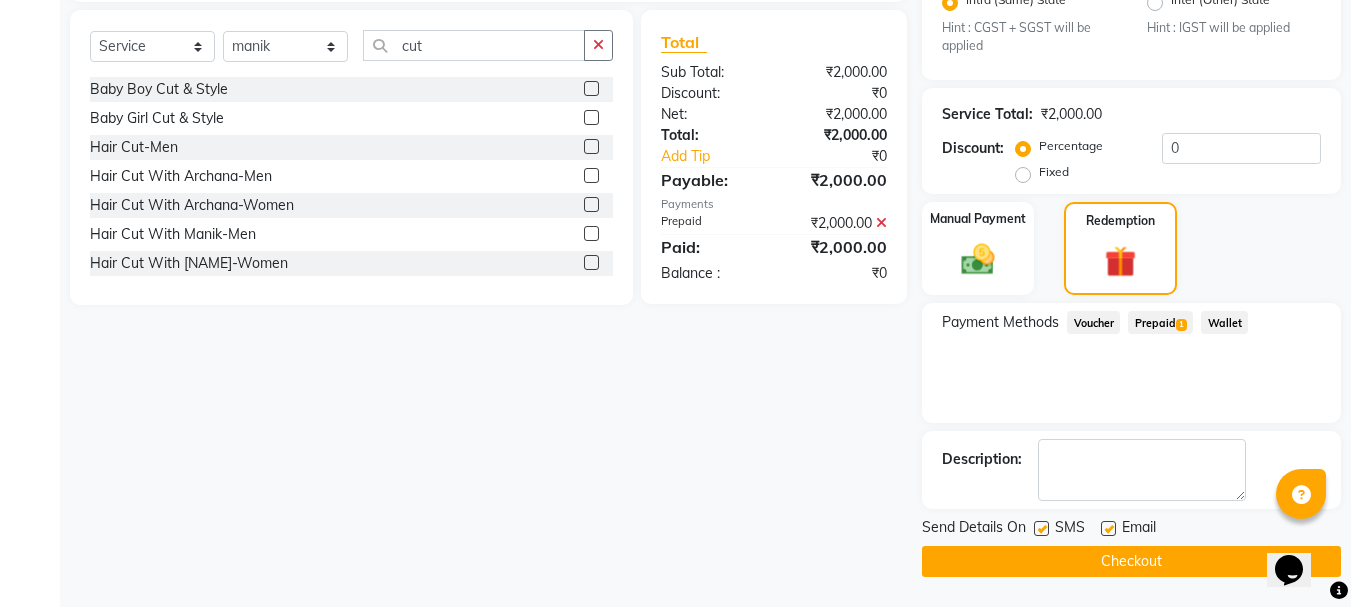 click on "Checkout" 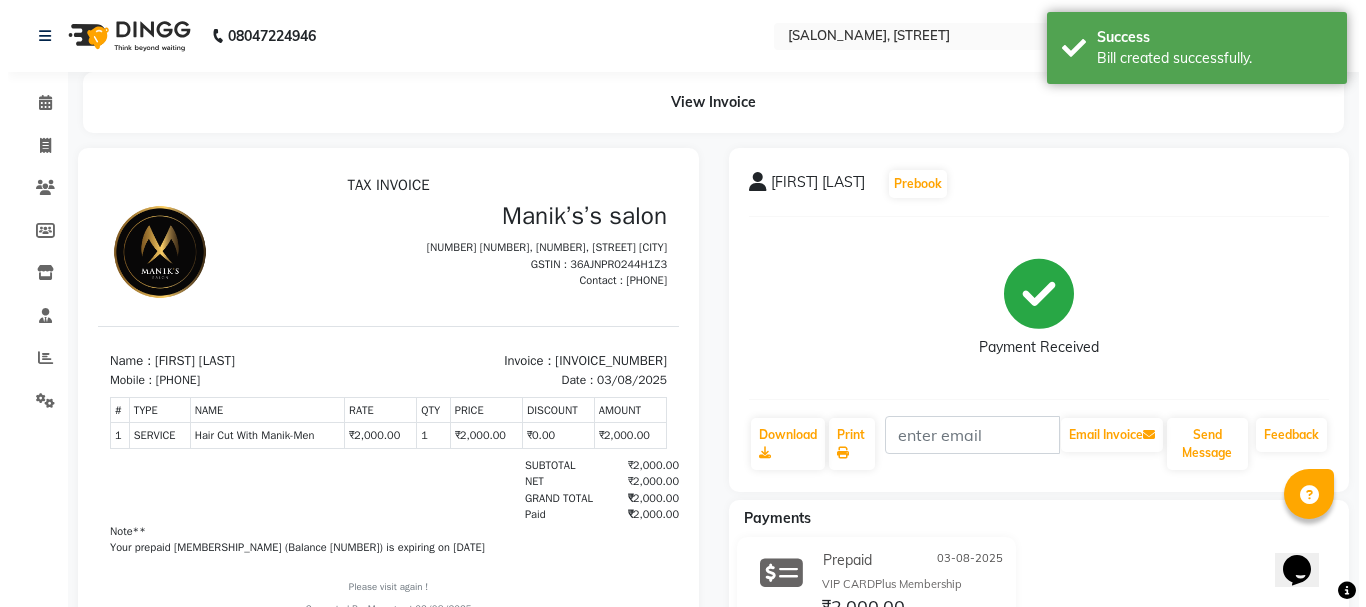 scroll, scrollTop: 0, scrollLeft: 0, axis: both 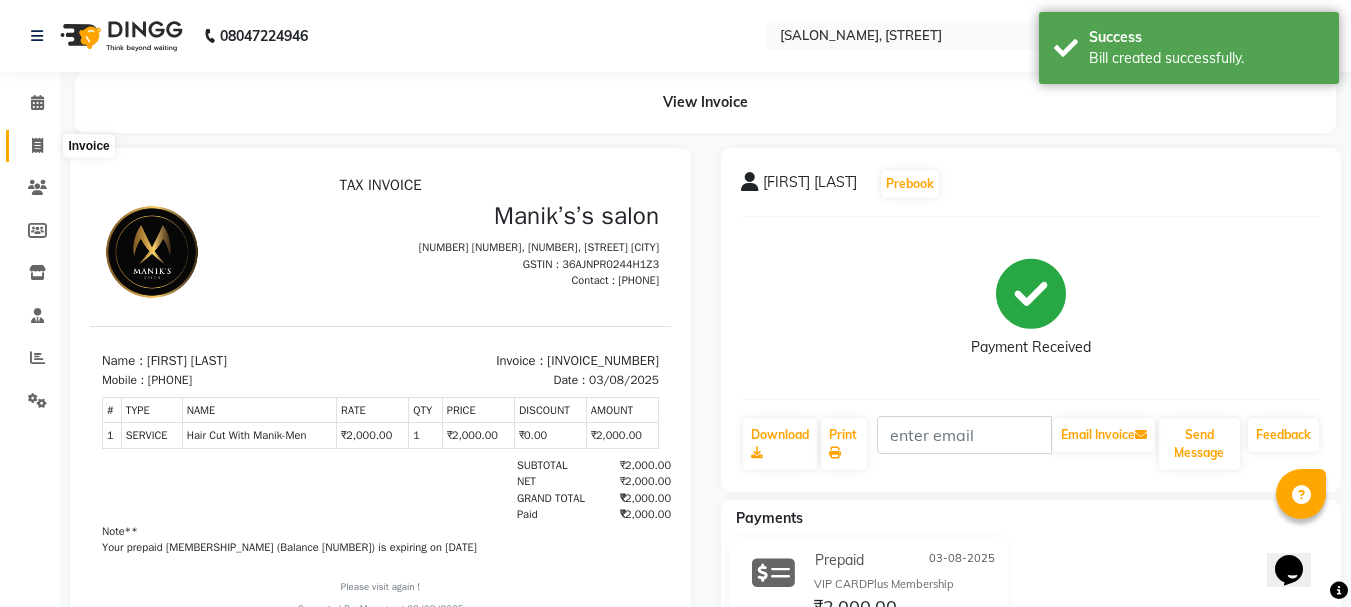 click 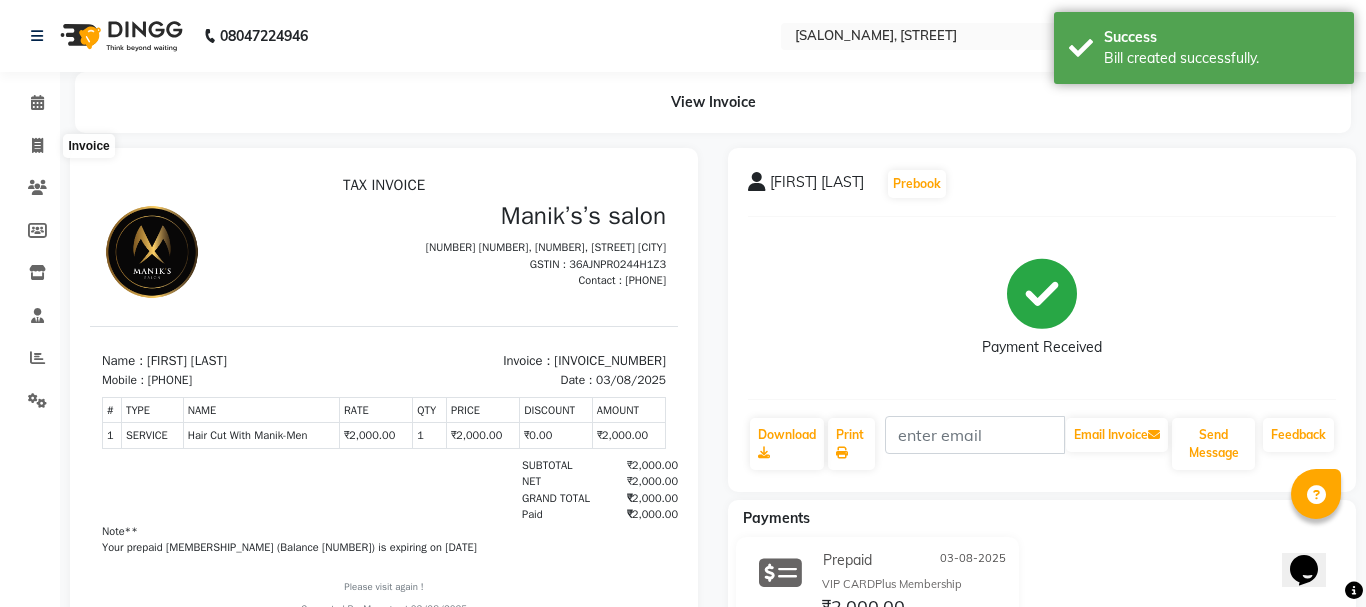 select on "service" 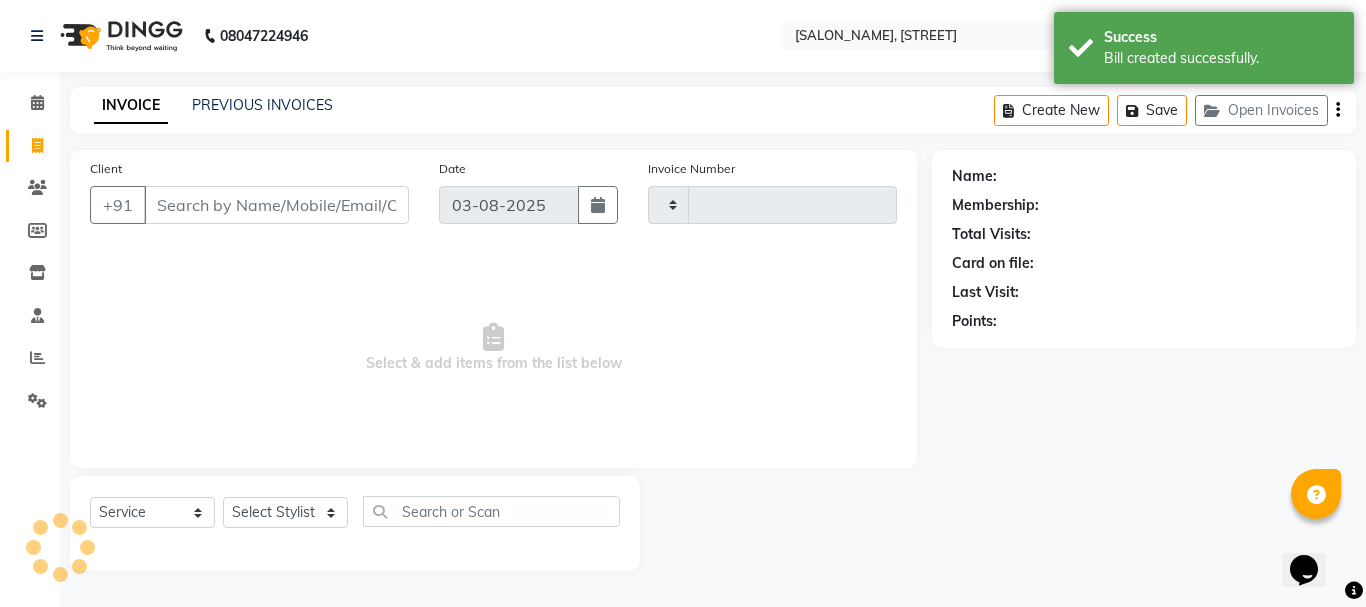 type on "1713" 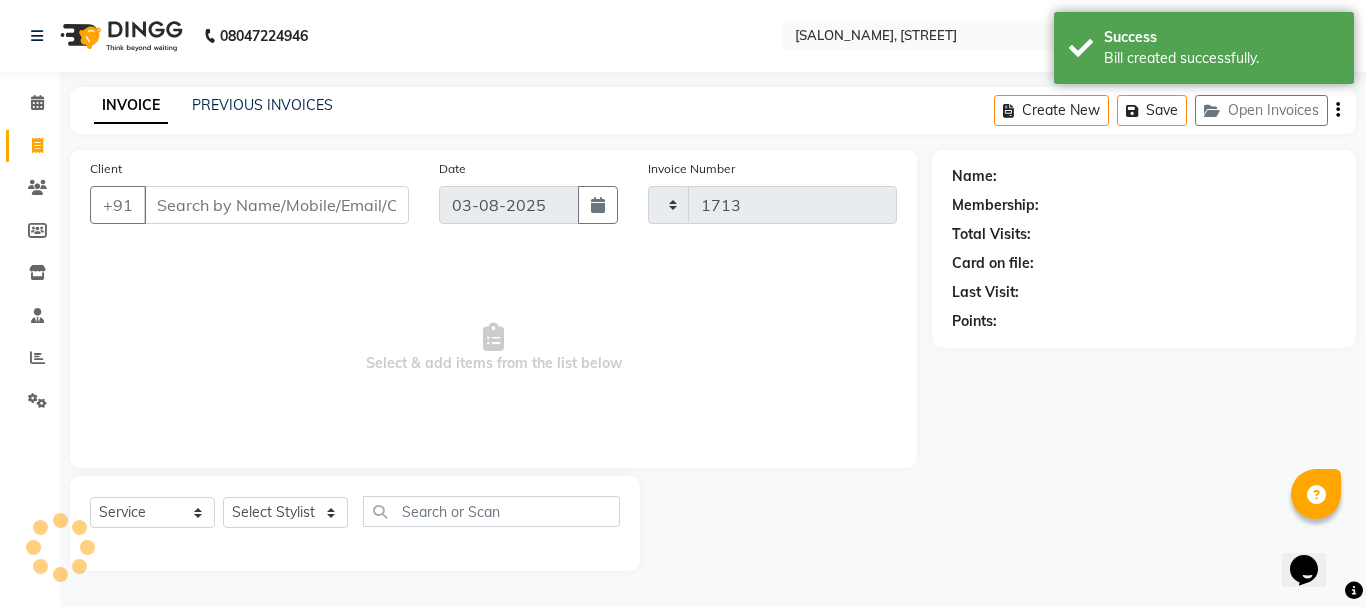 select on "3810" 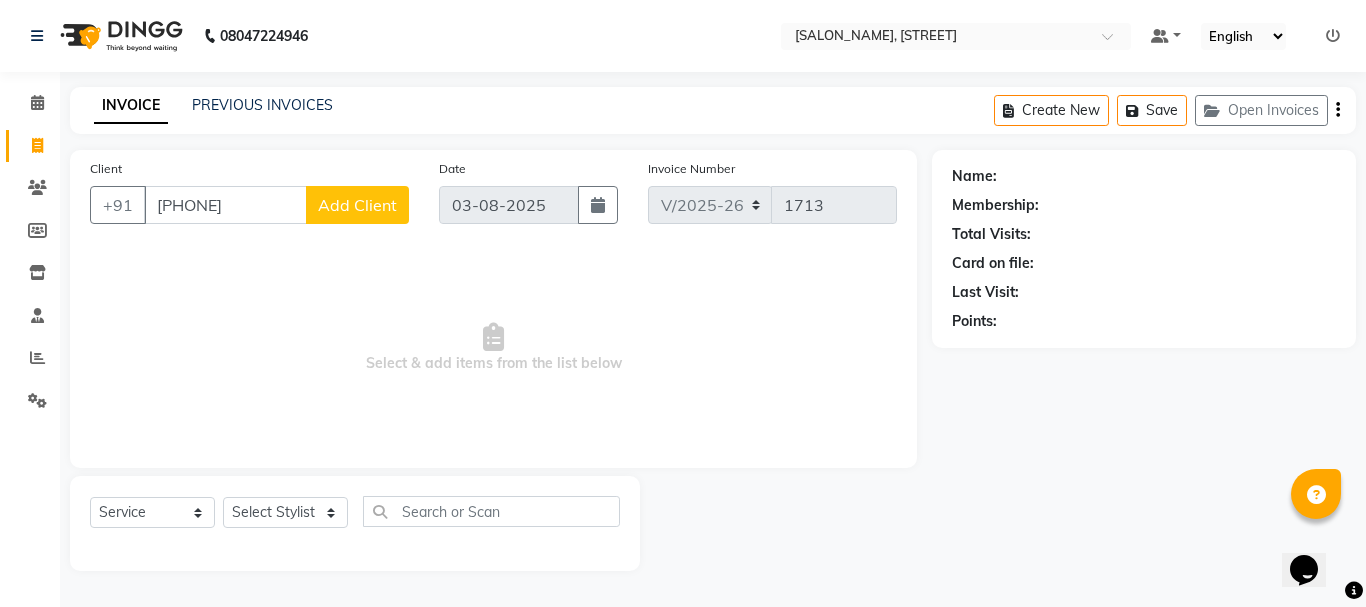 type on "[PHONE]" 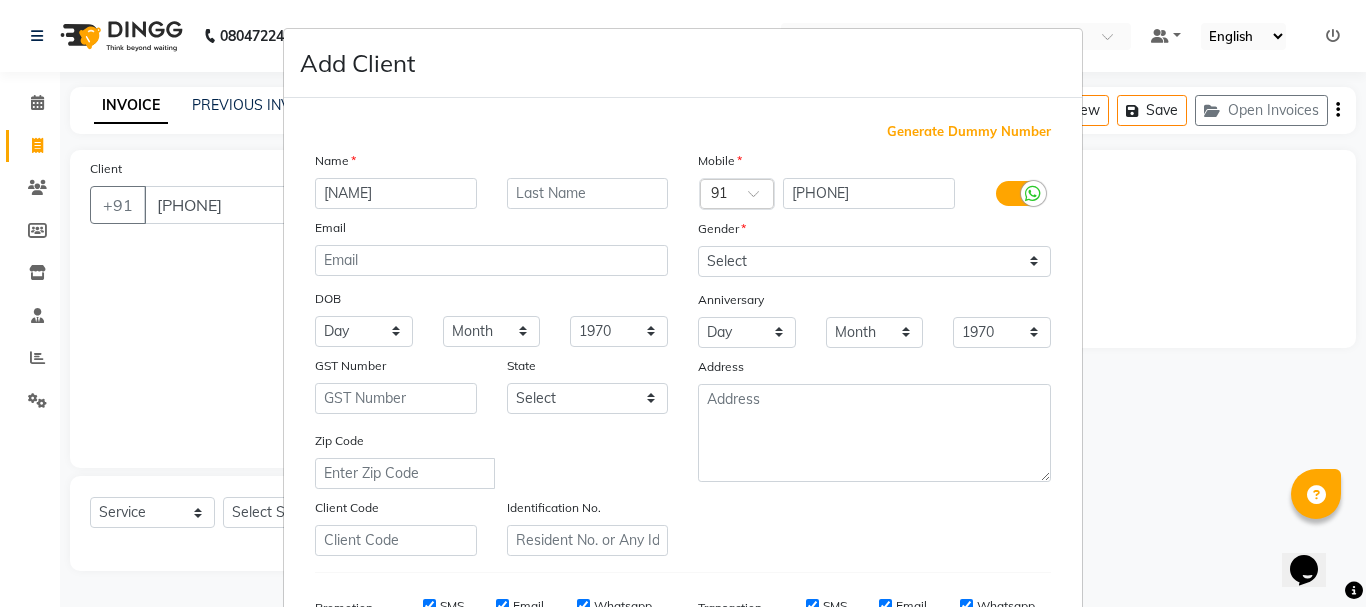 type on "[NAME]" 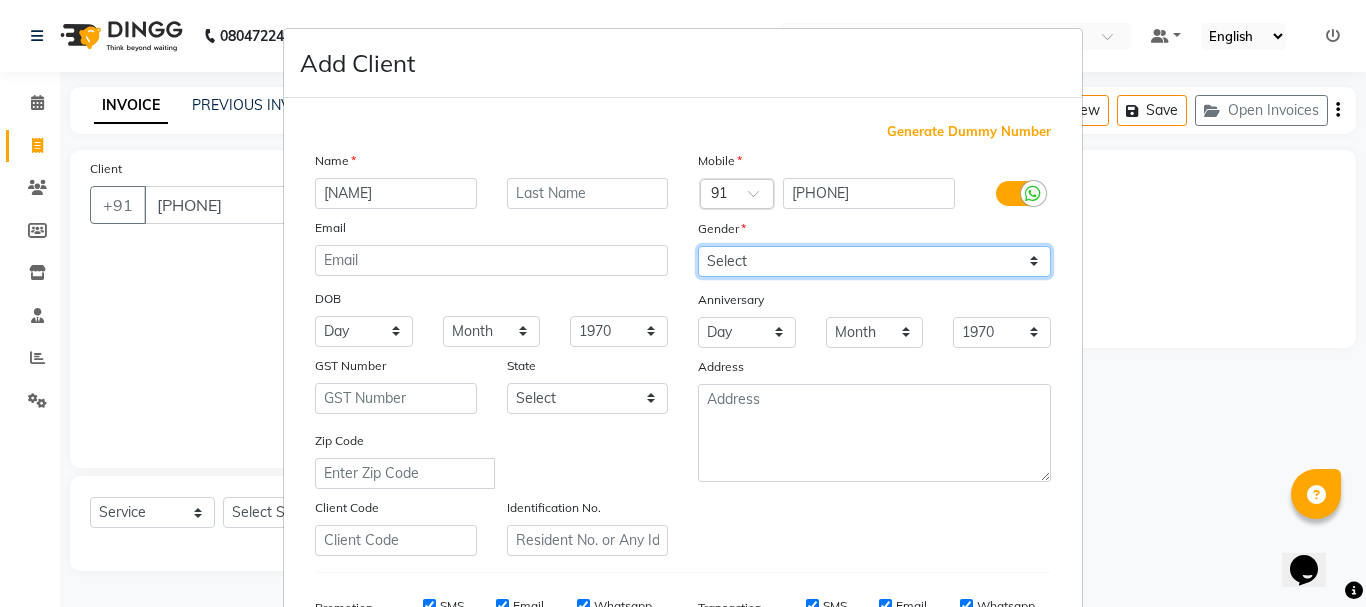 click on "Select Male Female Other Prefer Not To Say" at bounding box center [874, 261] 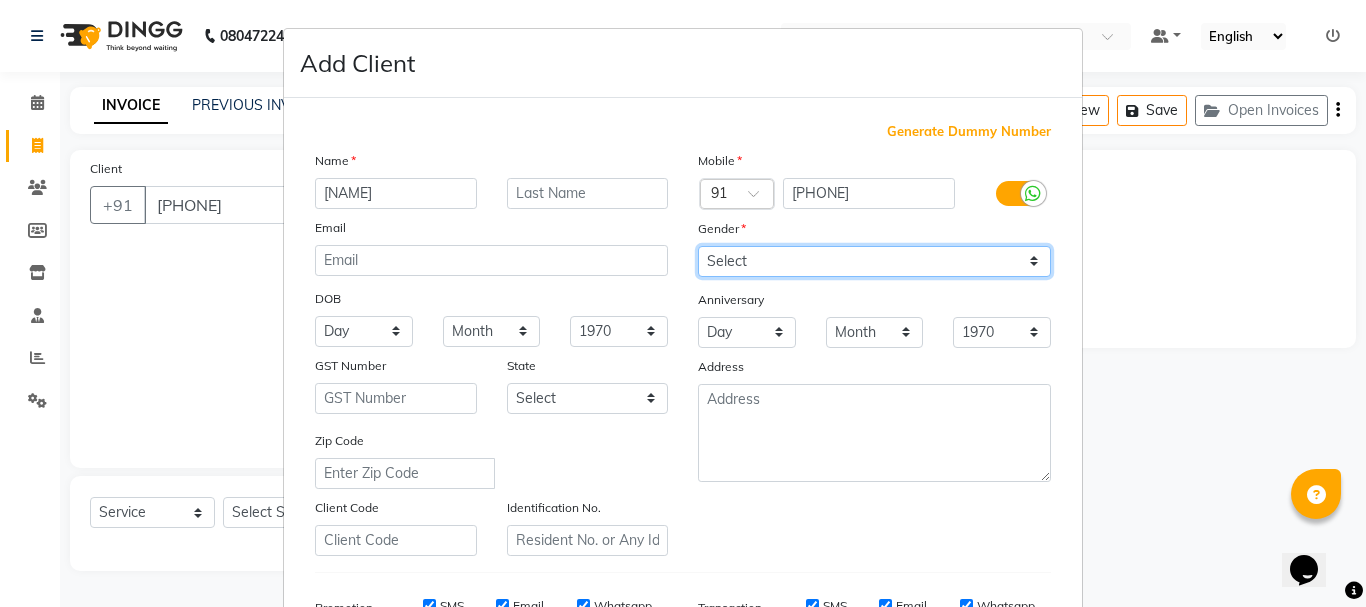 select on "female" 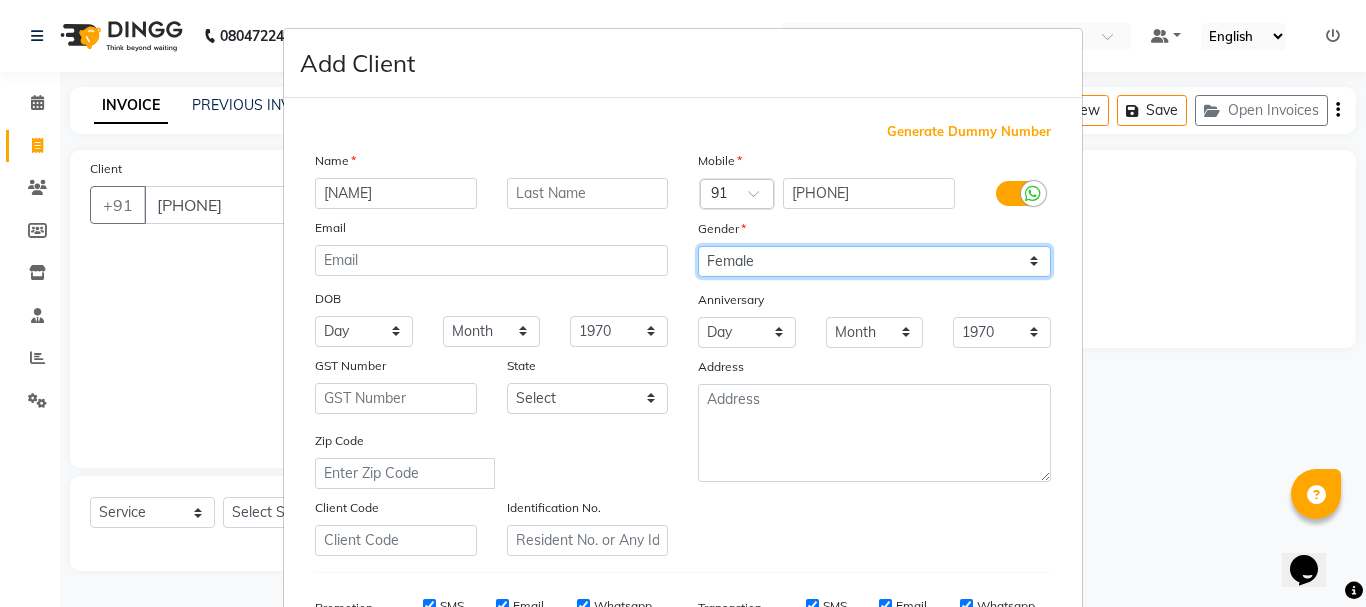 click on "Select Male Female Other Prefer Not To Say" at bounding box center (874, 261) 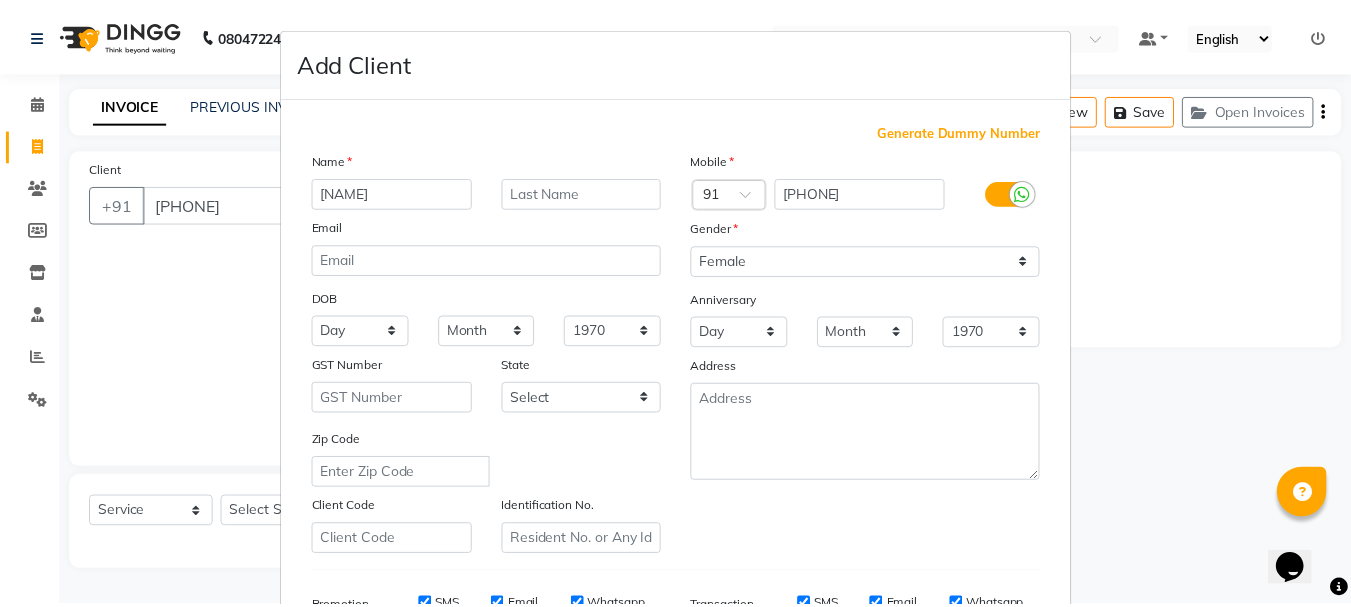scroll, scrollTop: 277, scrollLeft: 0, axis: vertical 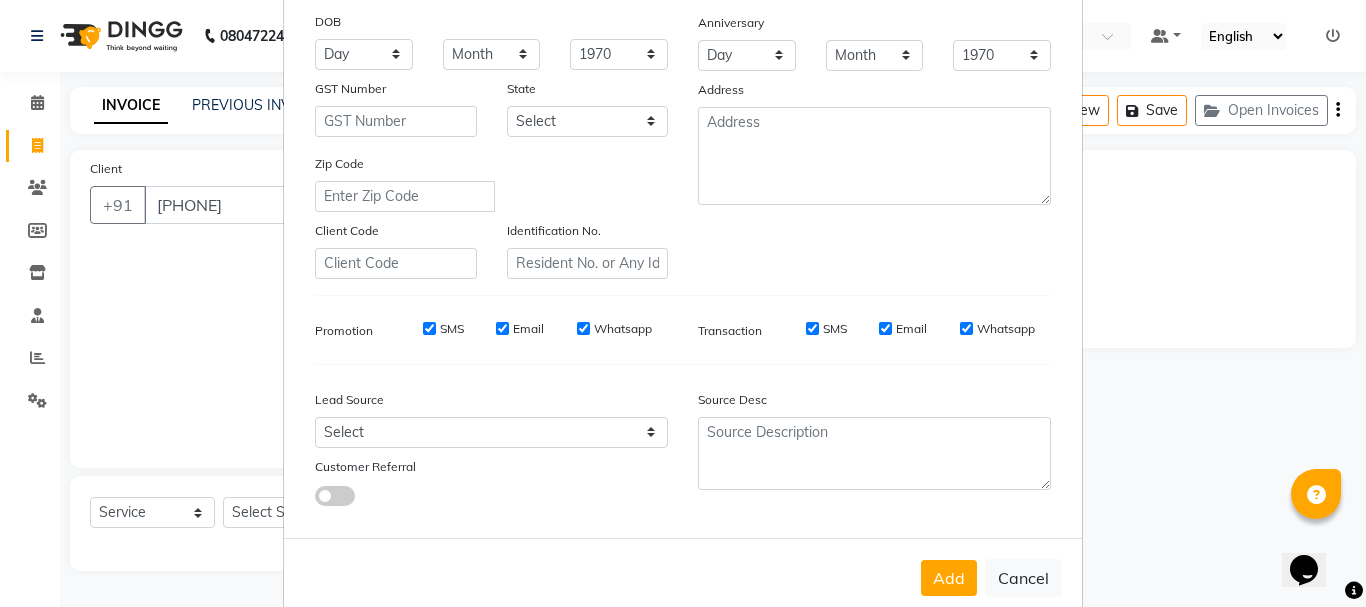 click on "Add" at bounding box center (949, 578) 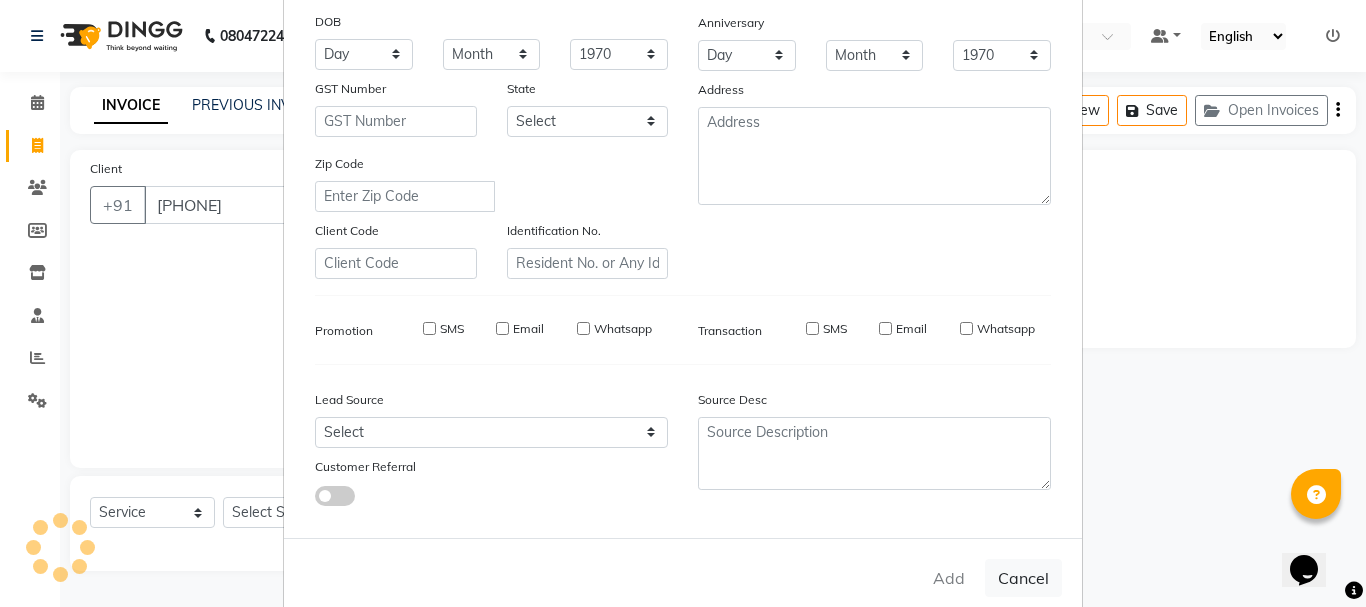 type 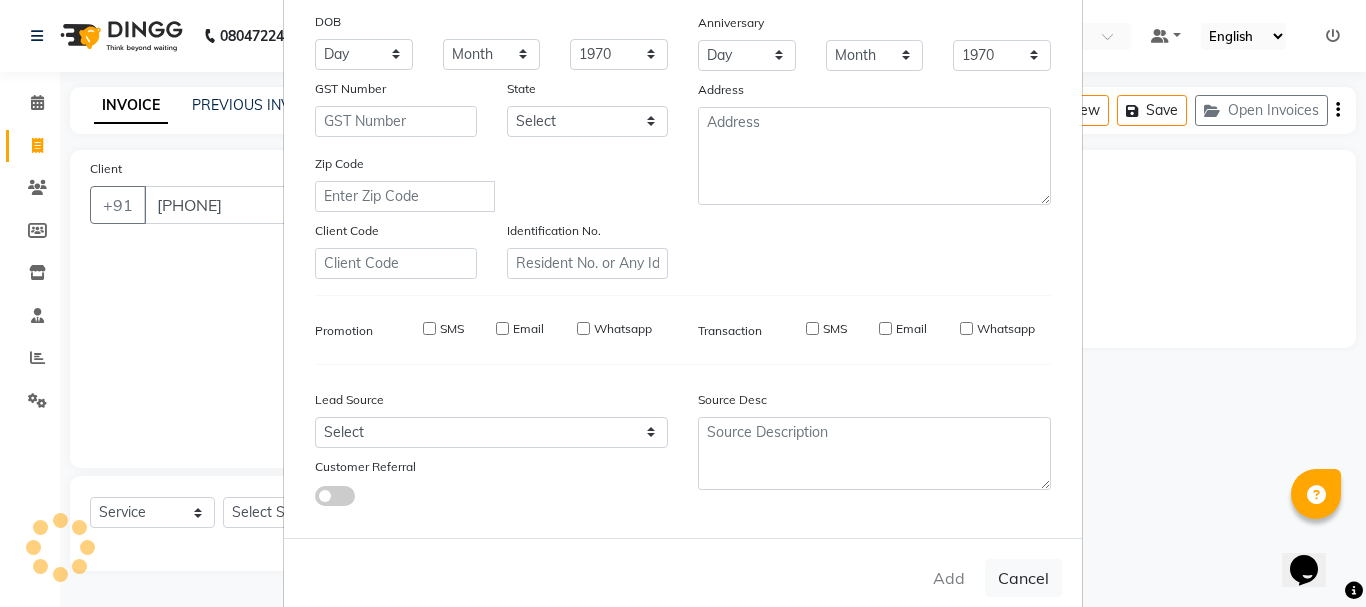 select 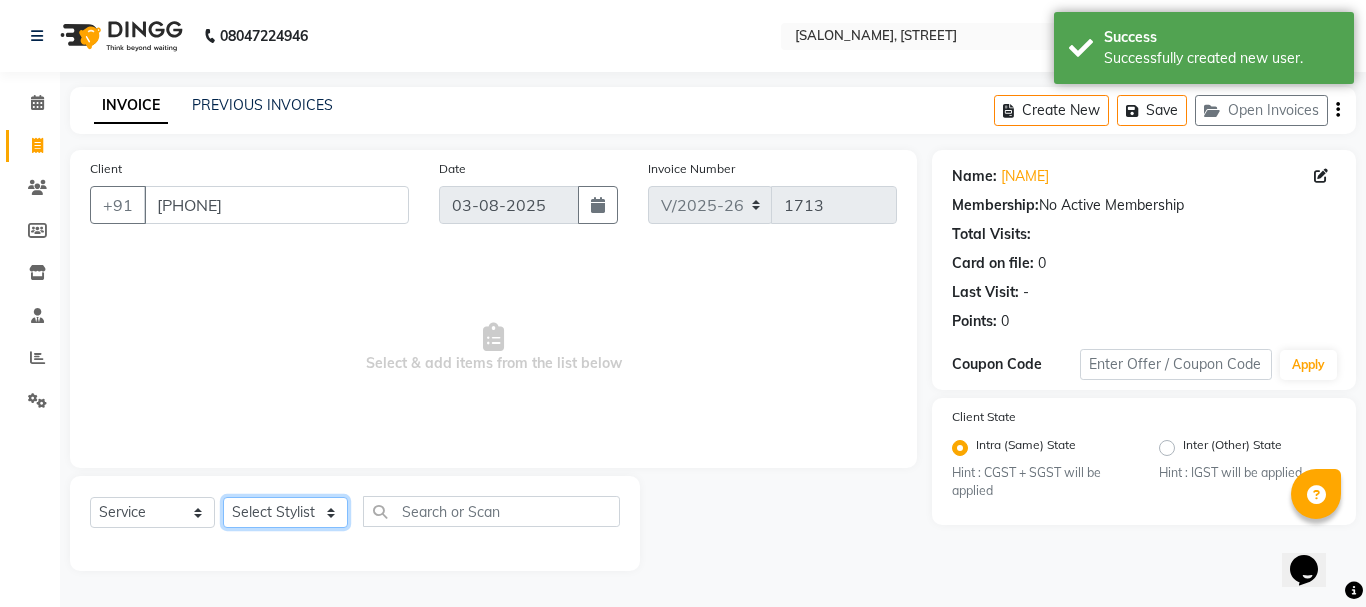 click on "Select Stylist Anil arshiya C Ameer Manager manik Salma Sameer Shaban Suma Suraj Taniya" 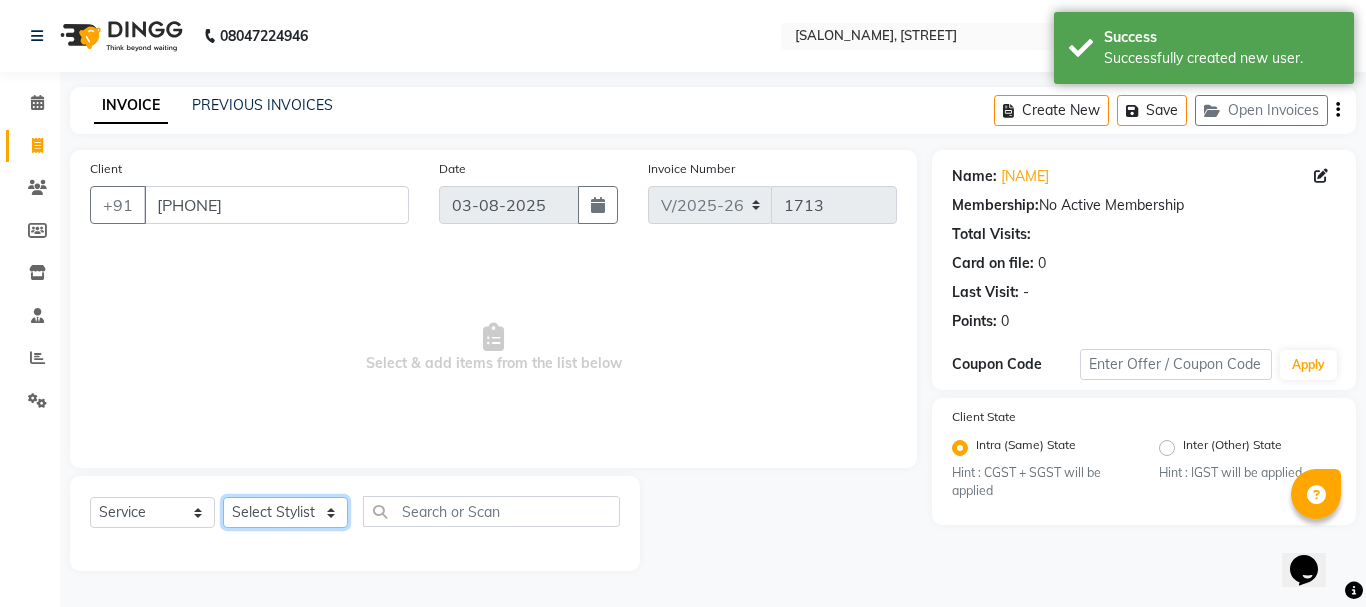 select on "18487" 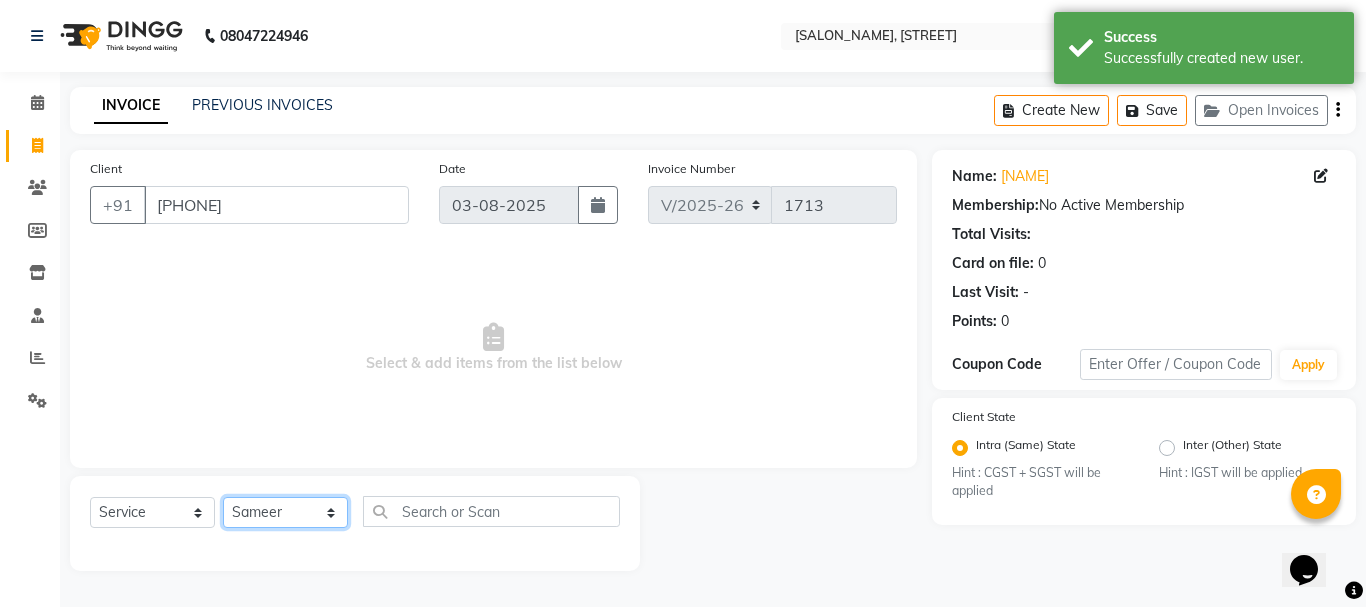 click on "Select Stylist Anil arshiya C Ameer Manager manik Salma Sameer Shaban Suma Suraj Taniya" 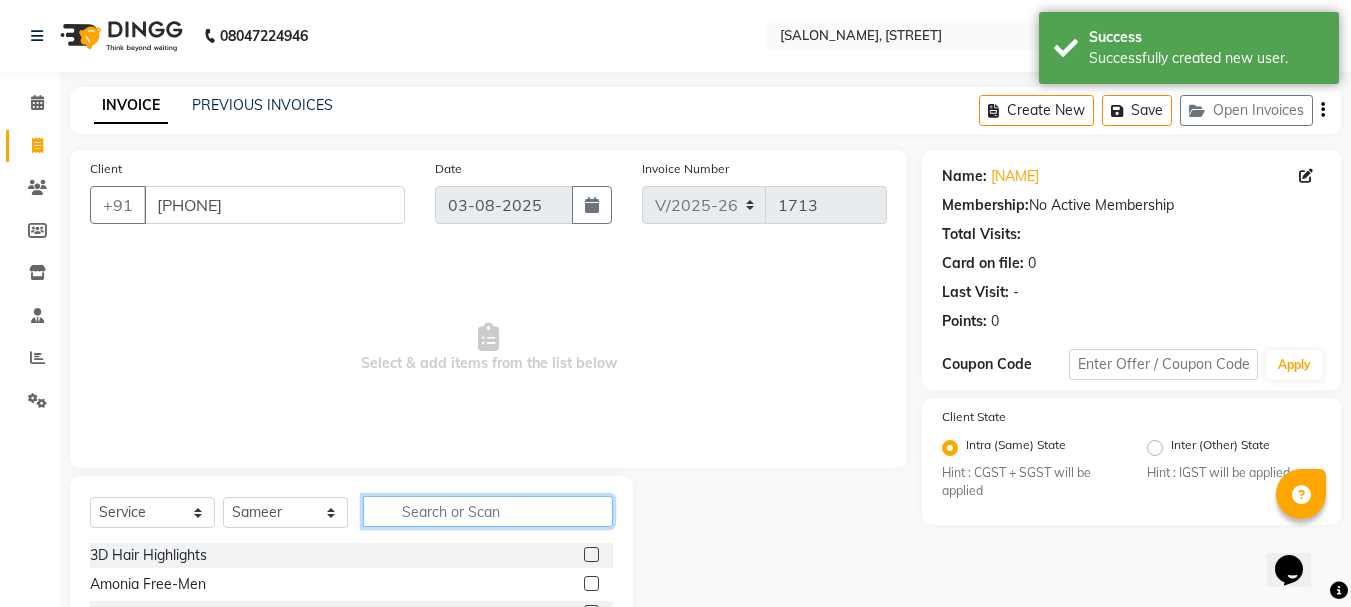 click 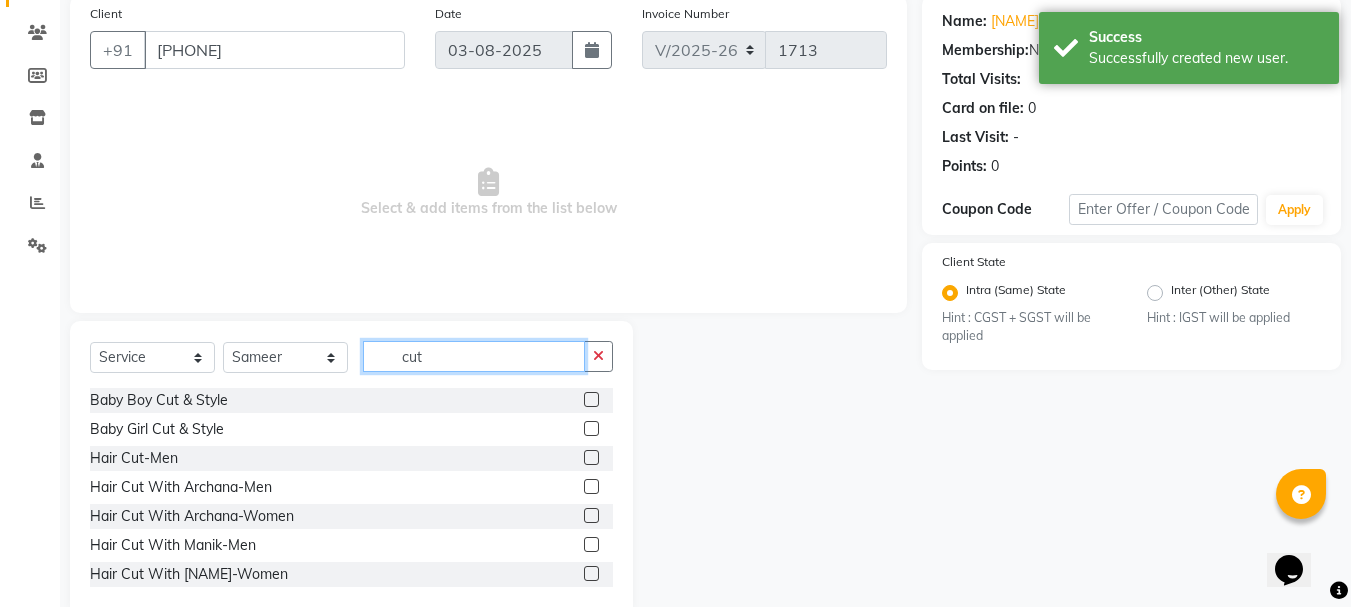 scroll, scrollTop: 160, scrollLeft: 0, axis: vertical 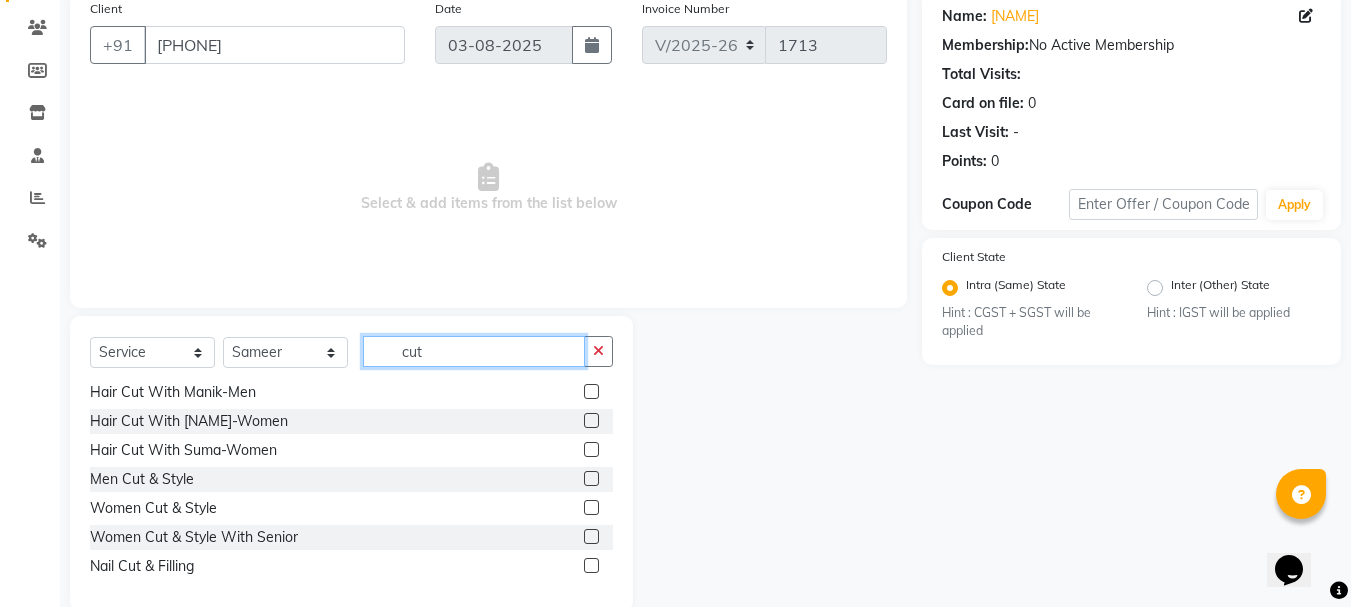 type on "cut" 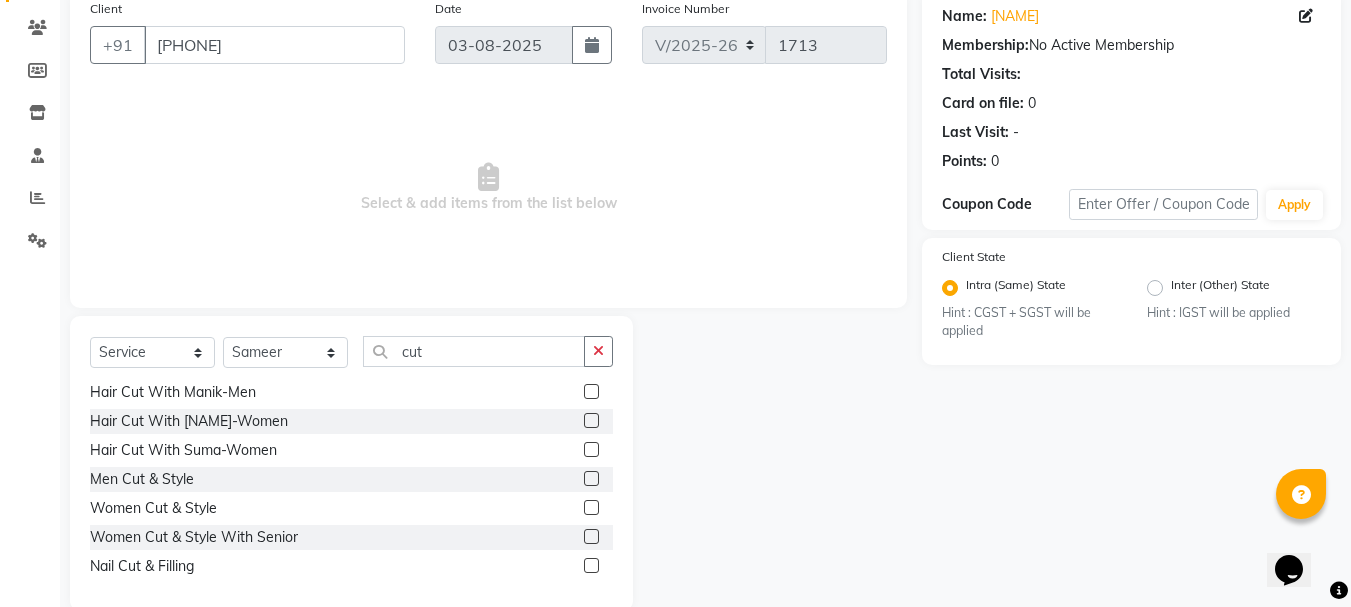 click 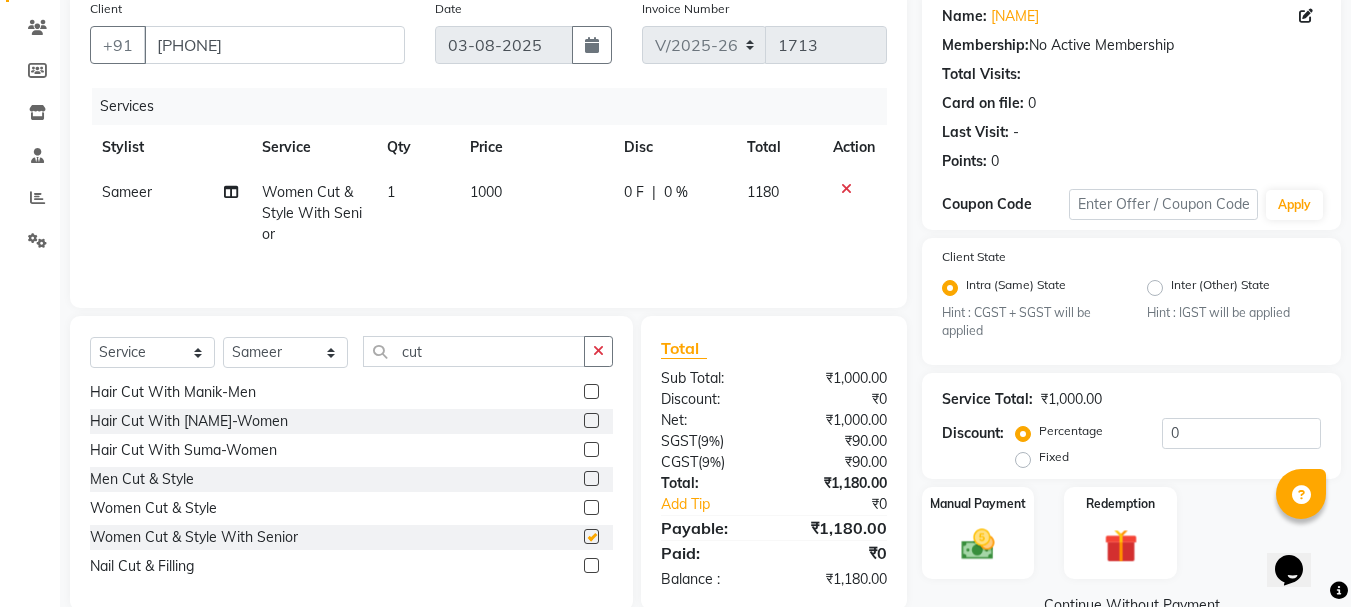 checkbox on "false" 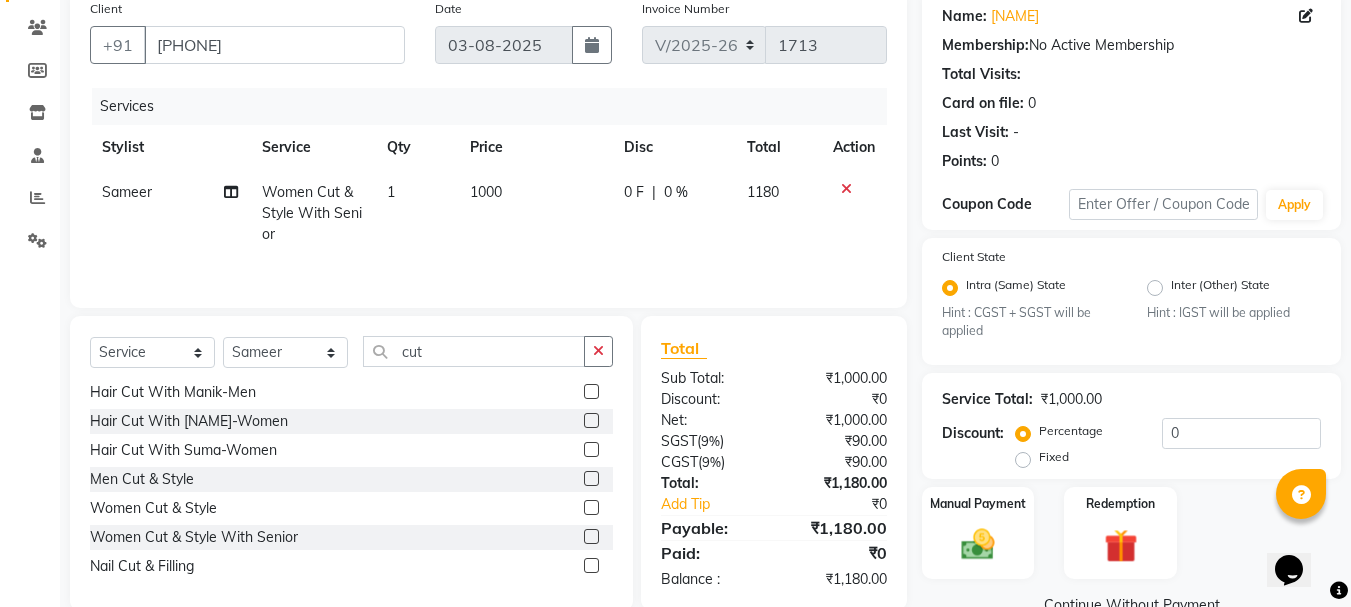 click on "1000" 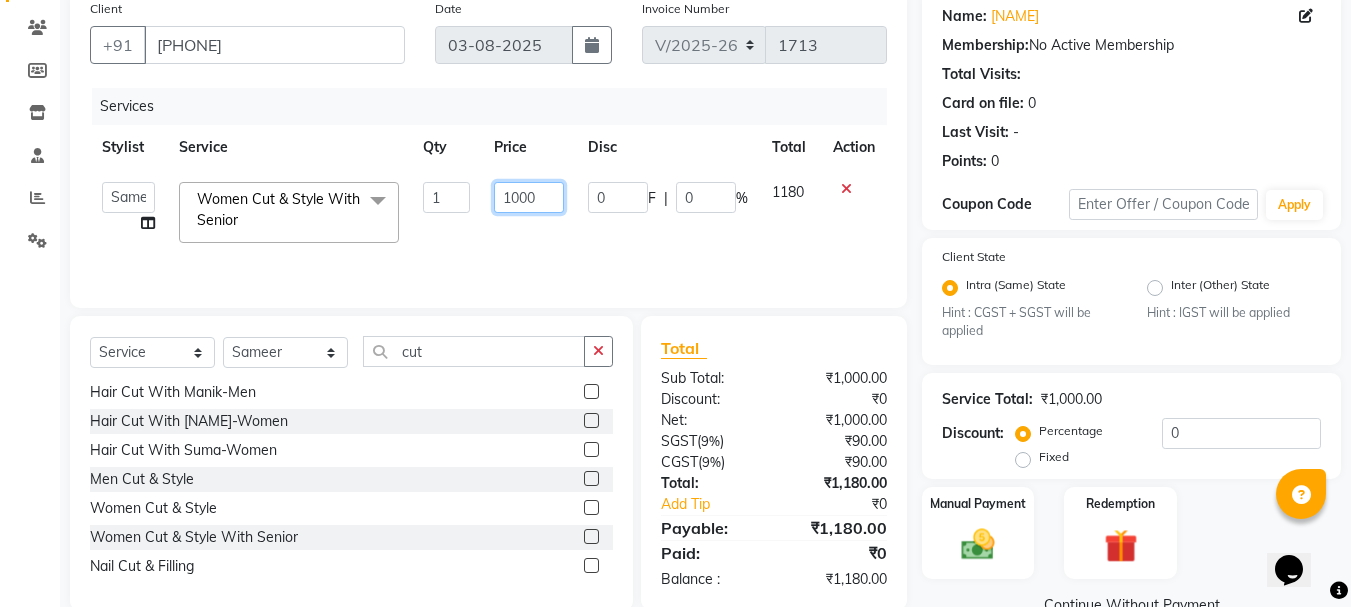 click on "1000" 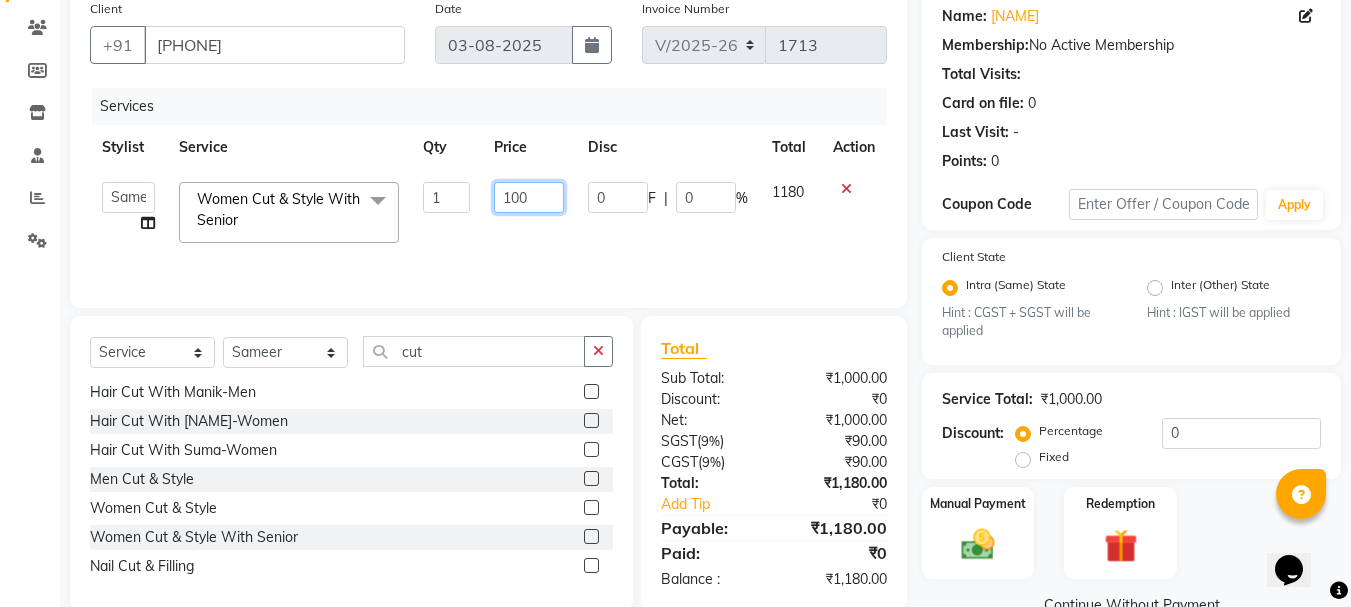 type on "1200" 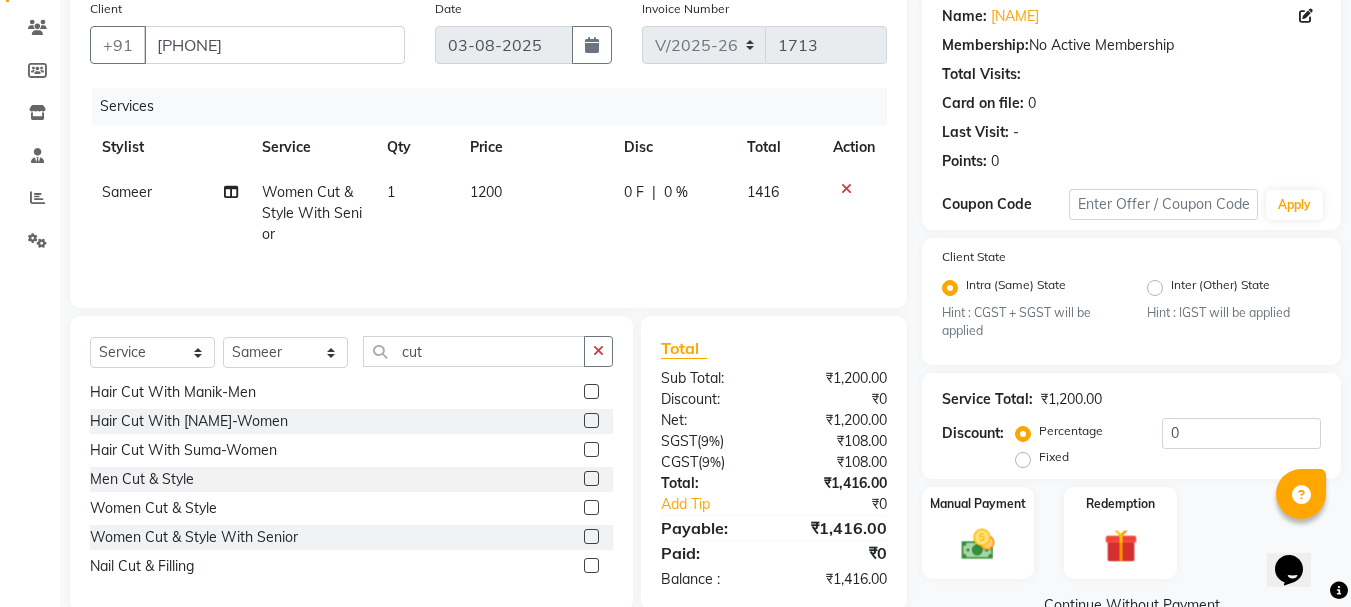 click on "1416" 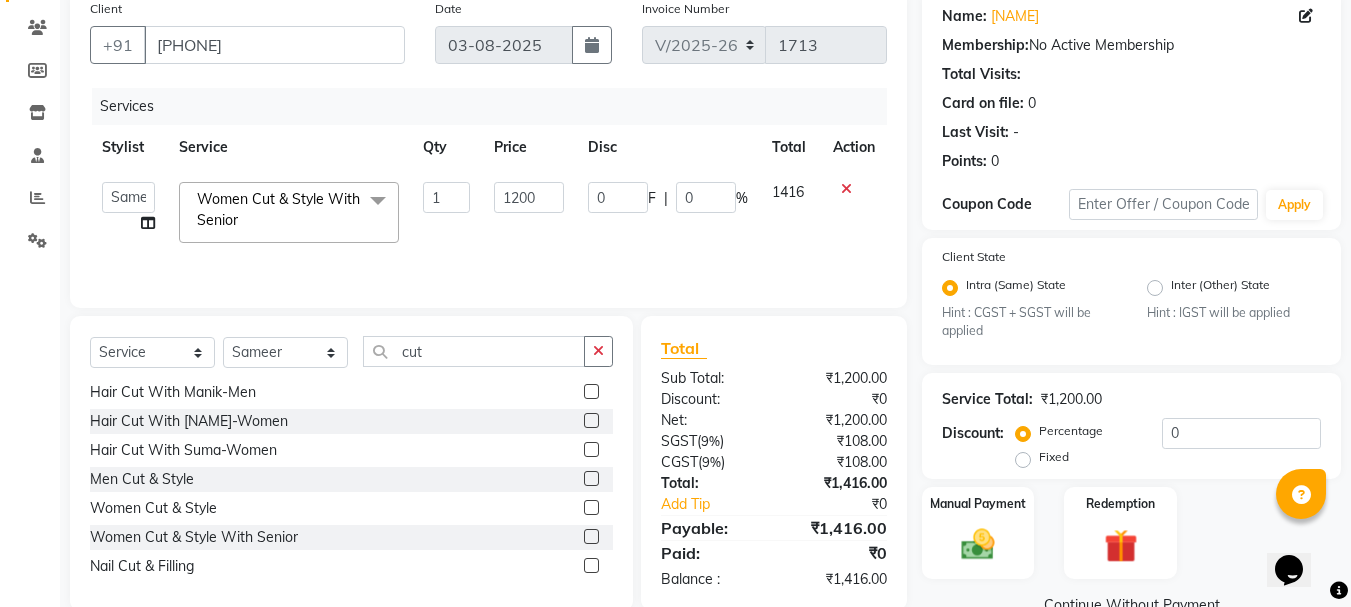 click on "Fixed" 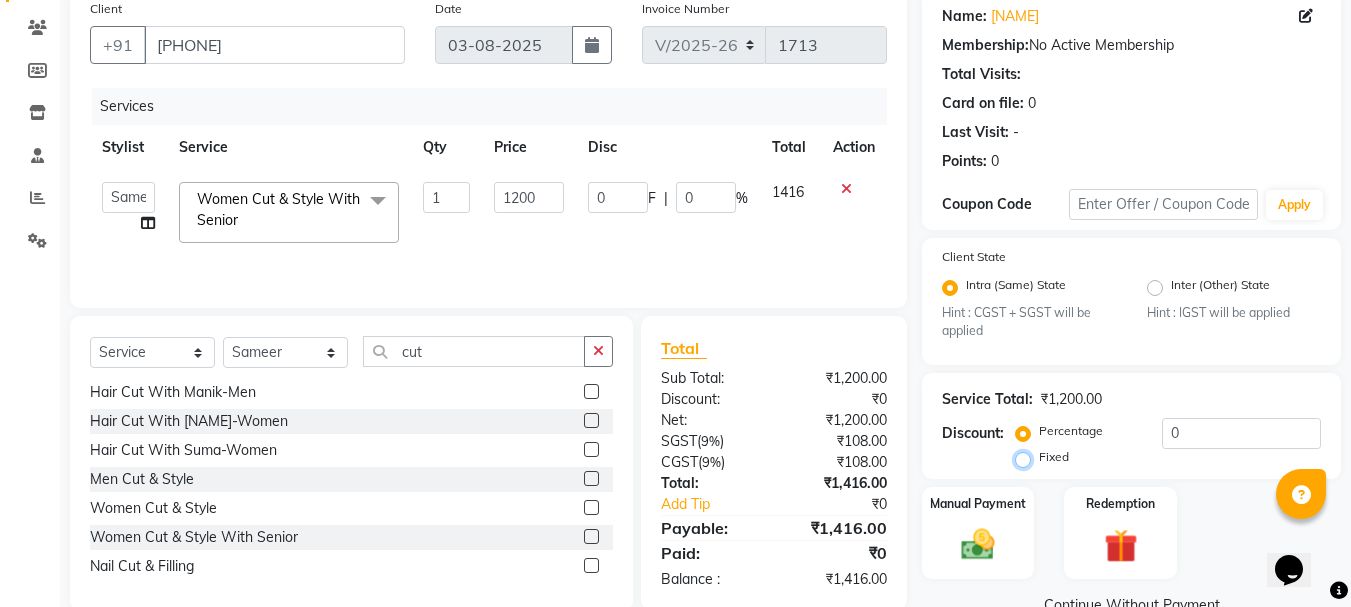 click on "Fixed" at bounding box center (1027, 457) 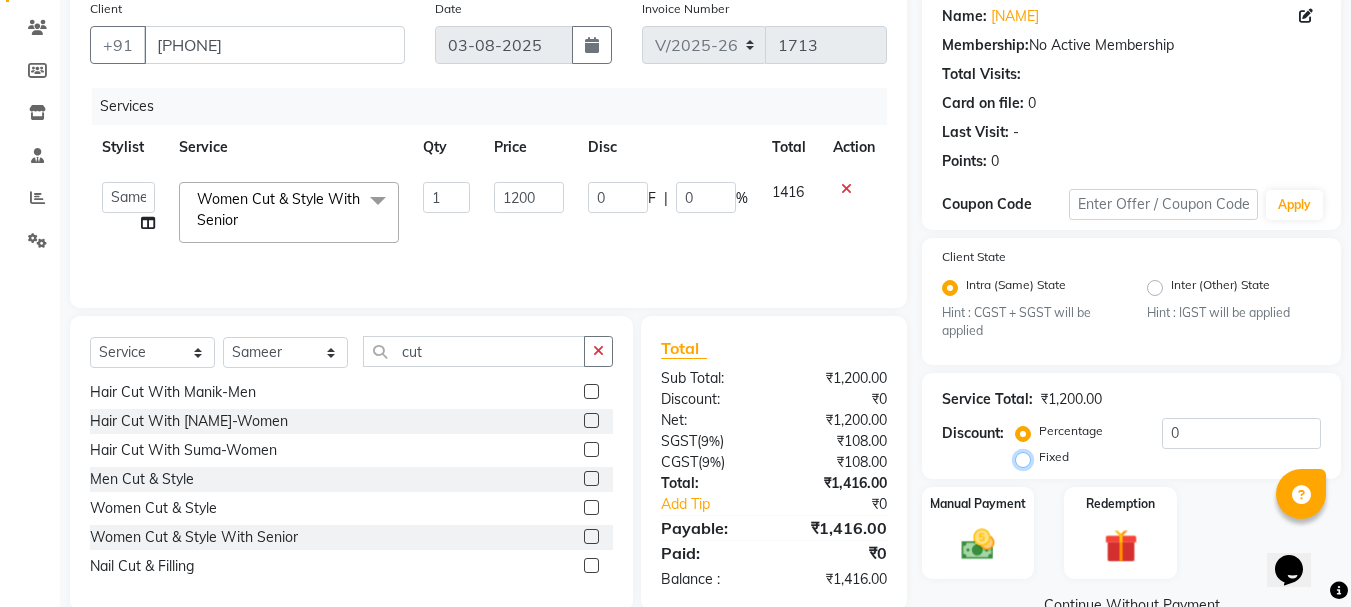 radio on "true" 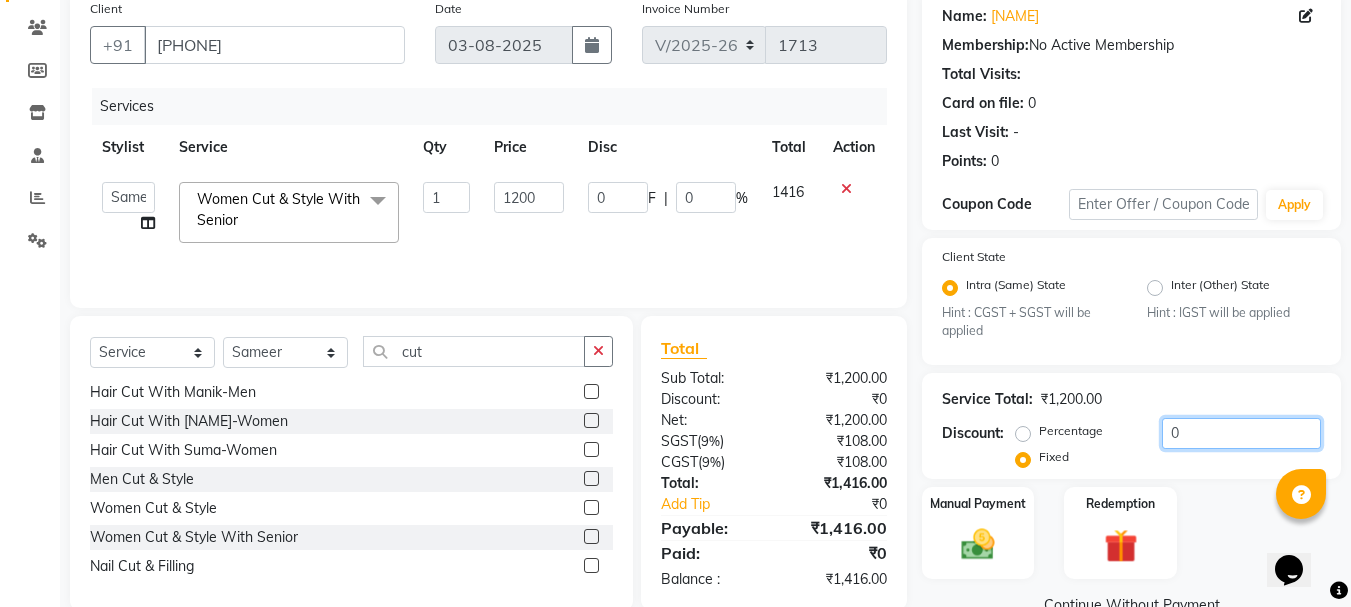 click on "0" 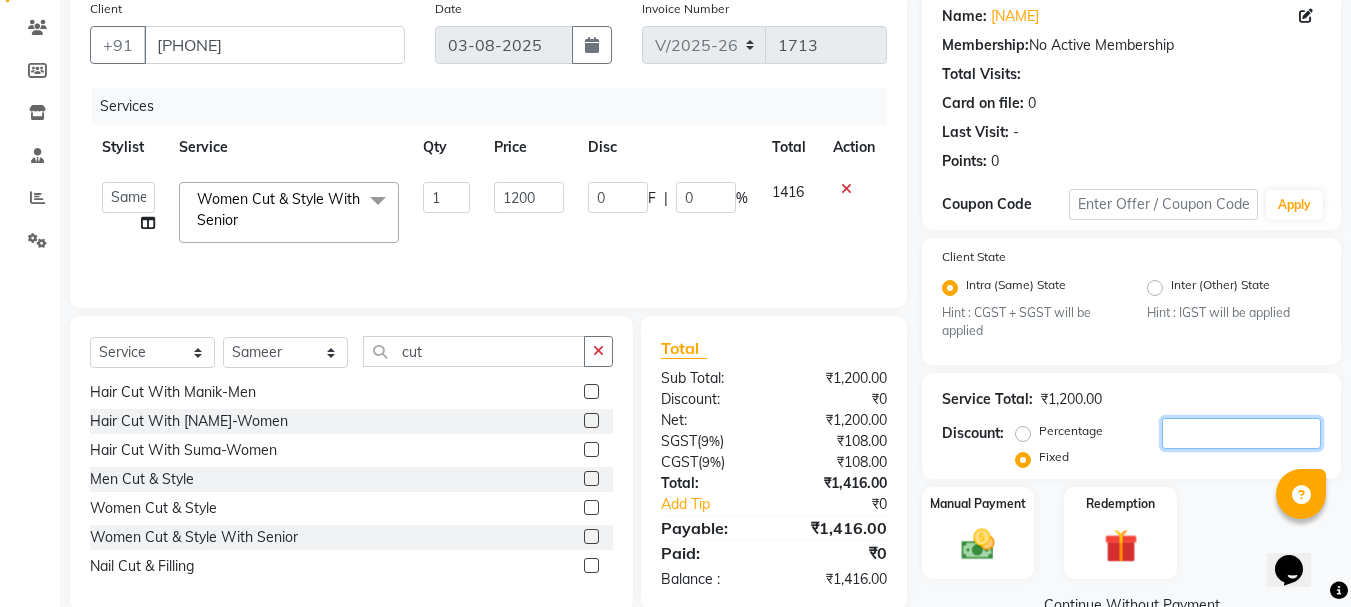 type on "2" 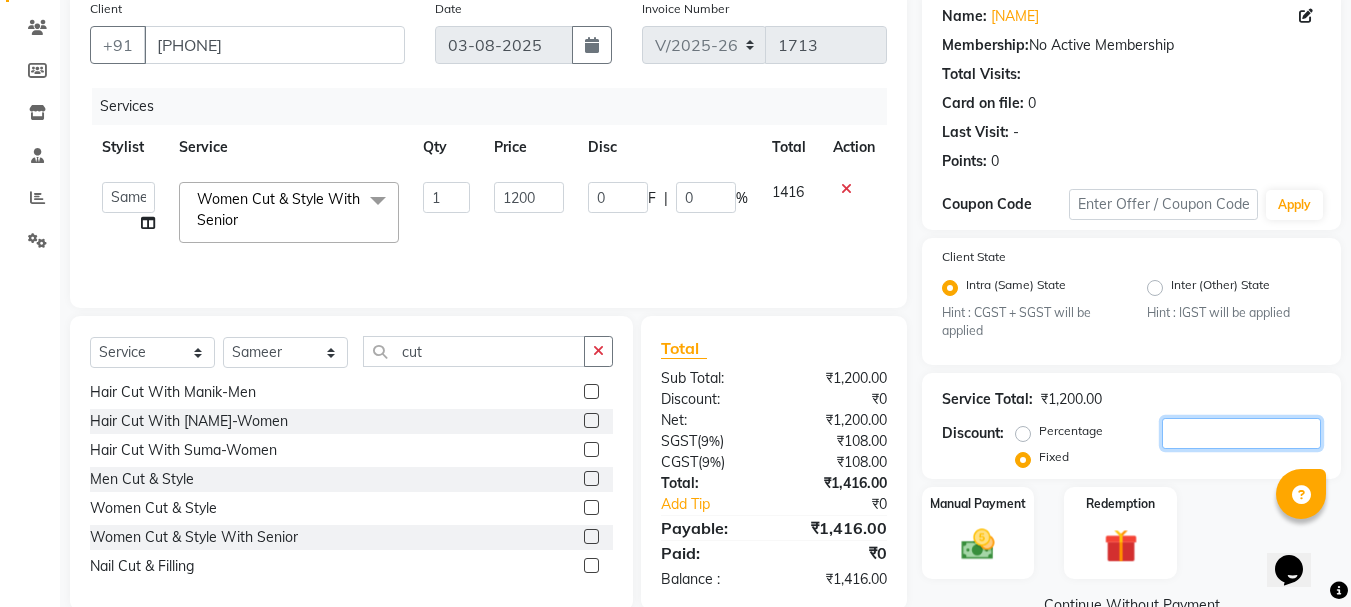 type on "2" 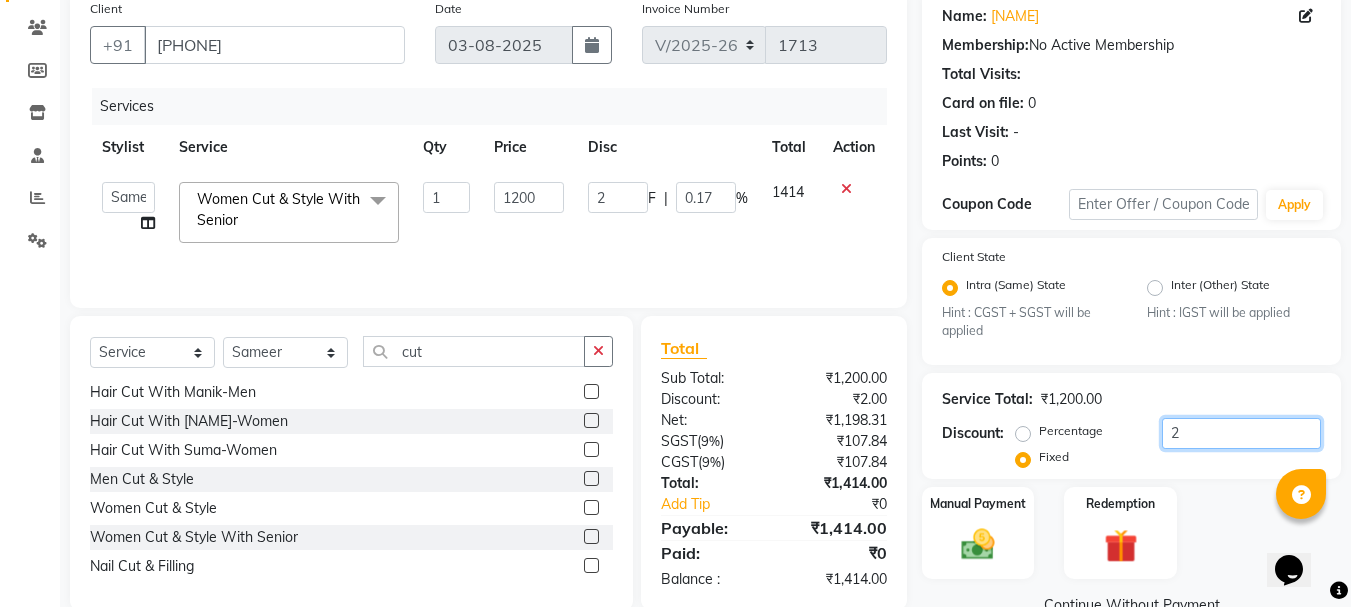 type on "21" 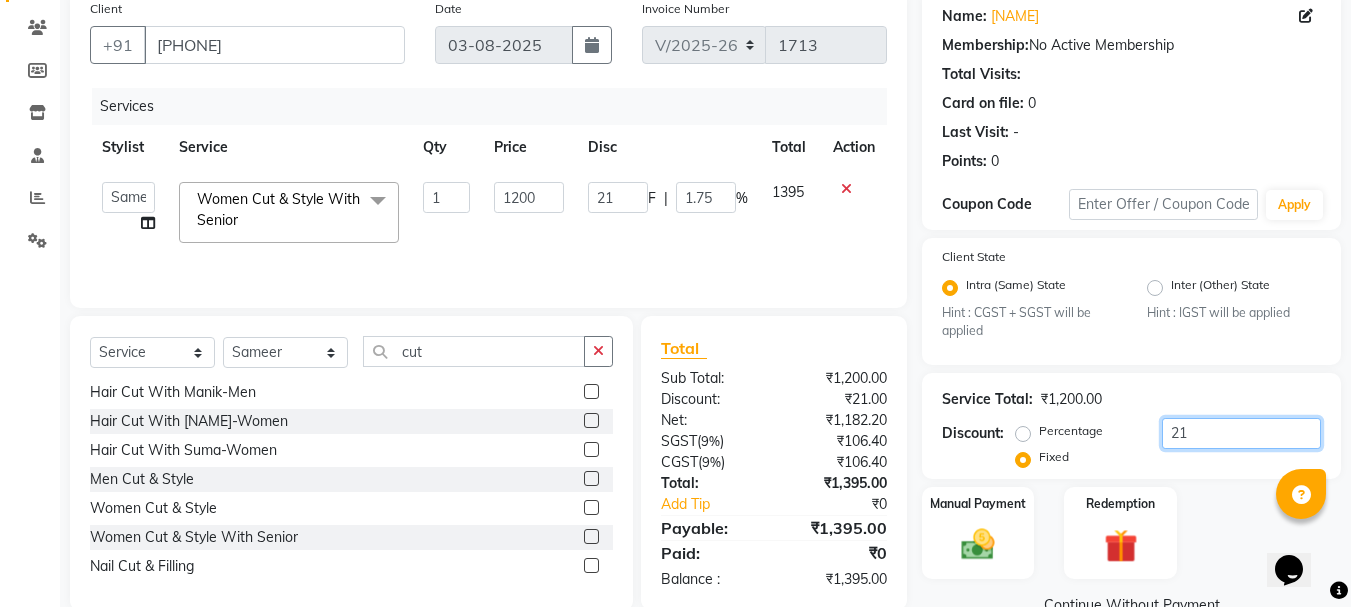 type on "216" 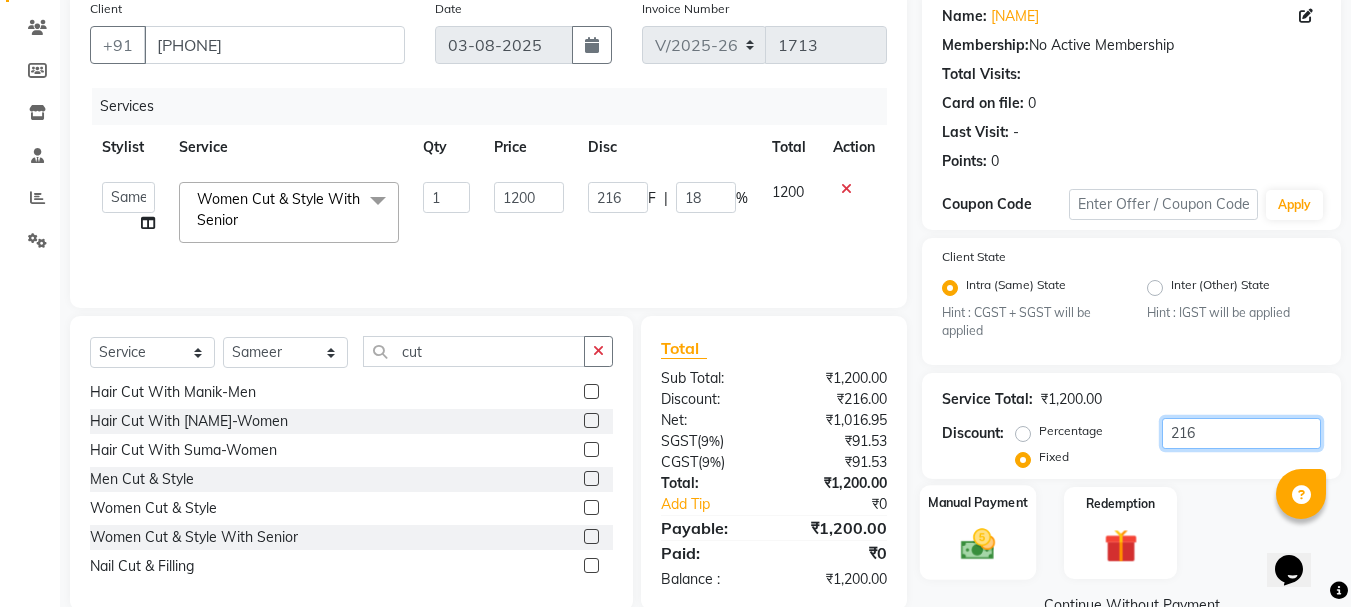 type on "216" 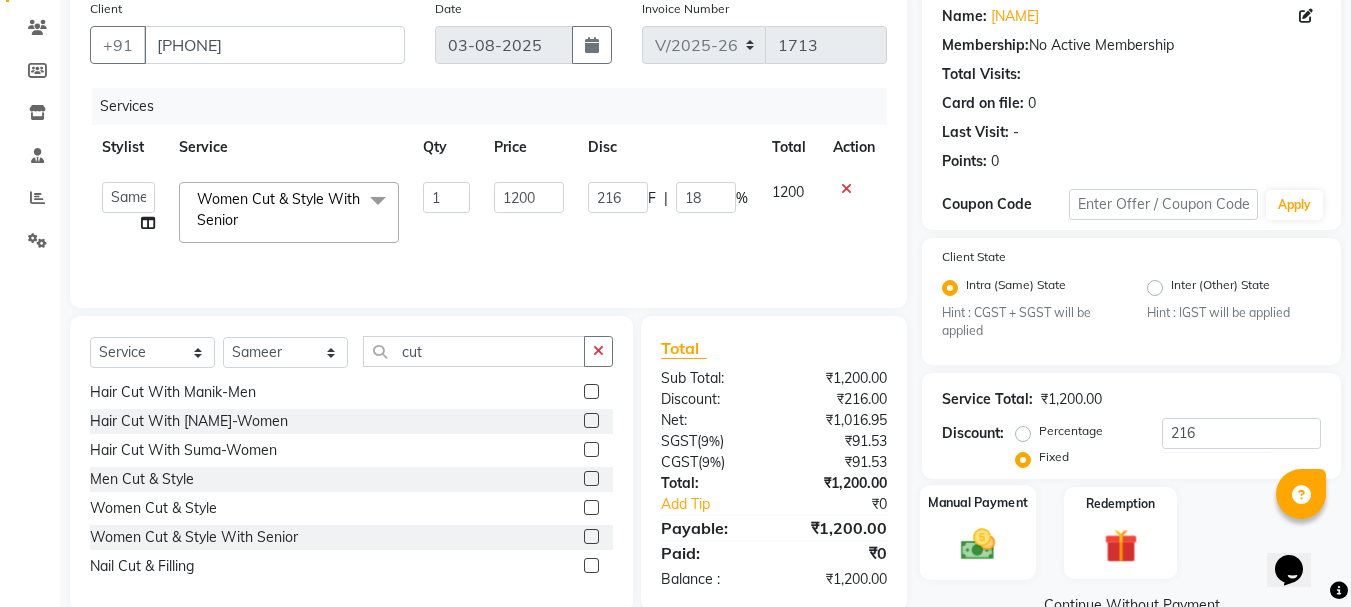 click 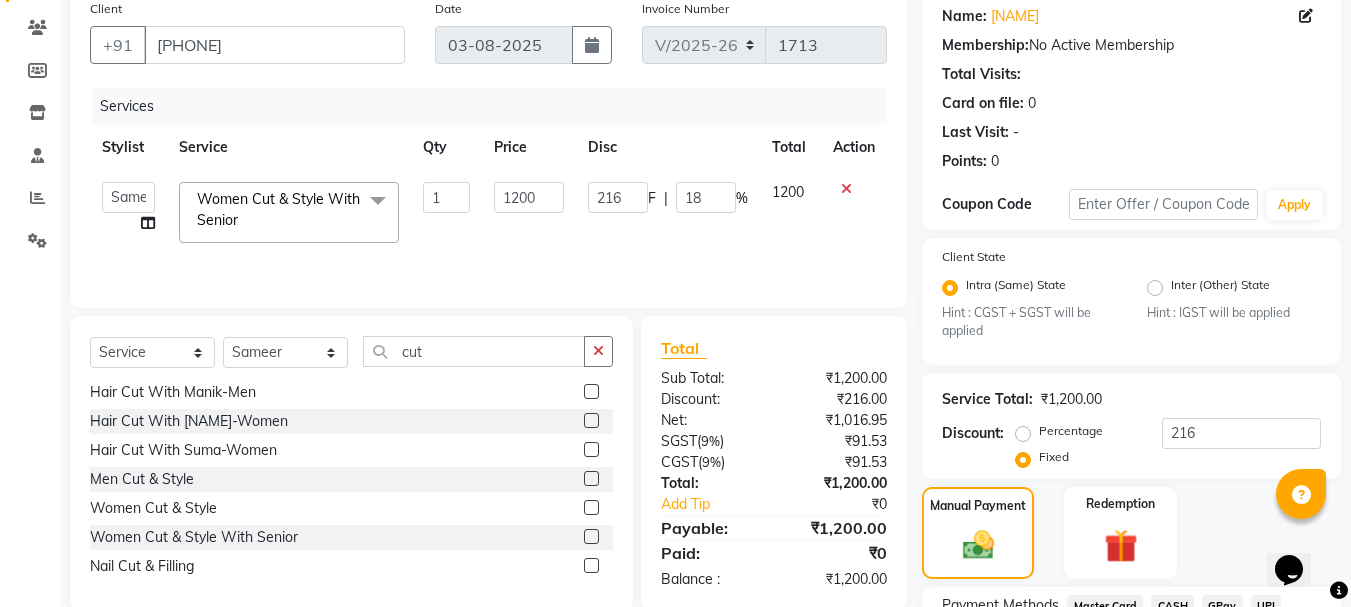 scroll, scrollTop: 331, scrollLeft: 0, axis: vertical 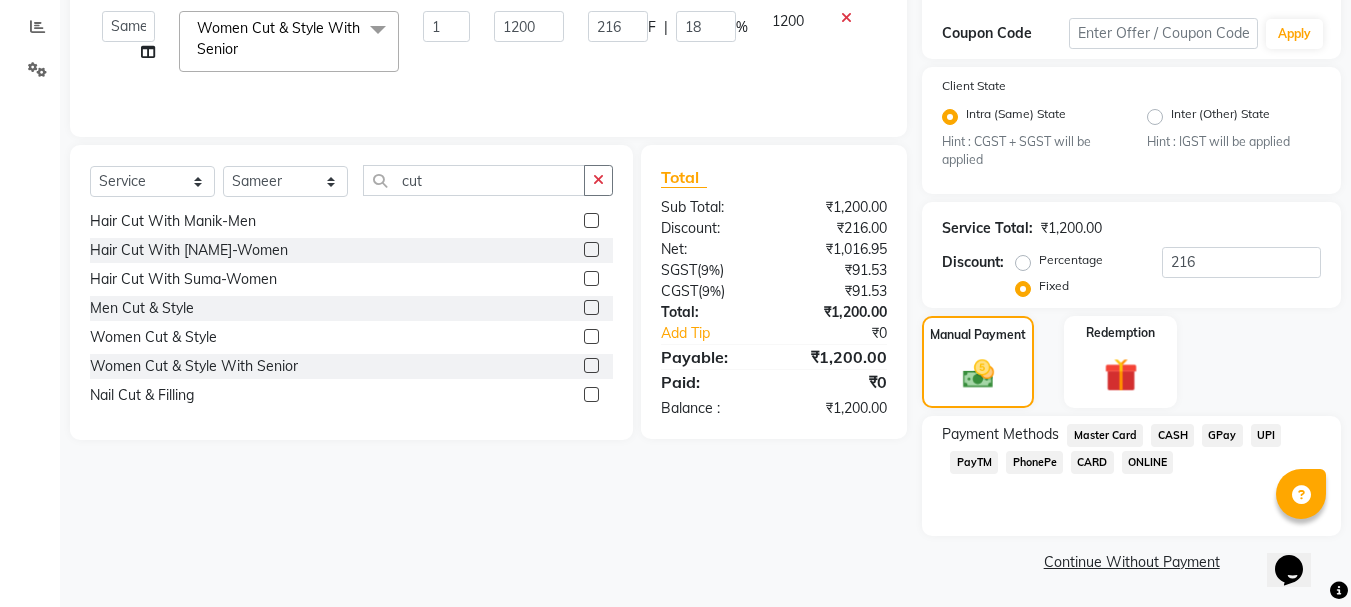 click on "GPay" 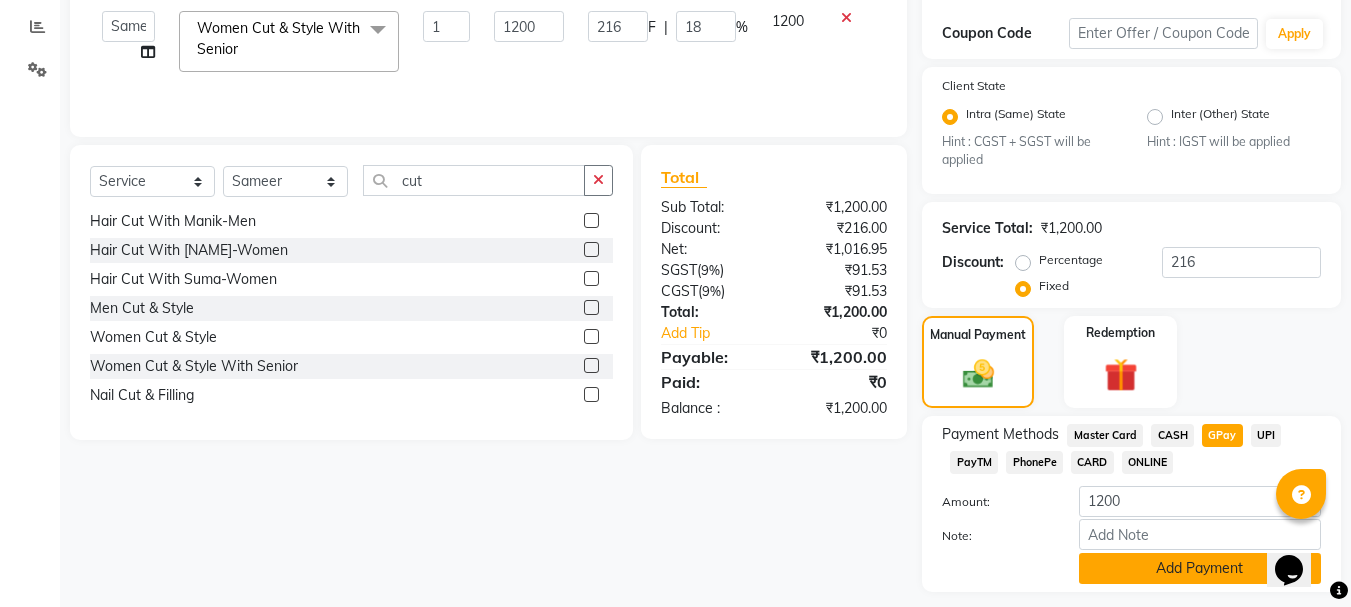 click on "Add Payment" 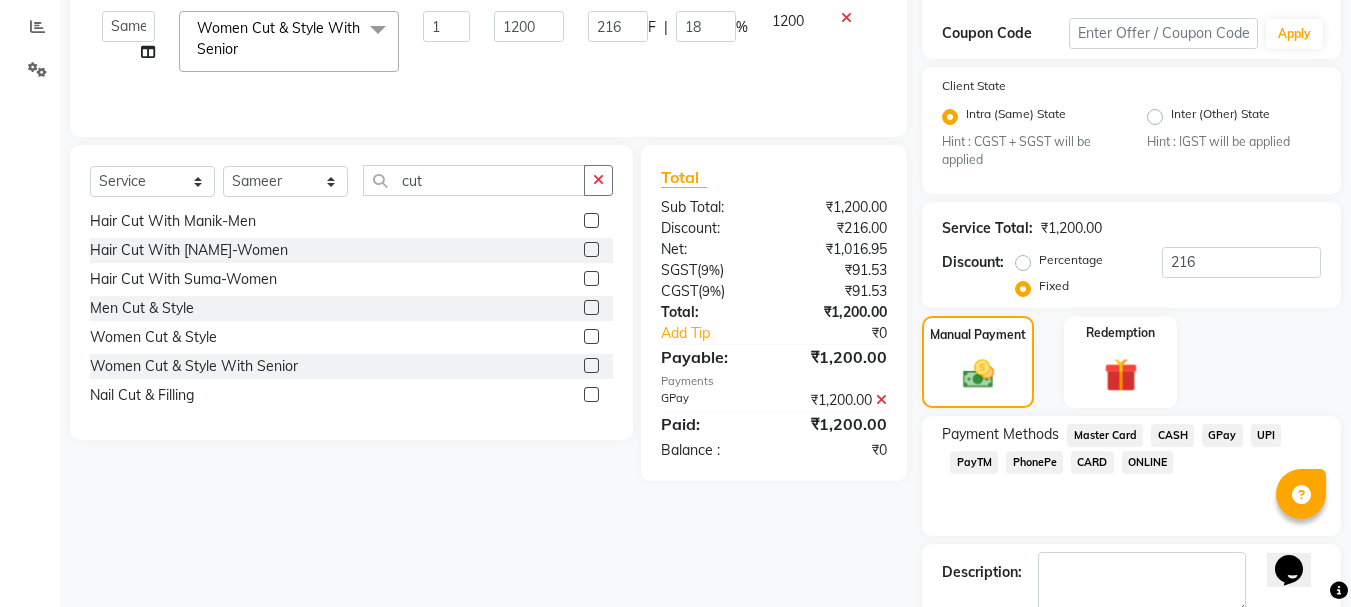 scroll, scrollTop: 444, scrollLeft: 0, axis: vertical 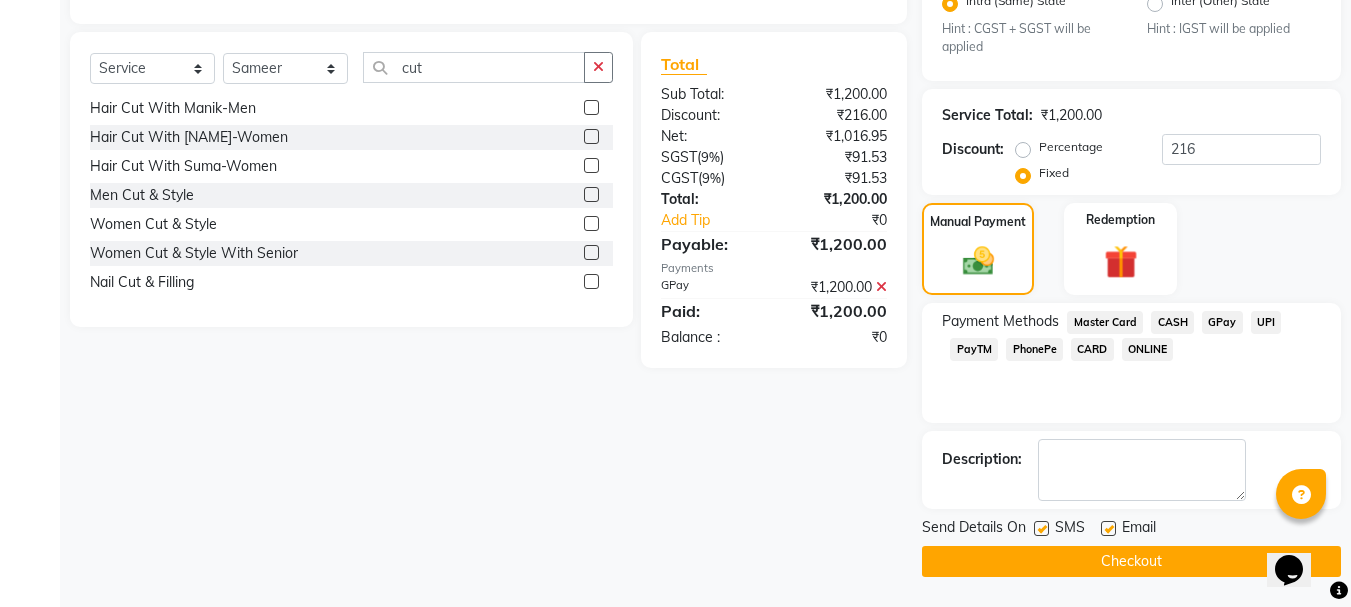 click on "Checkout" 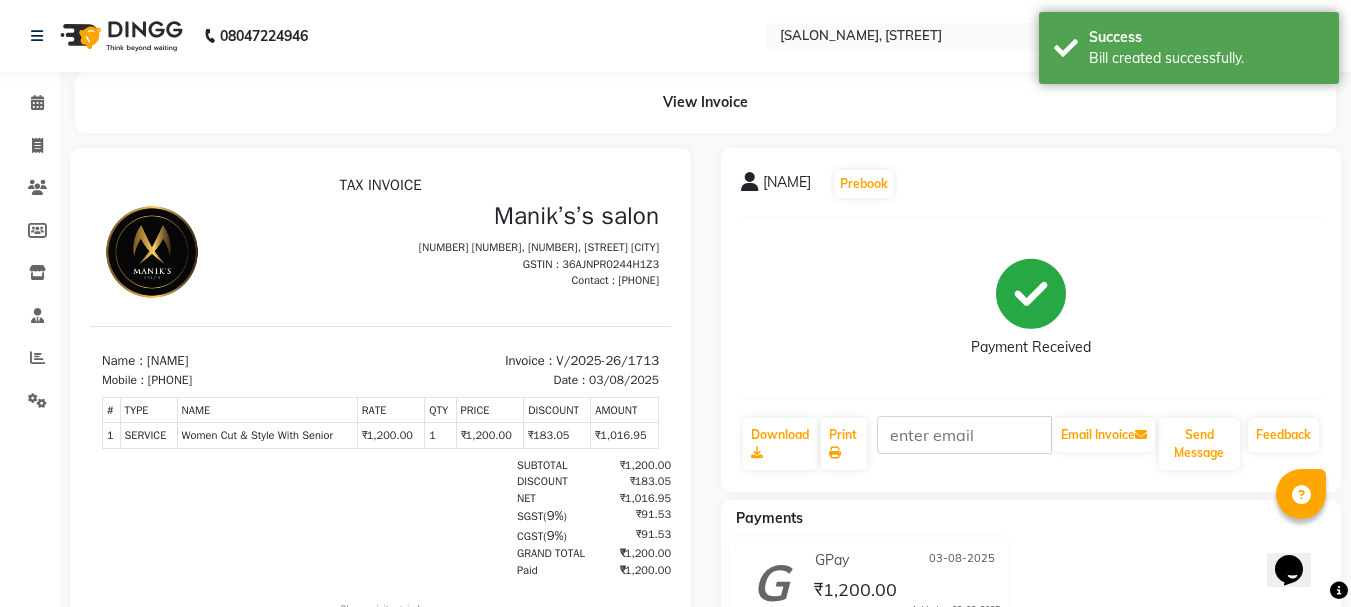 scroll, scrollTop: 0, scrollLeft: 0, axis: both 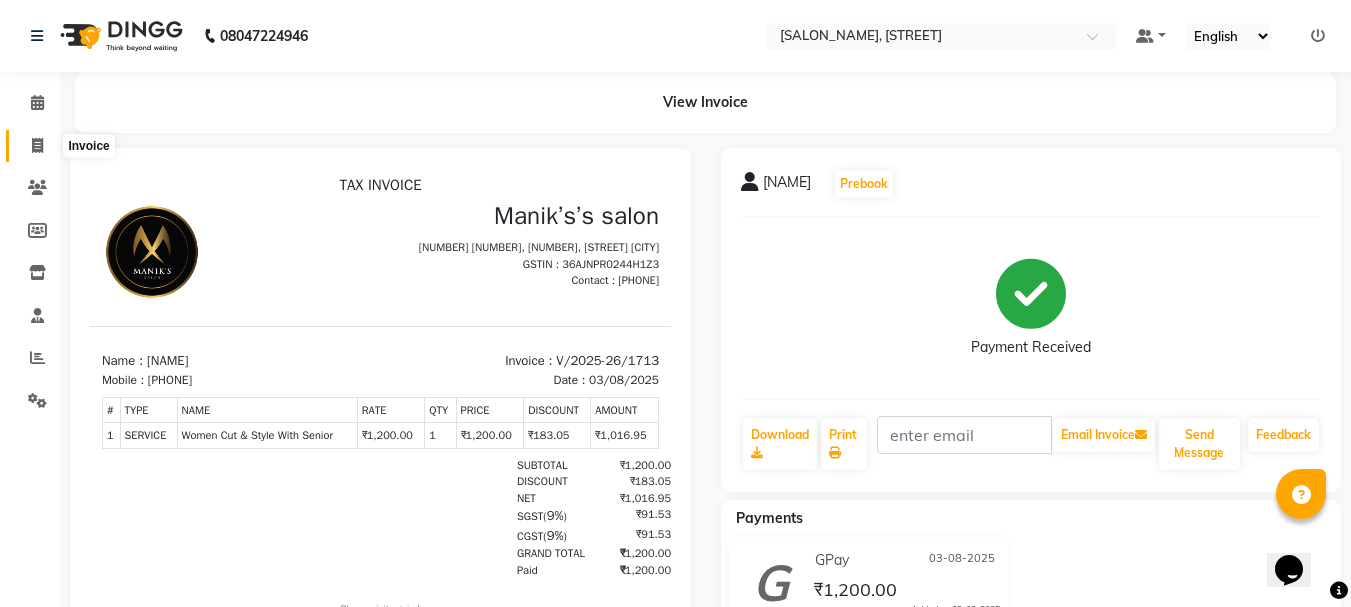 click 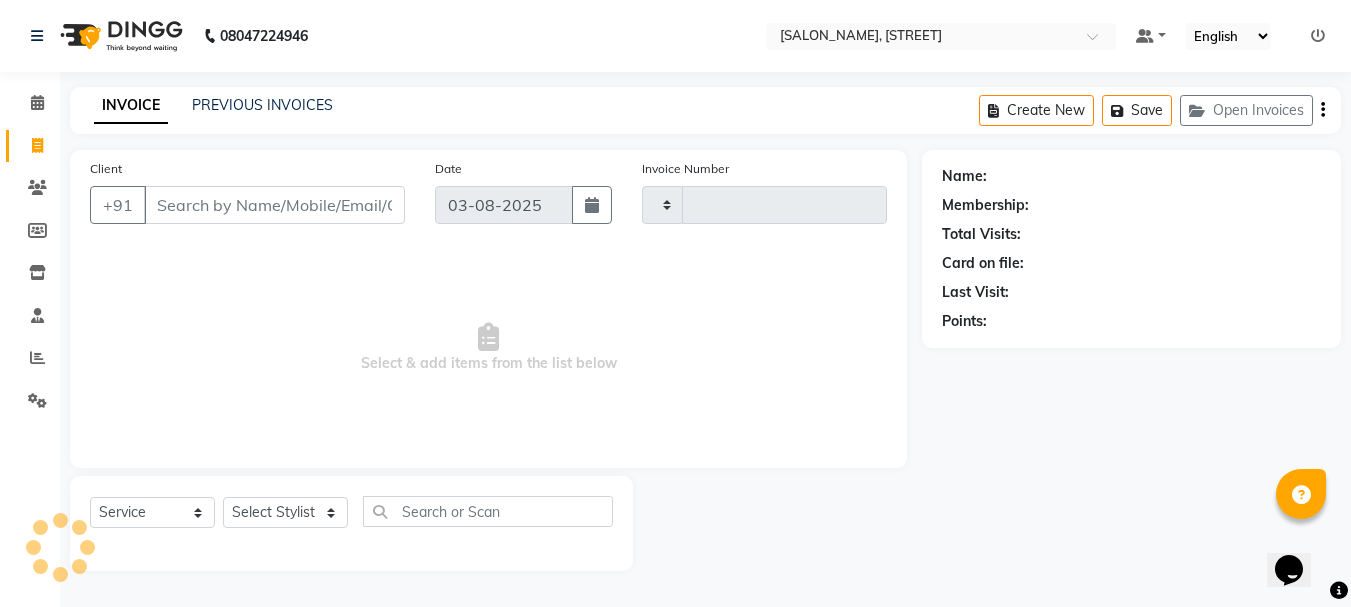 type on "1714" 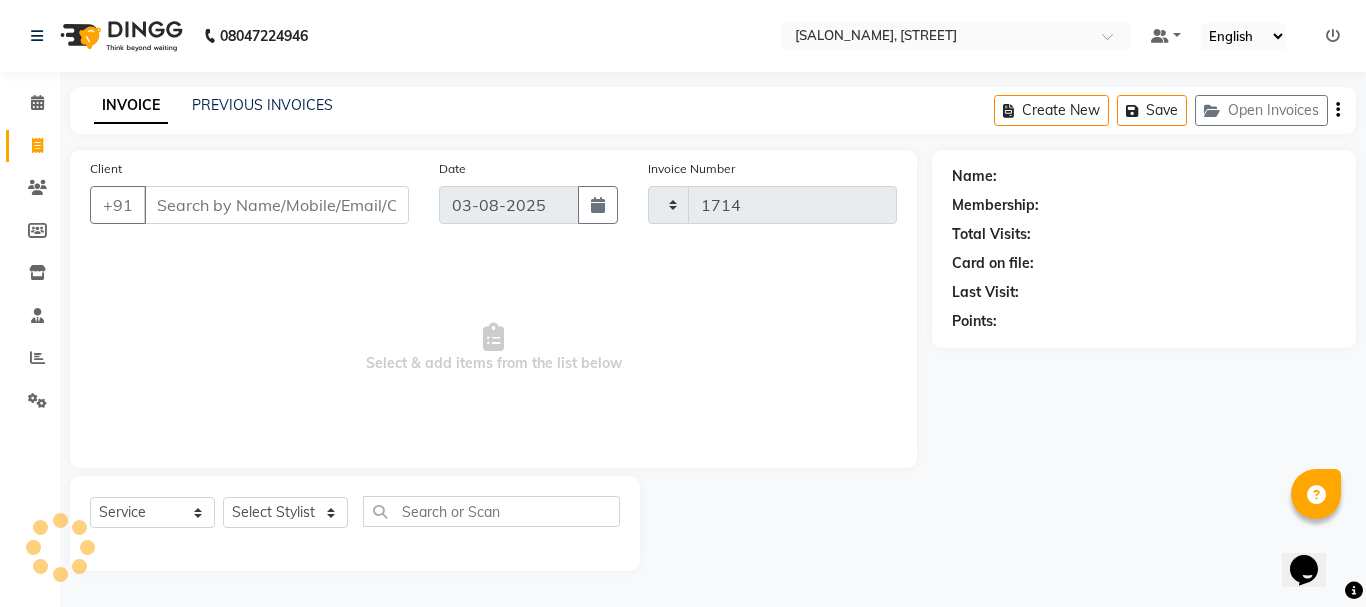 select on "3810" 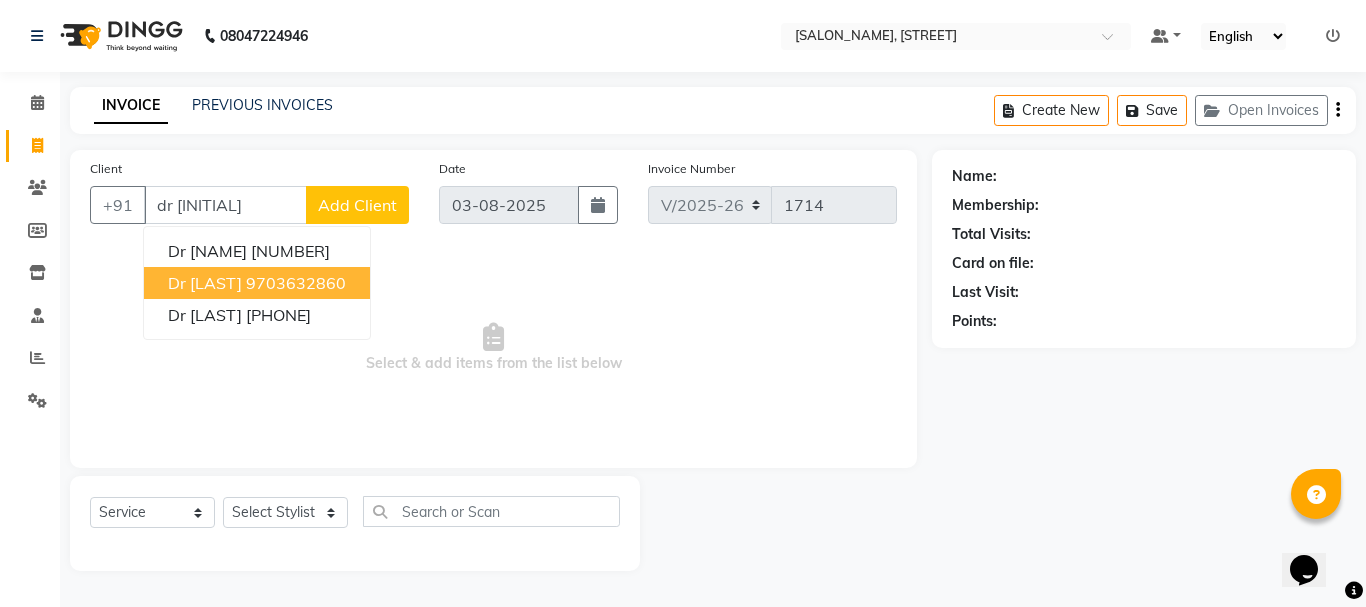 click on "9703632860" at bounding box center [296, 283] 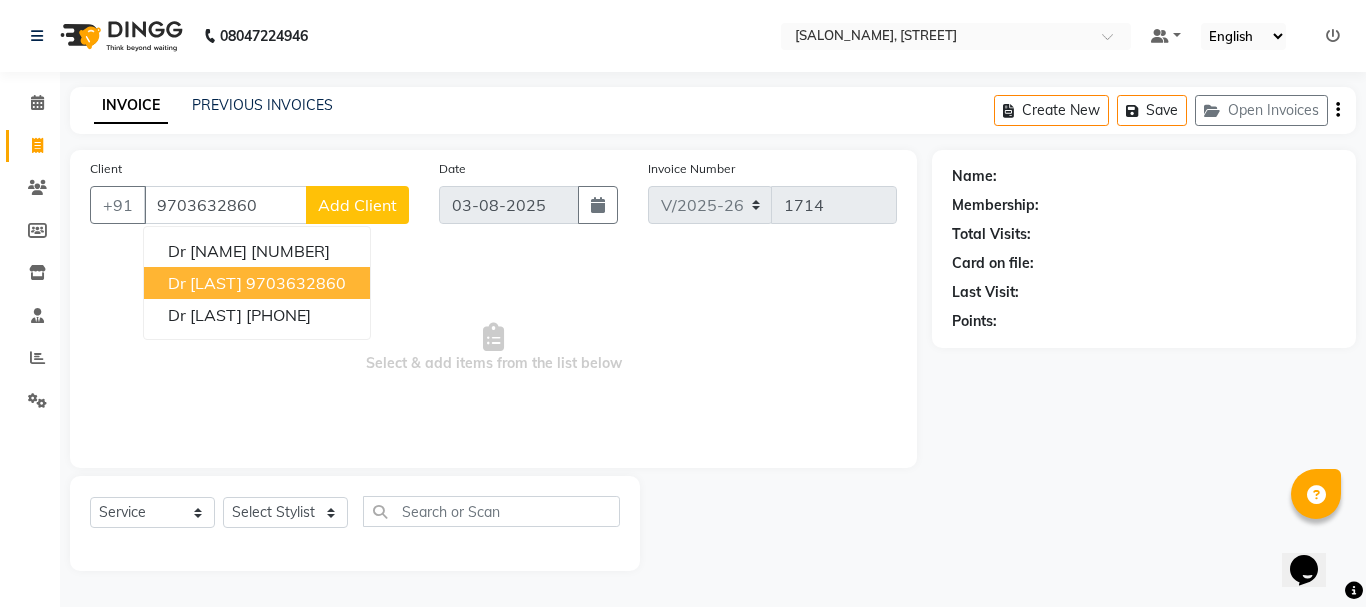 type on "9703632860" 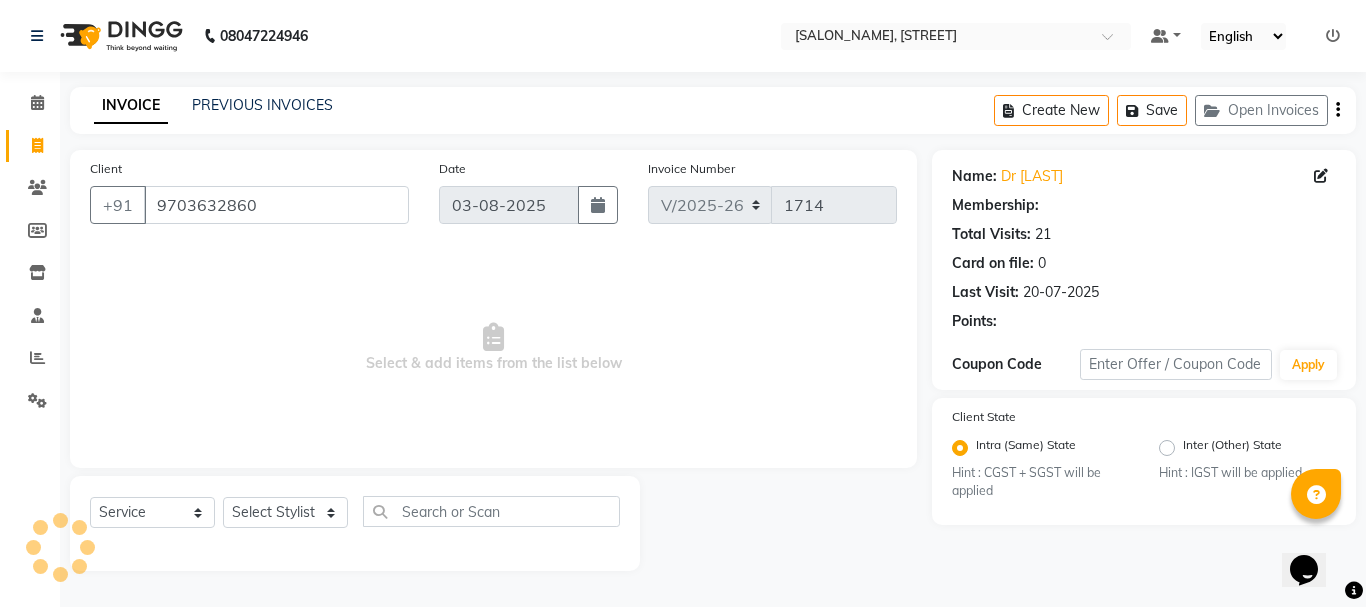 radio on "false" 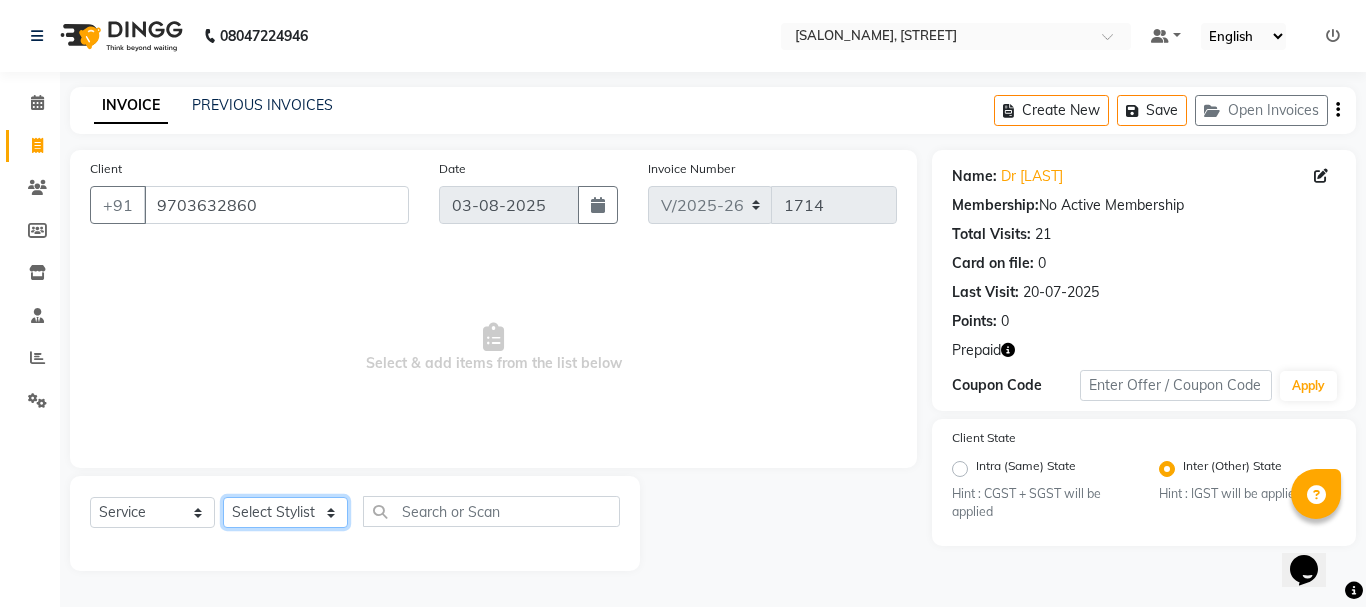 click on "Select Stylist Anil arshiya C Ameer Manager manik Salma Sameer Shaban Suma Suraj Taniya" 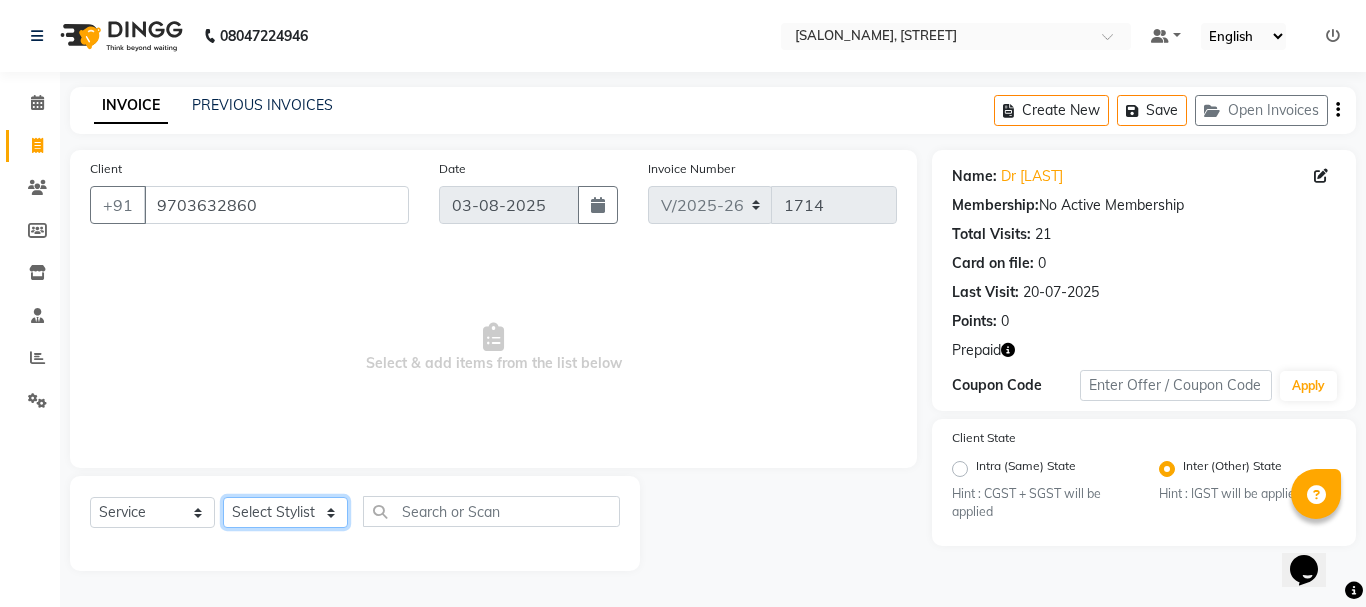 select on "22948" 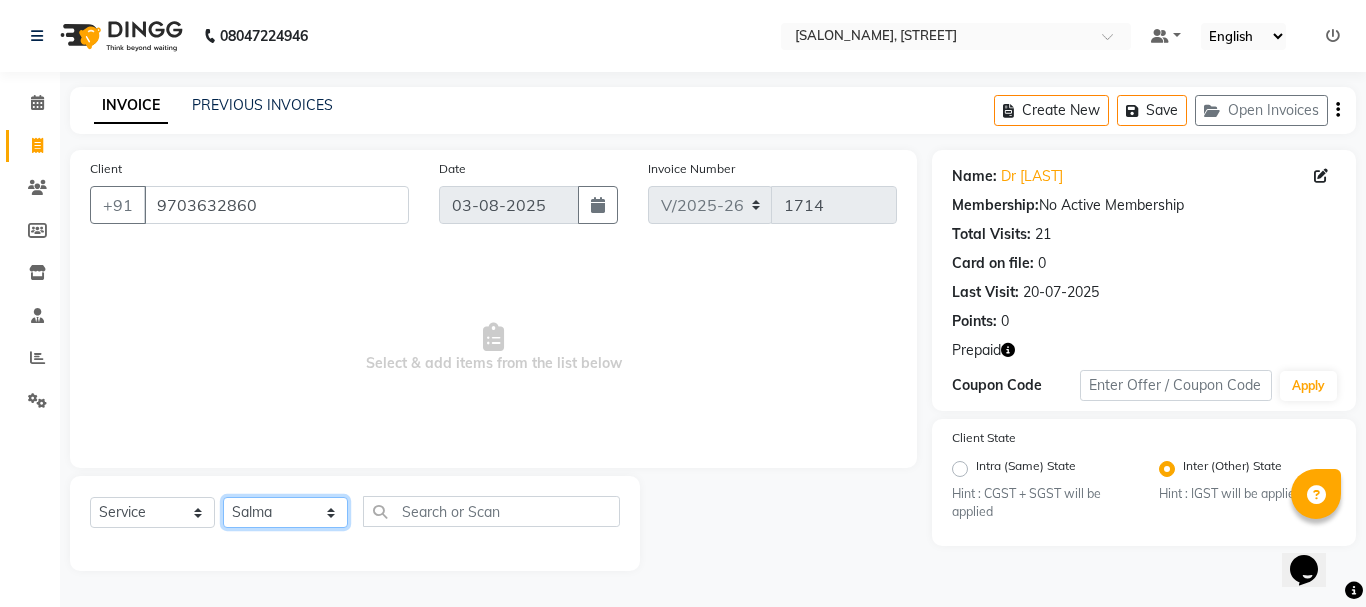 click on "Select Stylist Anil arshiya C Ameer Manager manik Salma Sameer Shaban Suma Suraj Taniya" 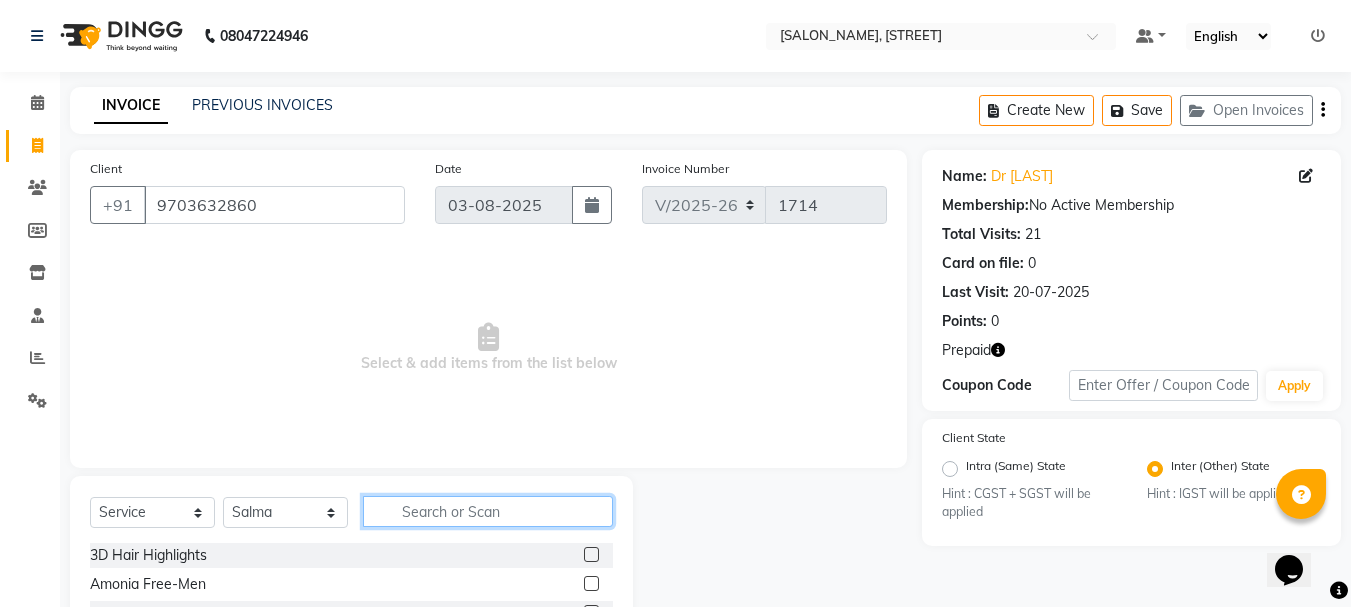 click 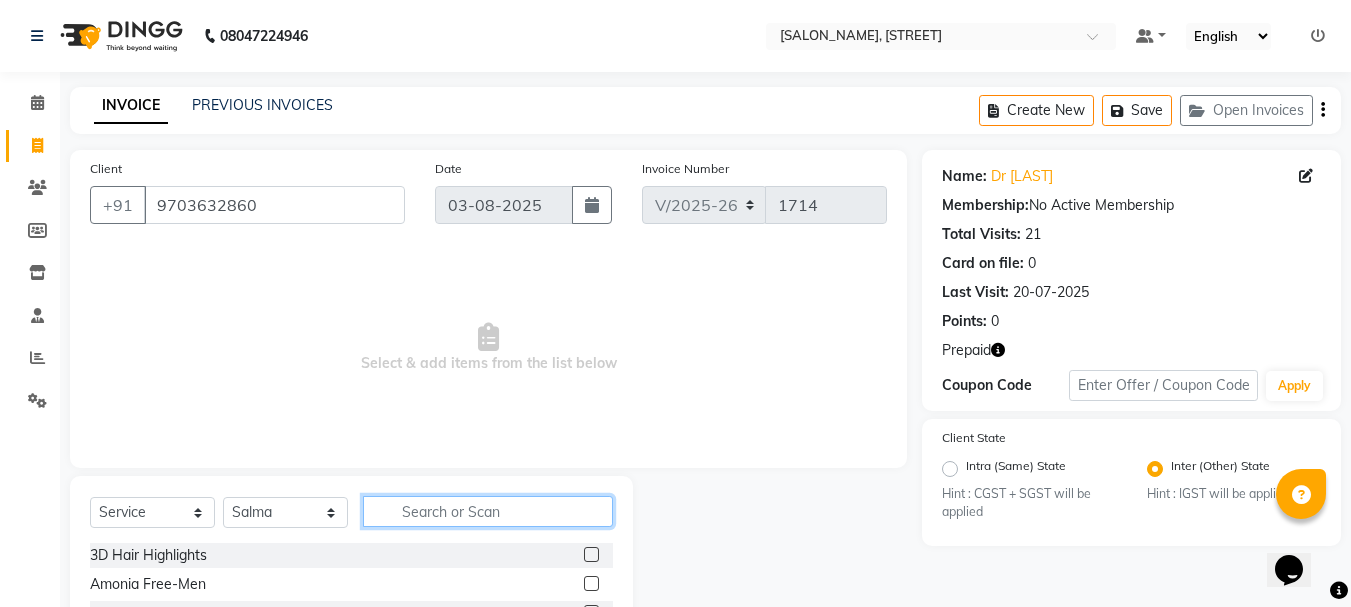 type on "m" 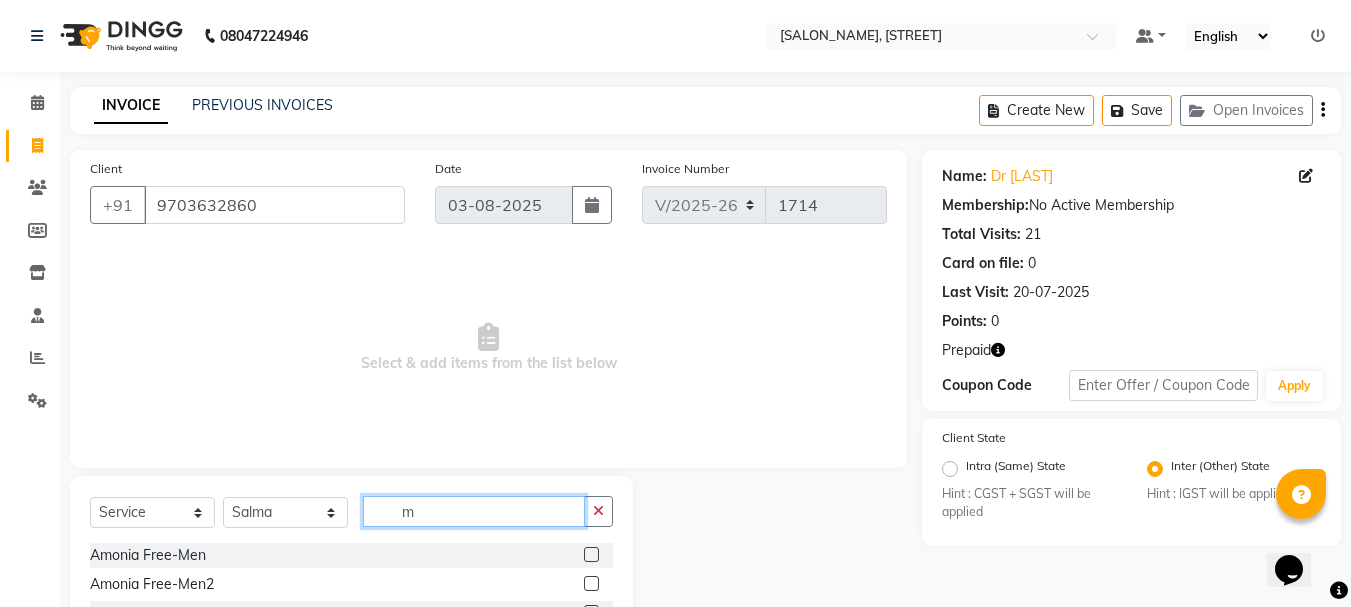 type 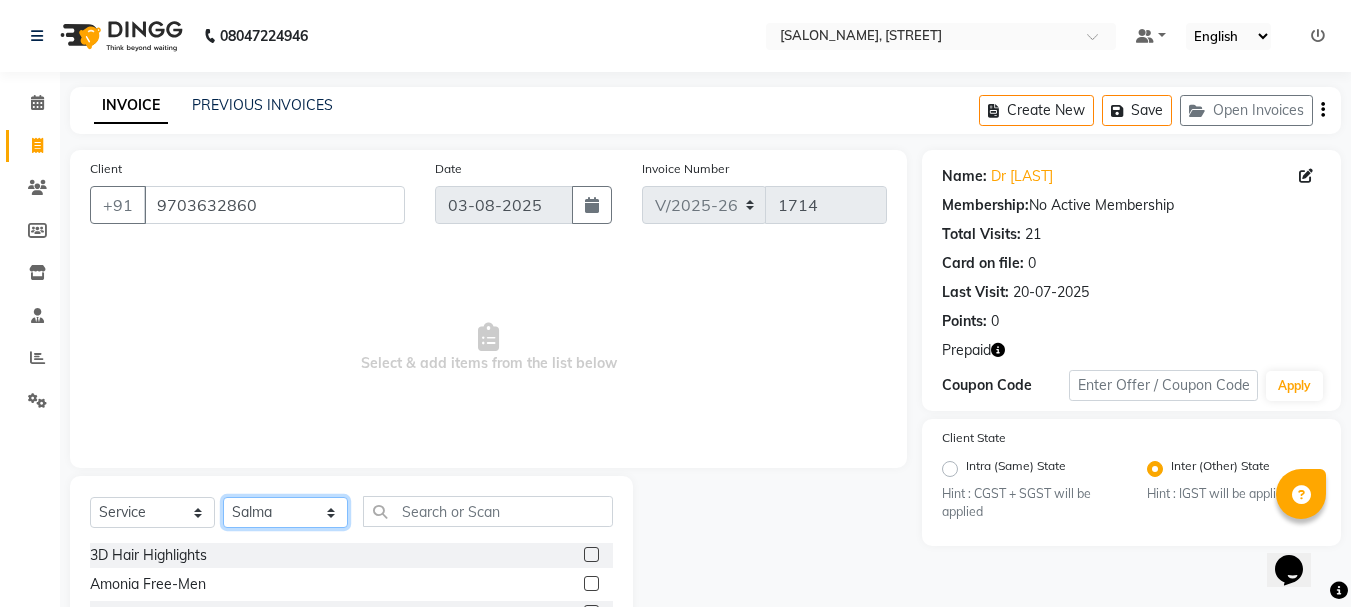 click on "Select Stylist Anil arshiya C Ameer Manager manik Salma Sameer Shaban Suma Suraj Taniya" 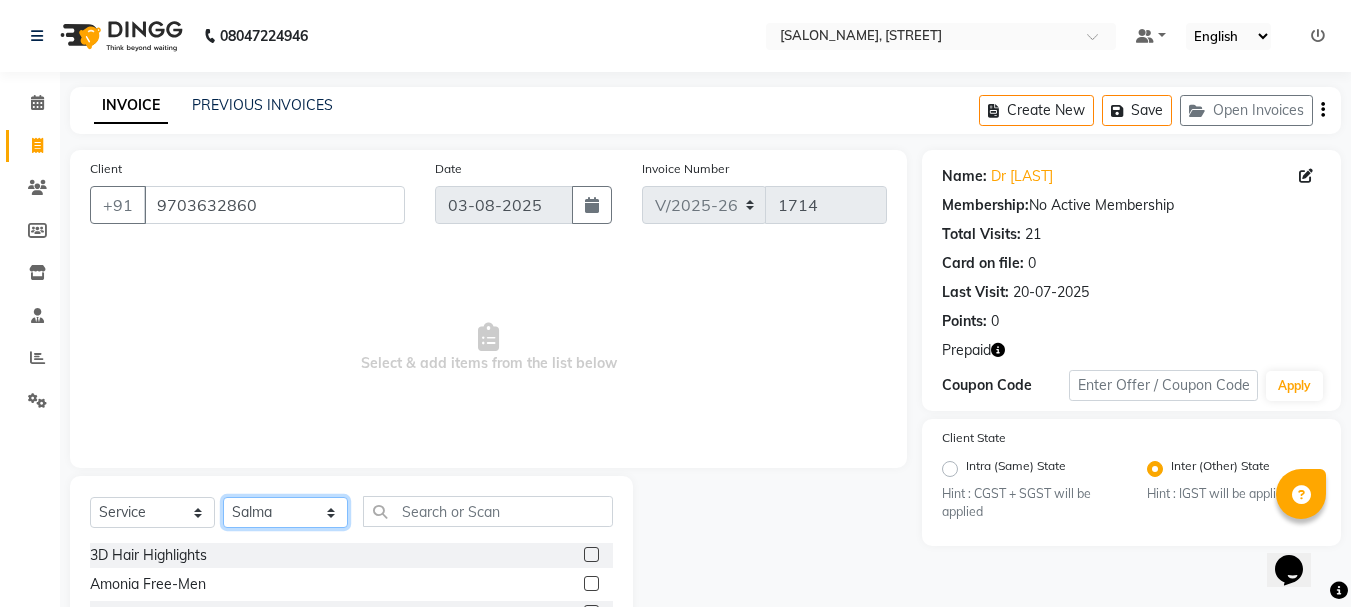 select on "[NUMBER]" 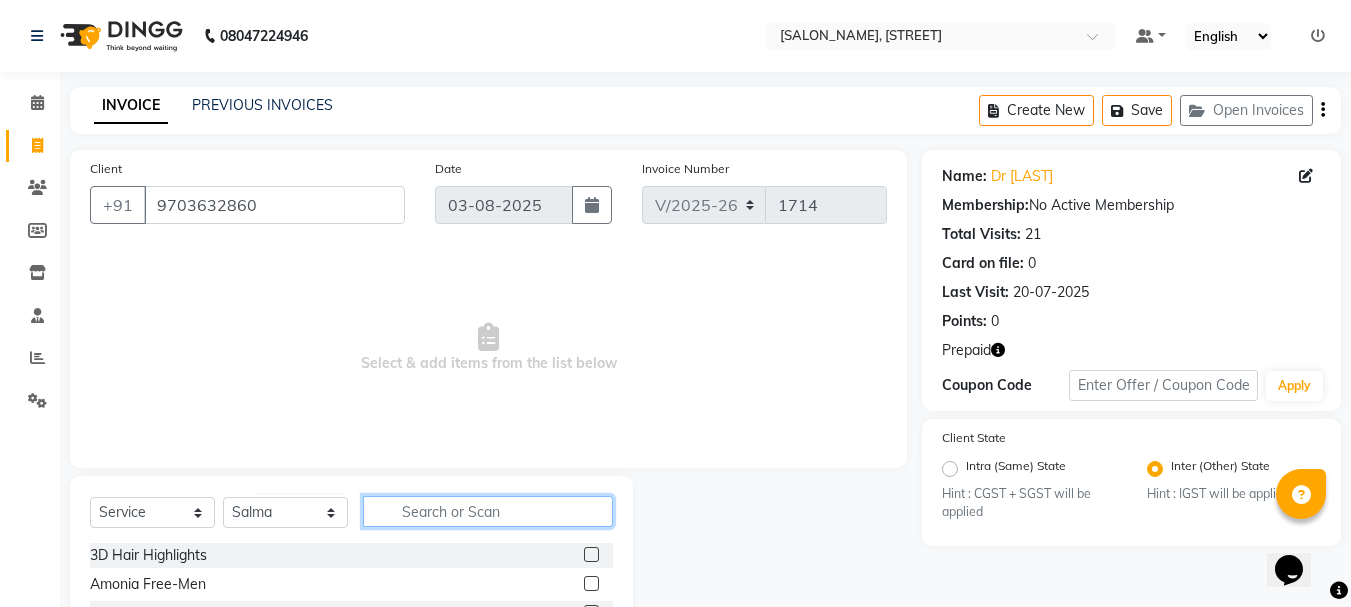 click 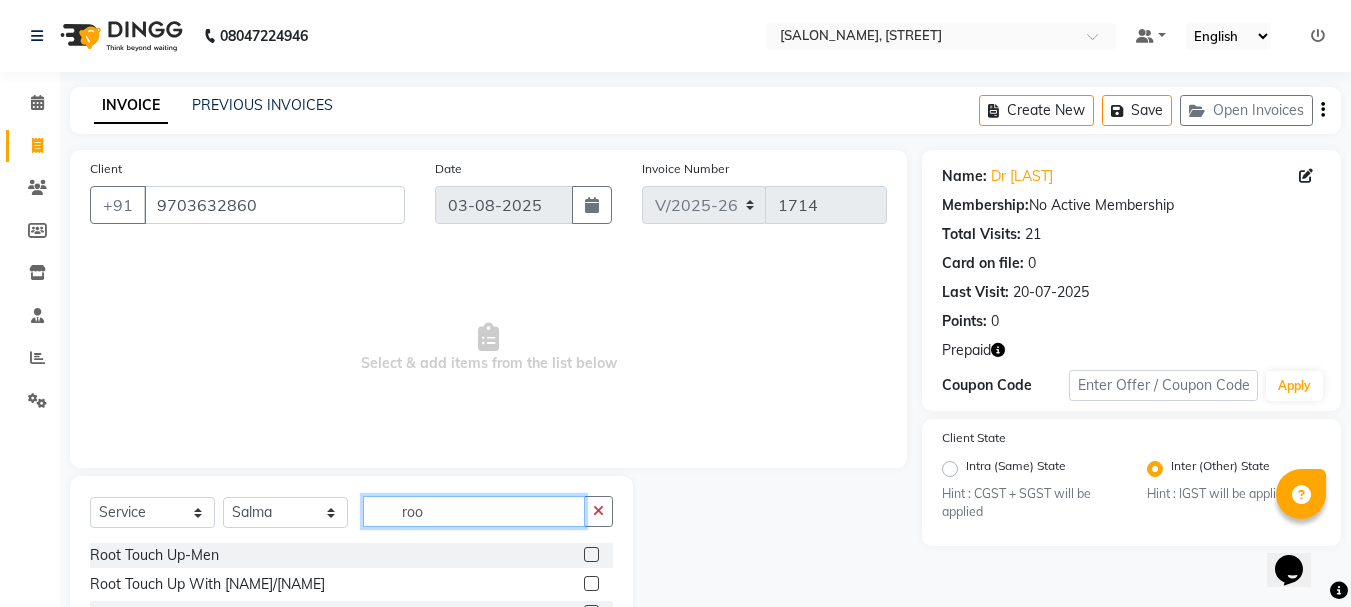 scroll, scrollTop: 81, scrollLeft: 0, axis: vertical 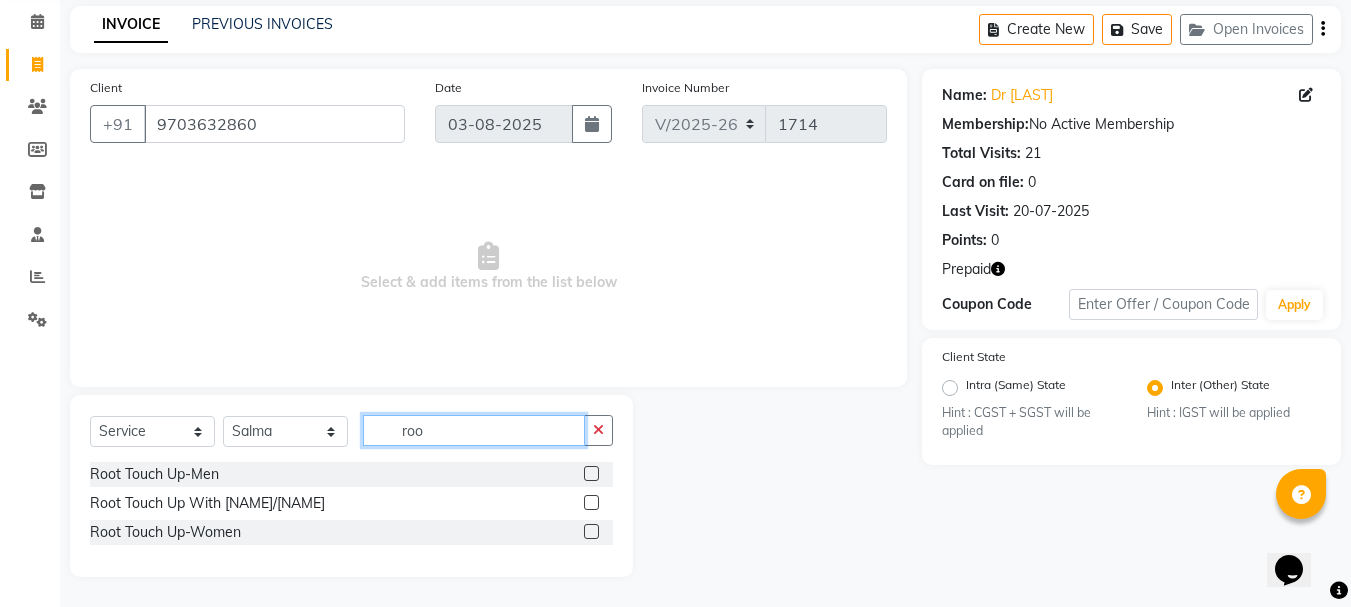 type on "roo" 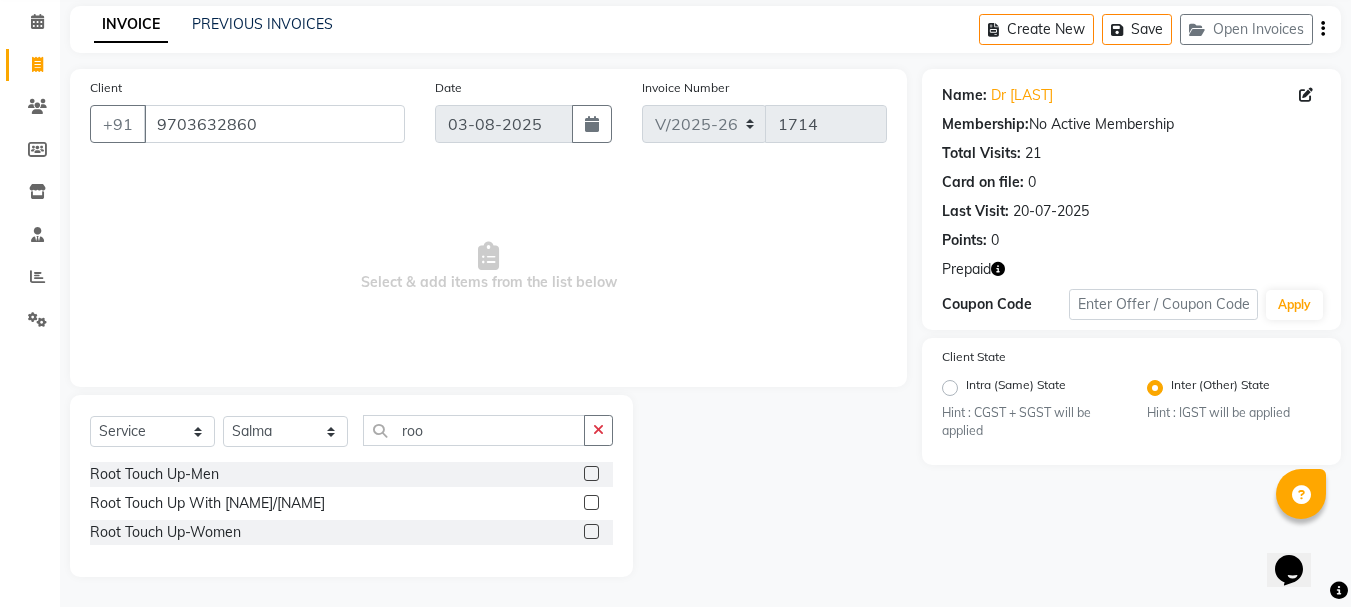 click 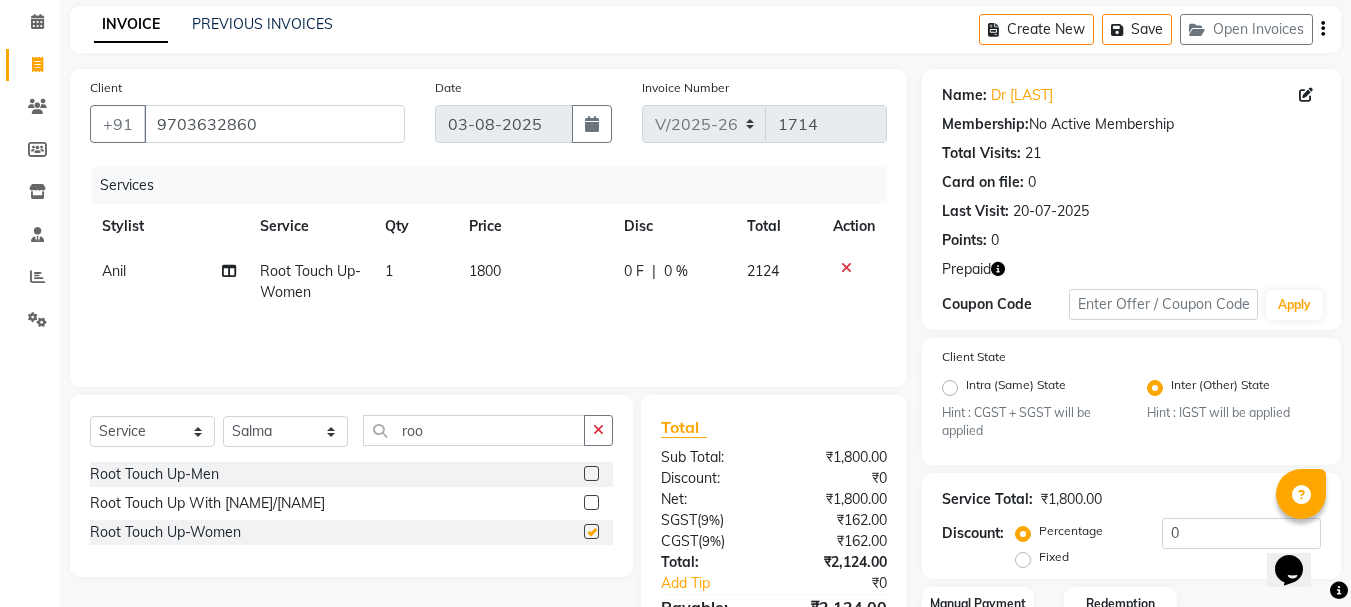 checkbox on "false" 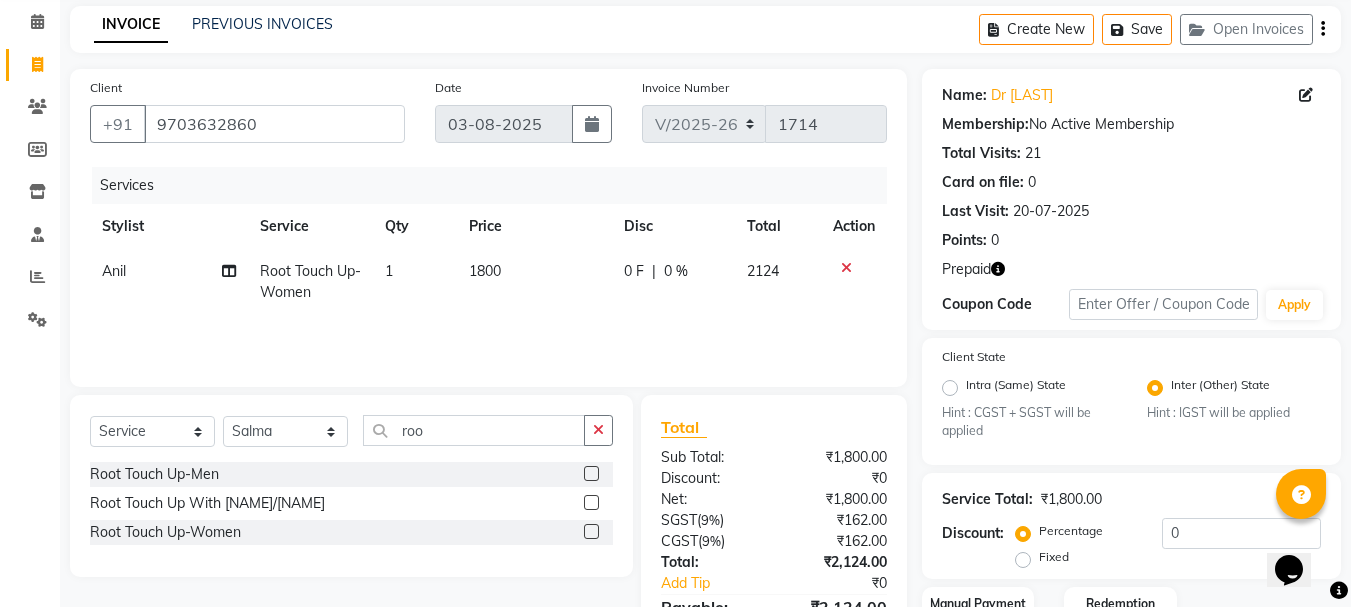 click on "1800" 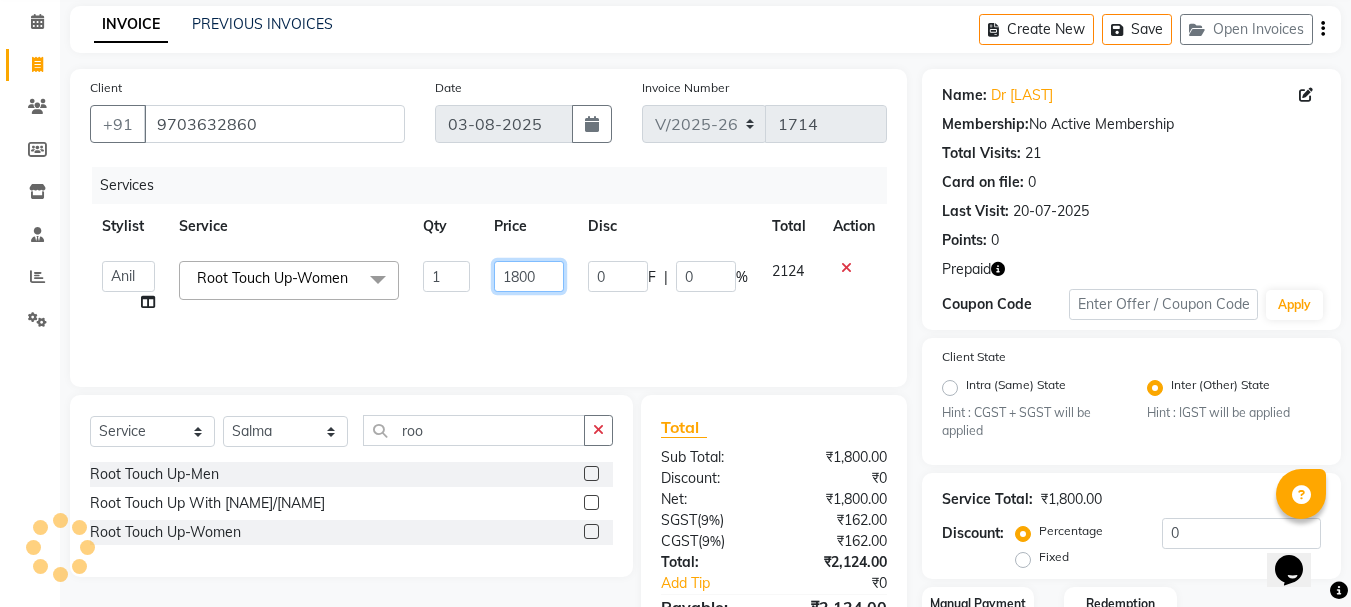 click on "1800" 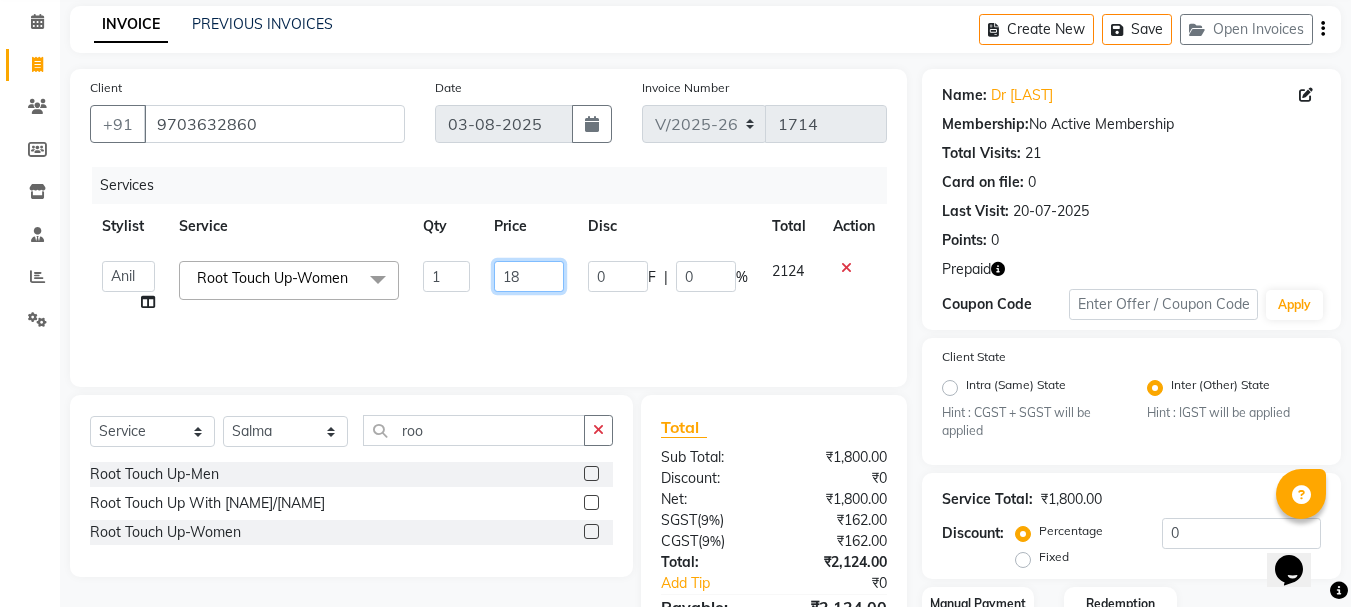 type on "1" 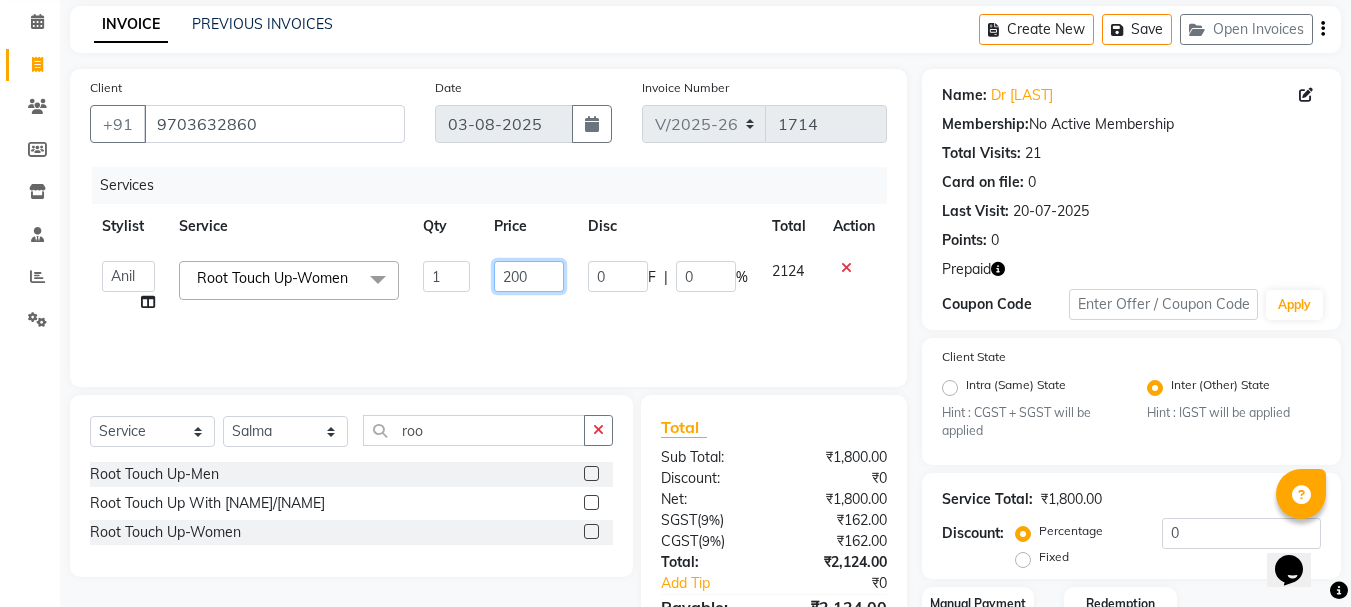 type on "2000" 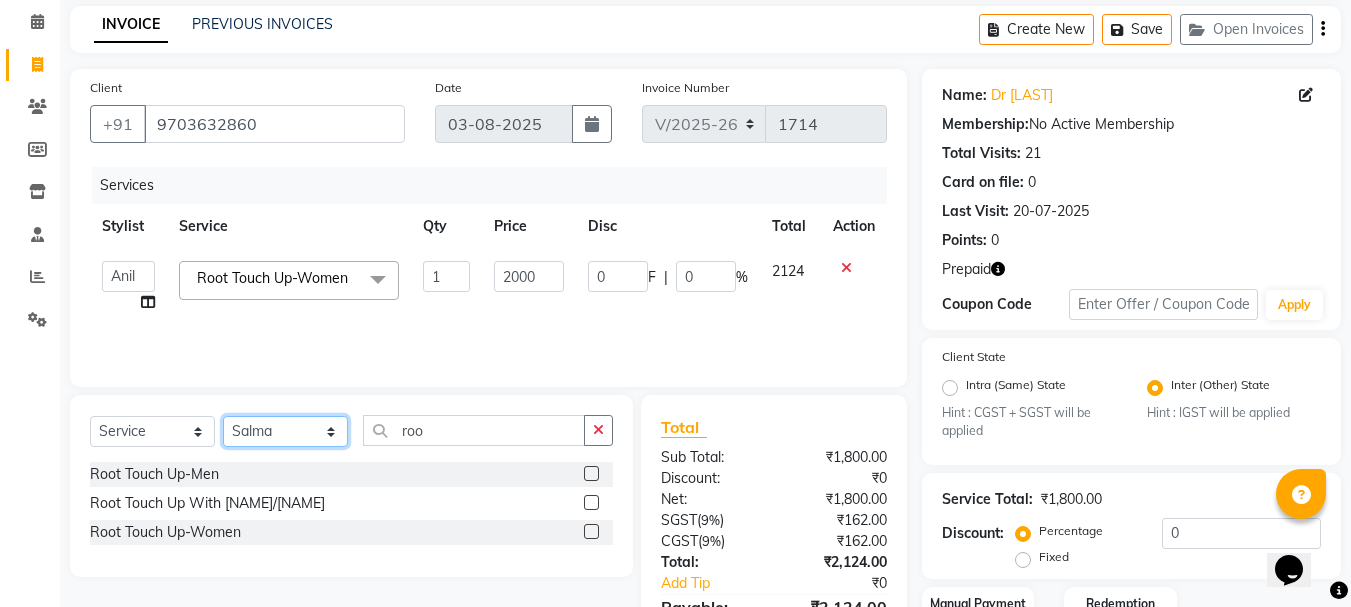 click on "Select Stylist Anil arshiya C Ameer Manager manik Salma Sameer Shaban Suma Suraj Taniya" 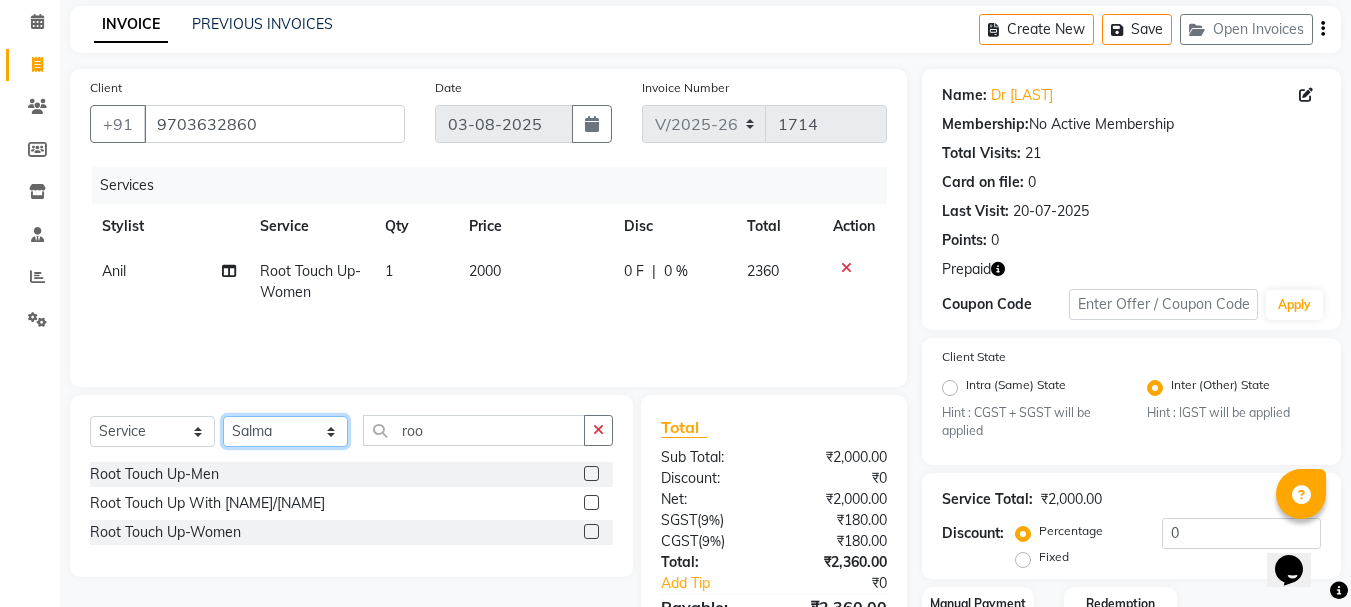 select on "22948" 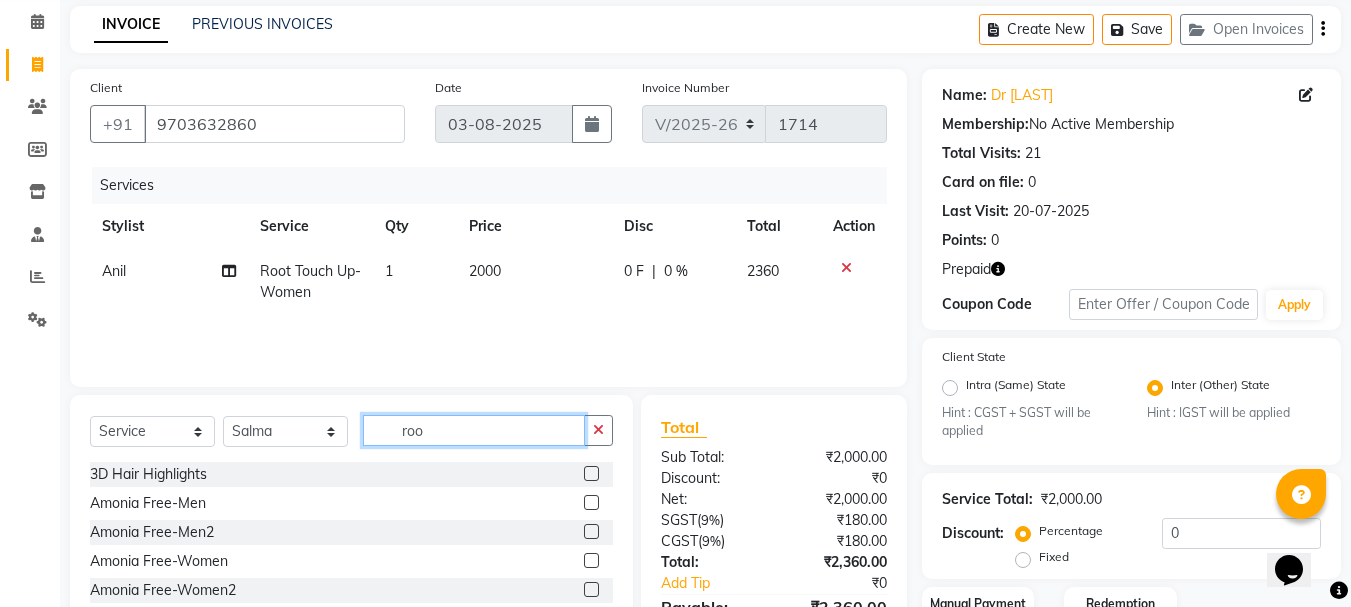 click on "roo" 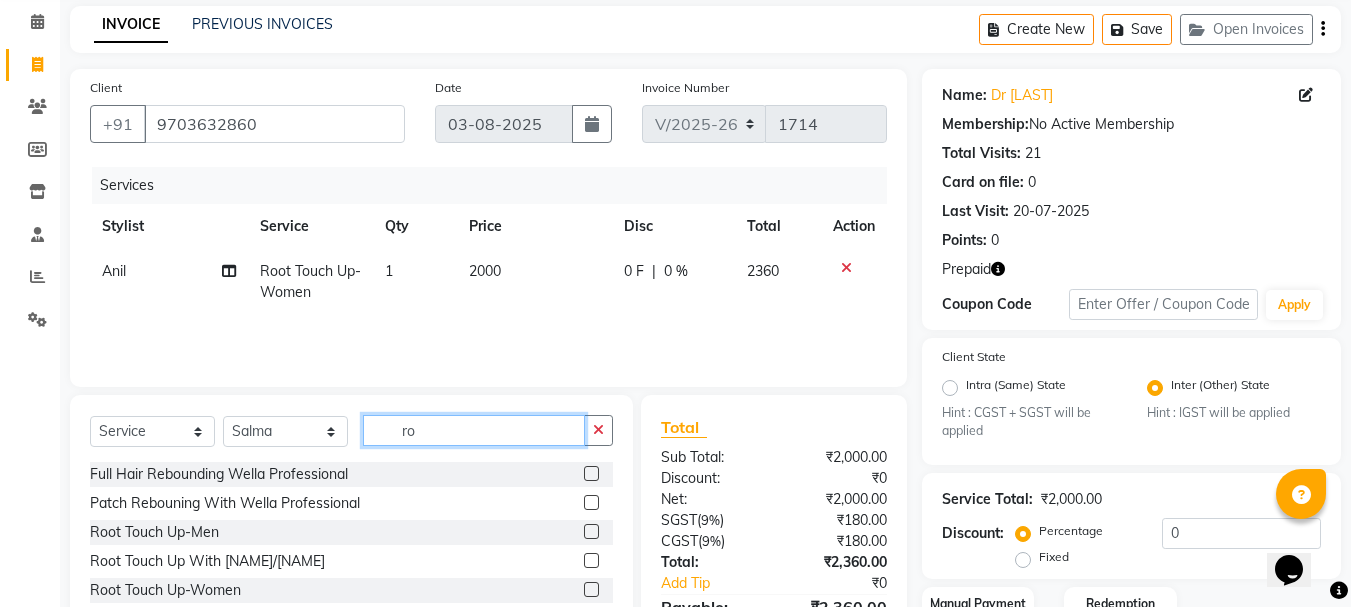 type on "r" 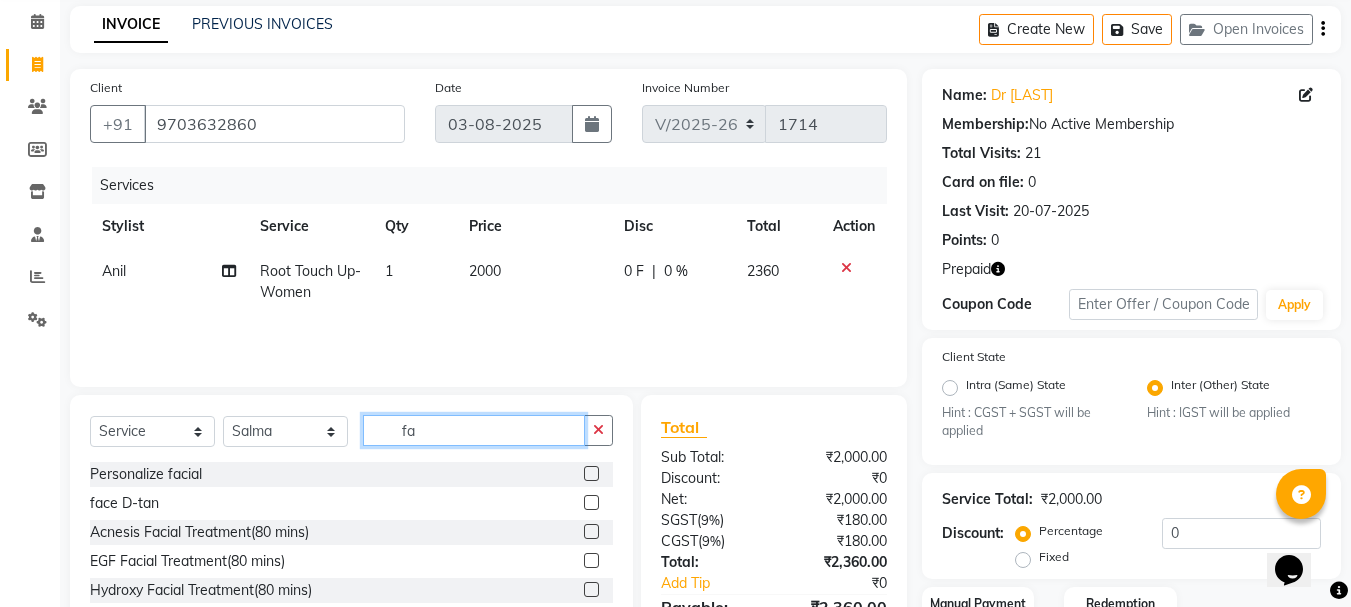 scroll, scrollTop: 264, scrollLeft: 0, axis: vertical 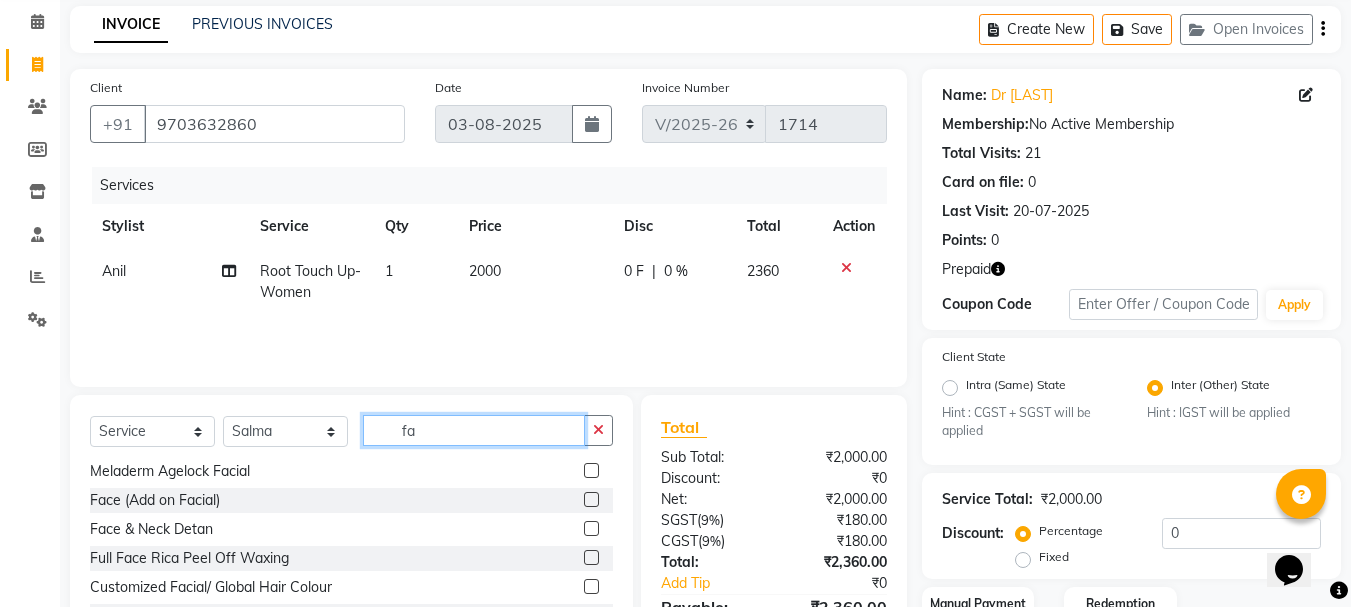 type on "fa" 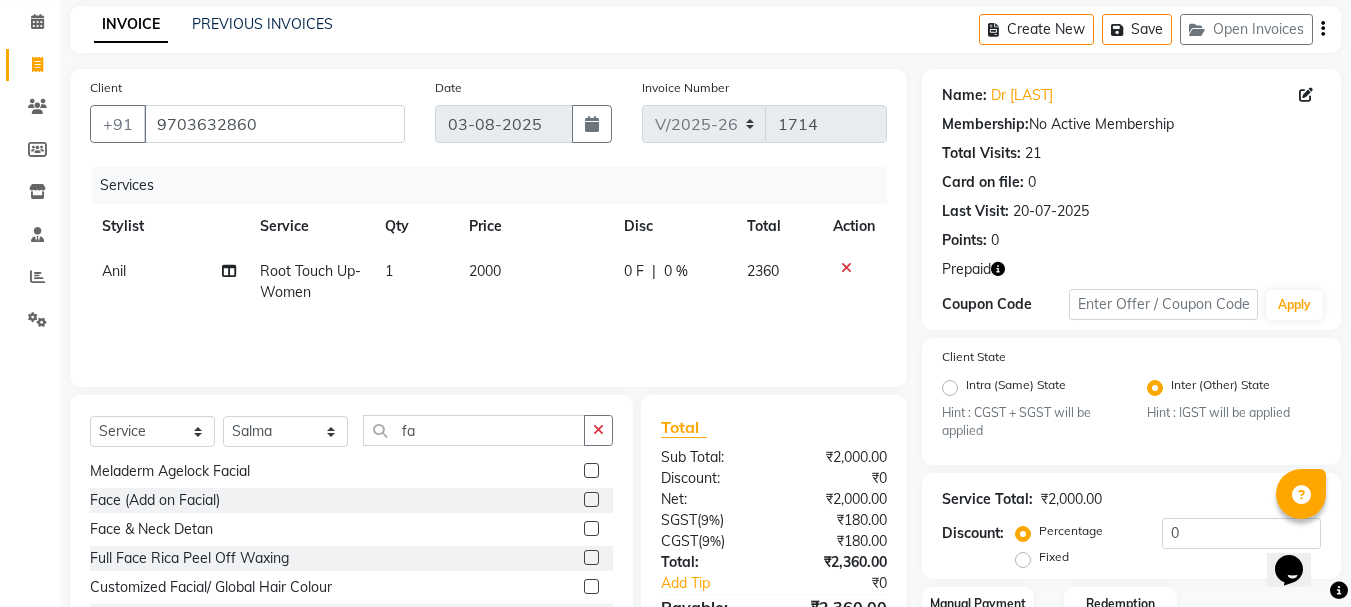 click 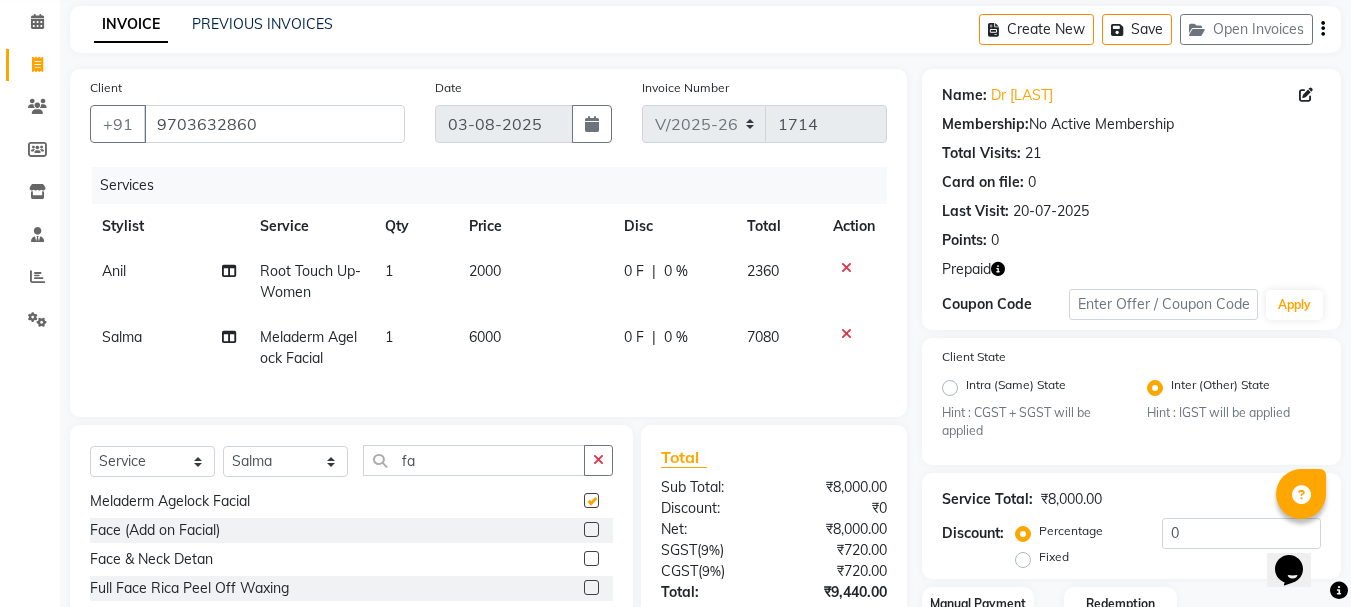 checkbox on "false" 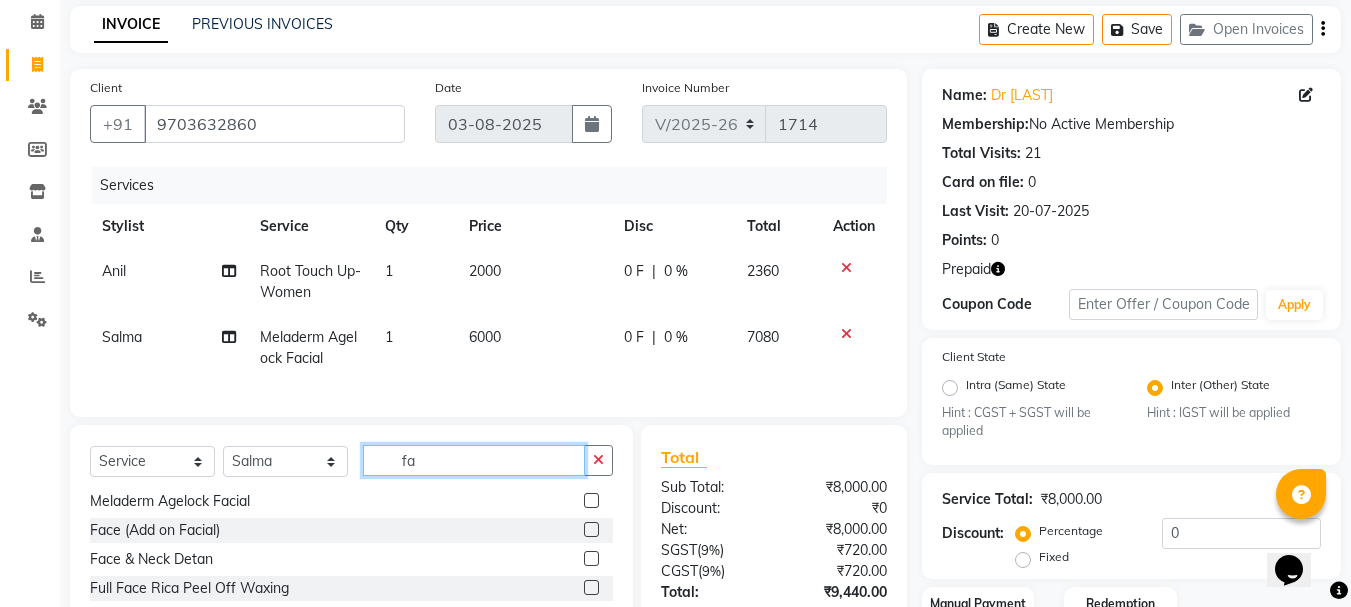 click on "fa" 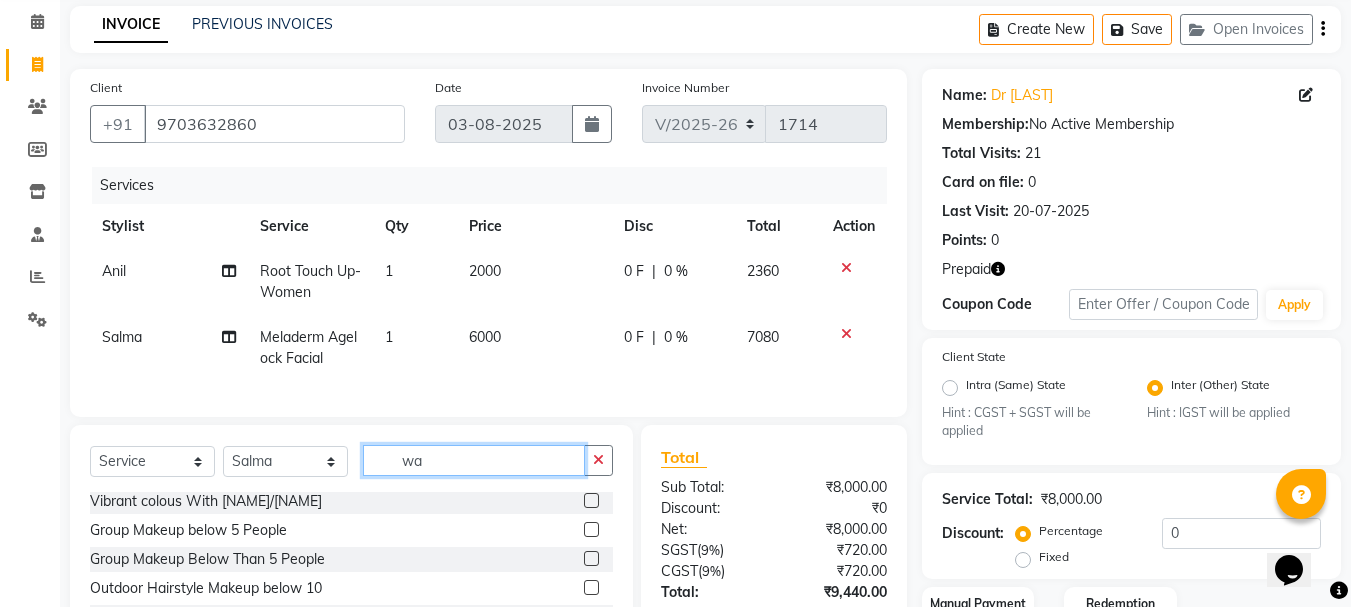 scroll, scrollTop: 0, scrollLeft: 0, axis: both 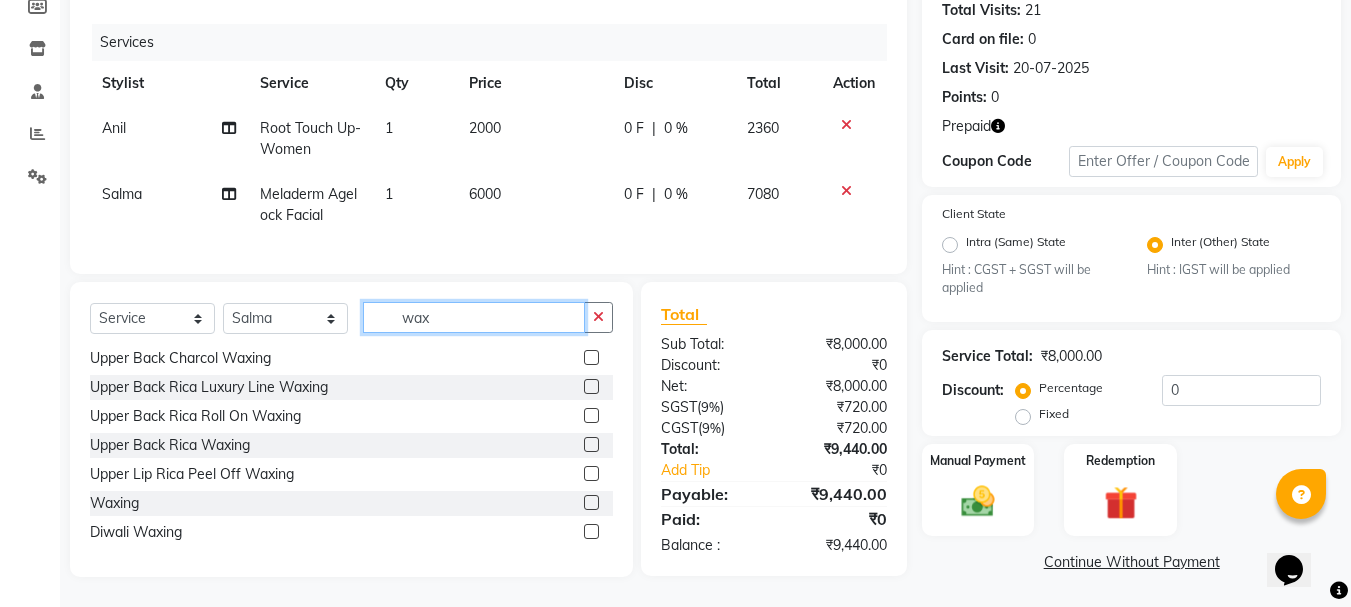 type on "wax" 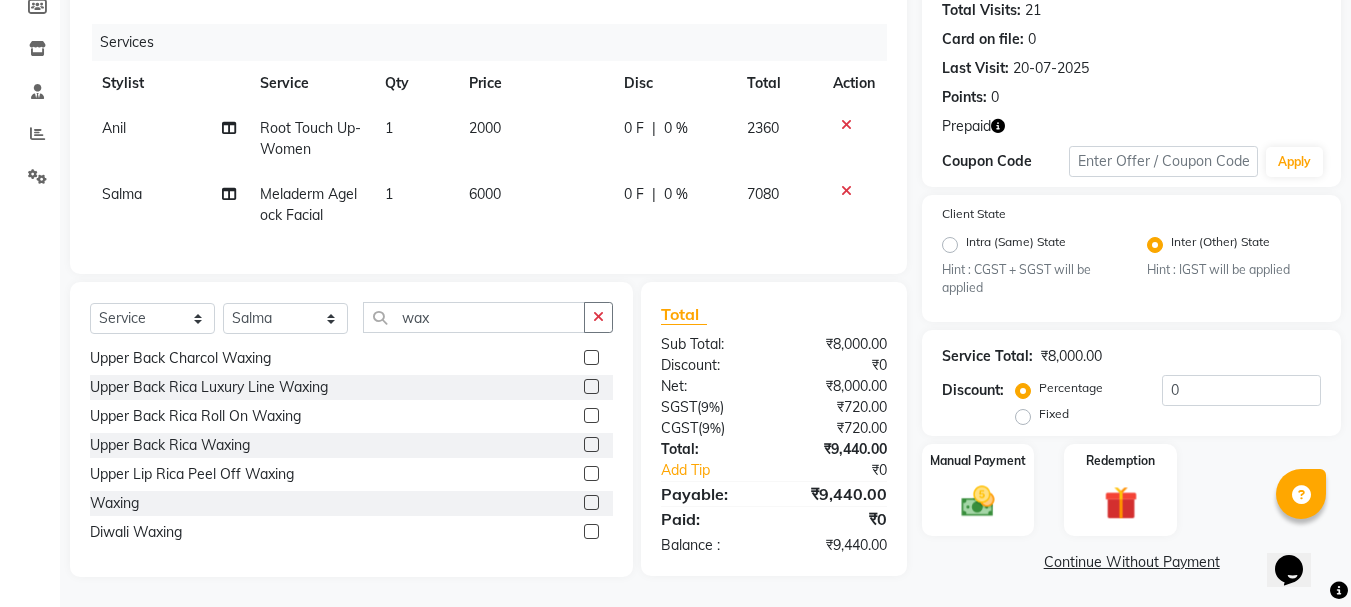 click 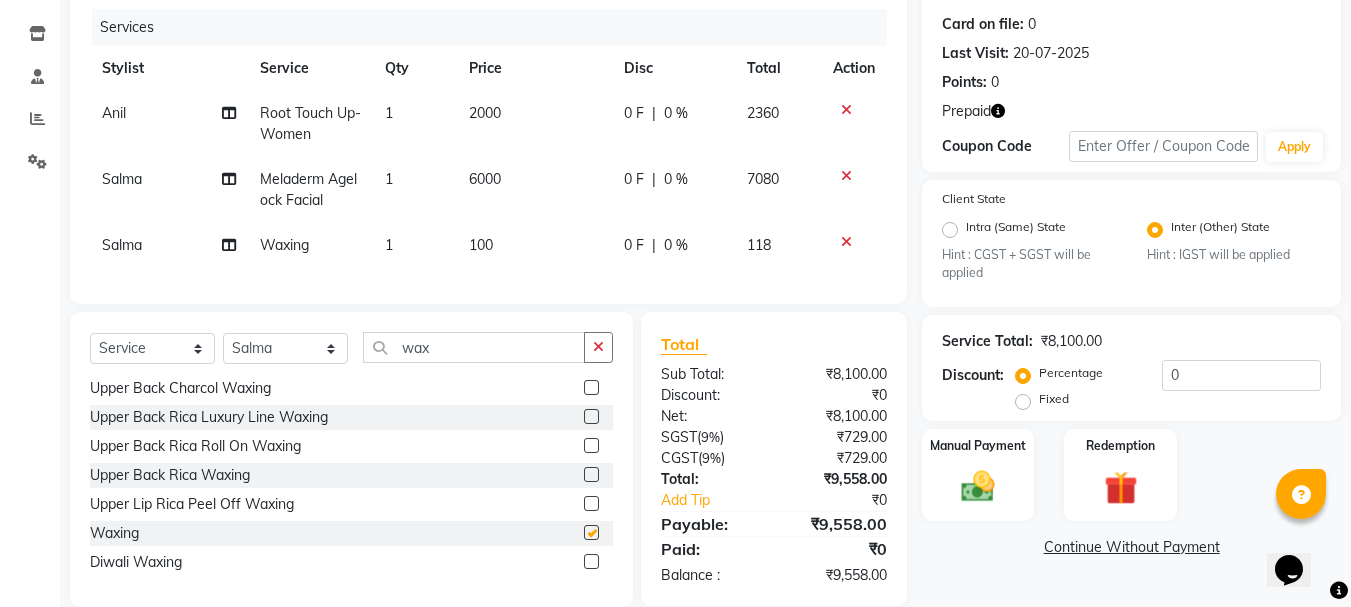 checkbox on "false" 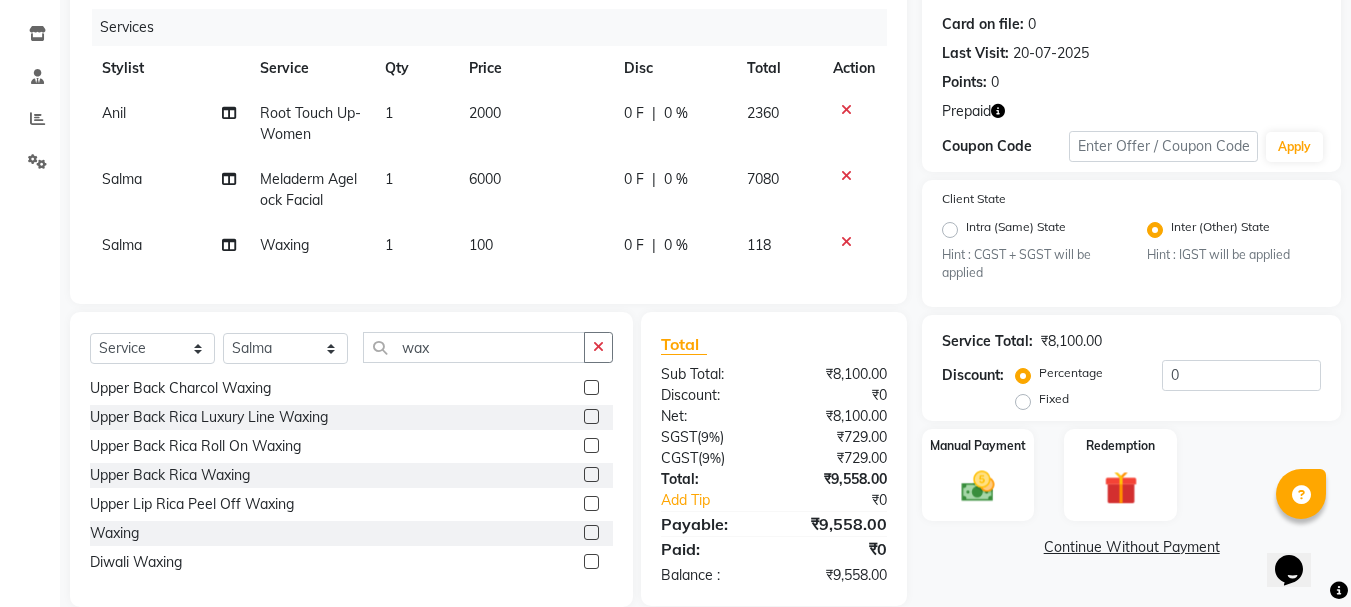 click on "100" 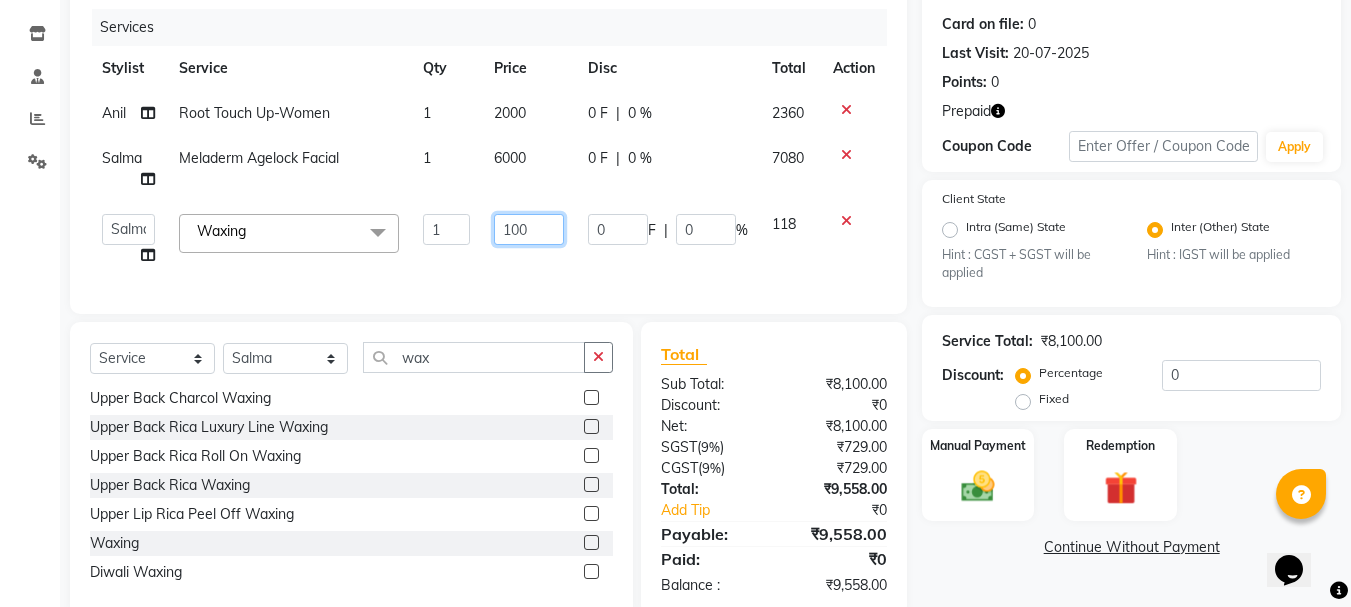 click on "100" 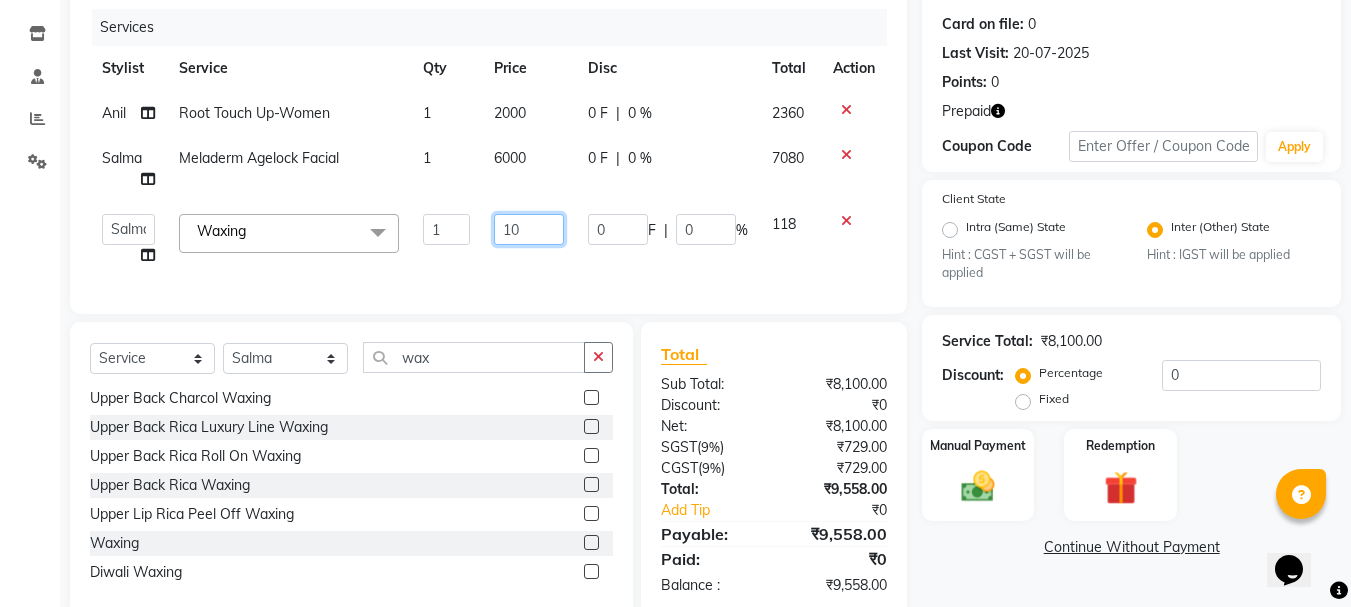 type on "1" 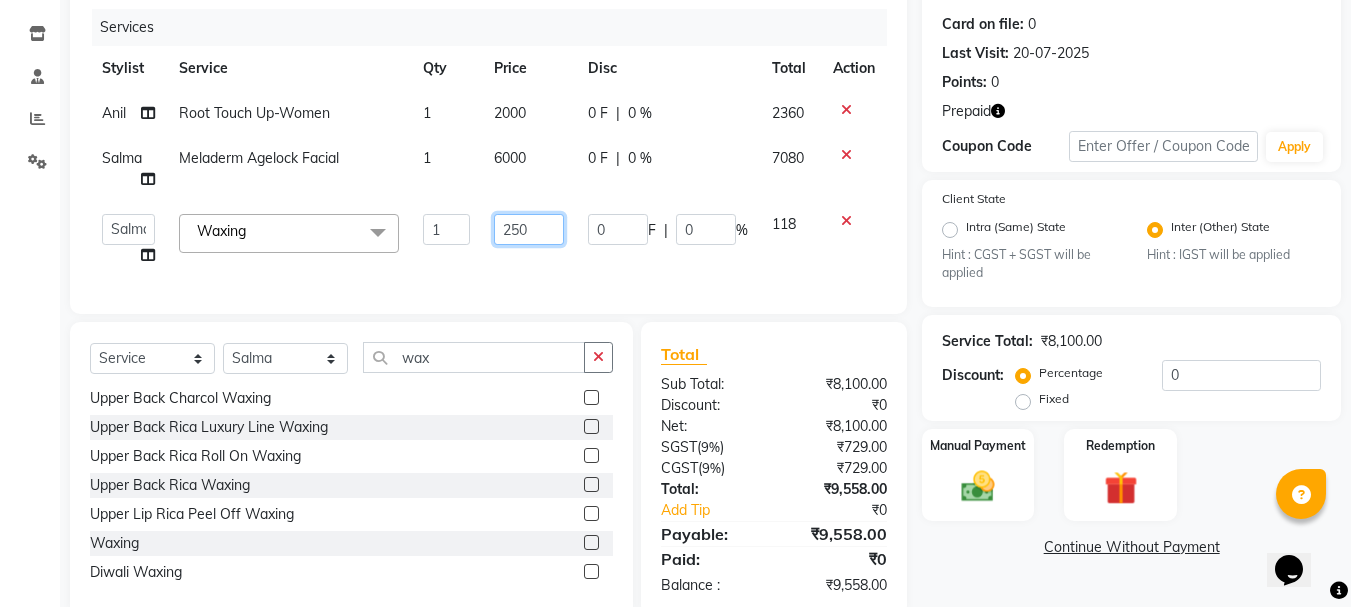 type on "2500" 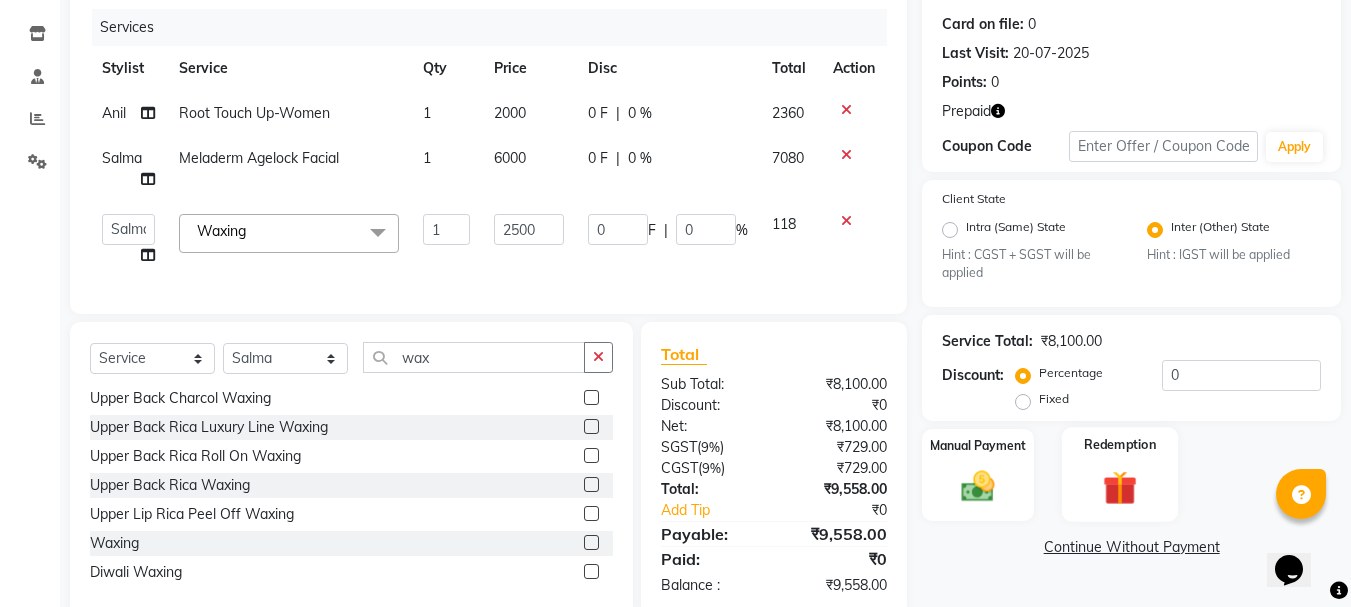 click 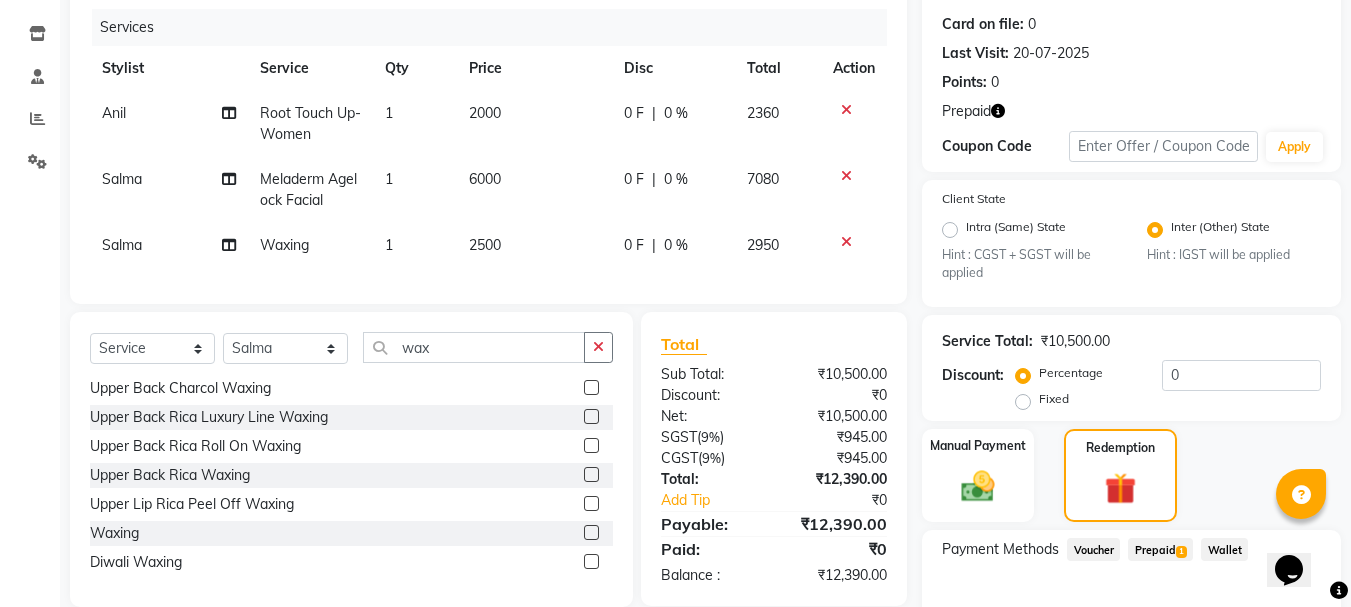 click on "Prepaid  1" 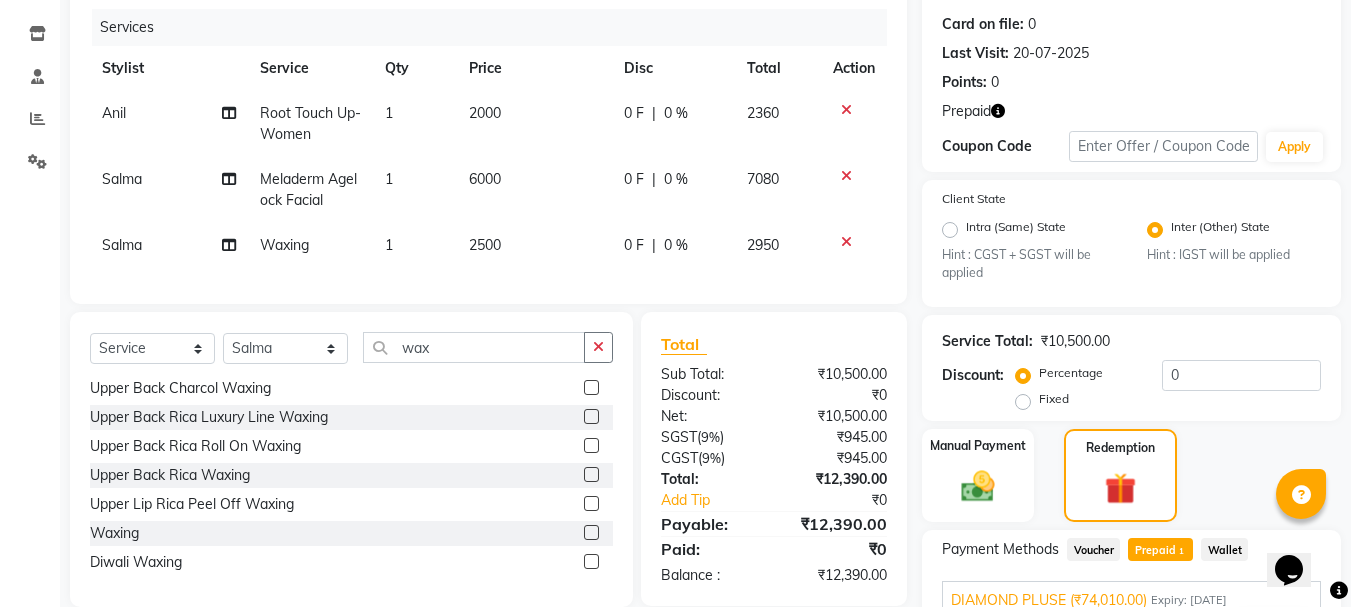 scroll, scrollTop: 369, scrollLeft: 0, axis: vertical 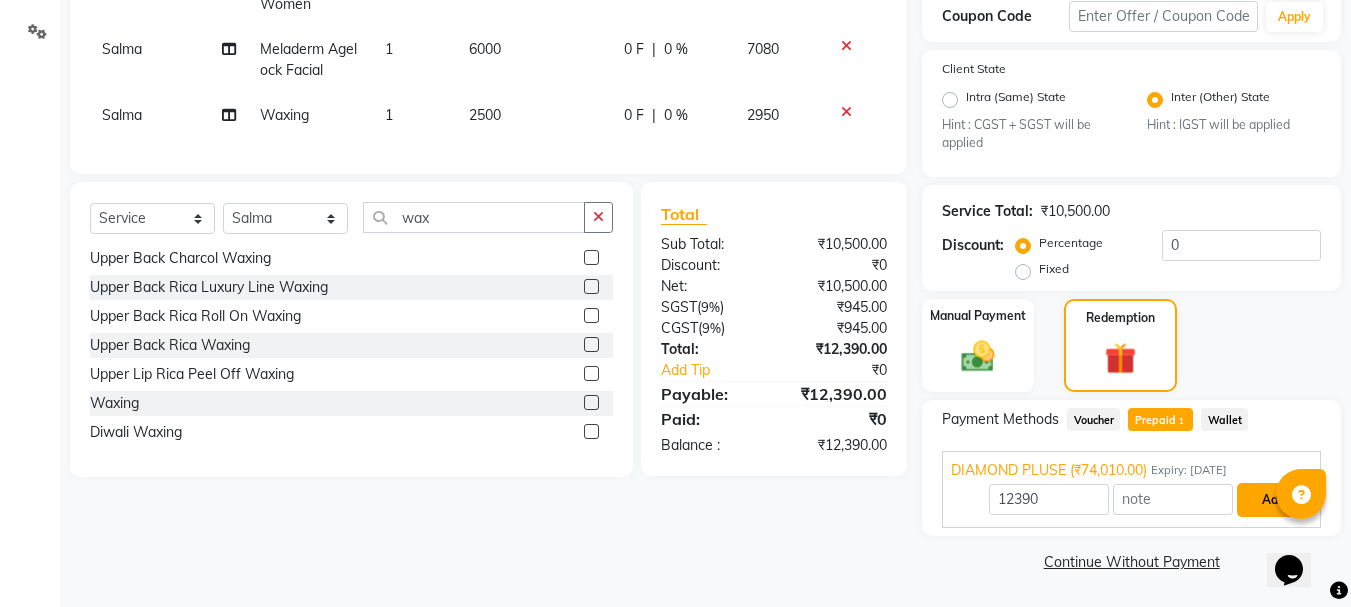 click on "Add" at bounding box center [1273, 500] 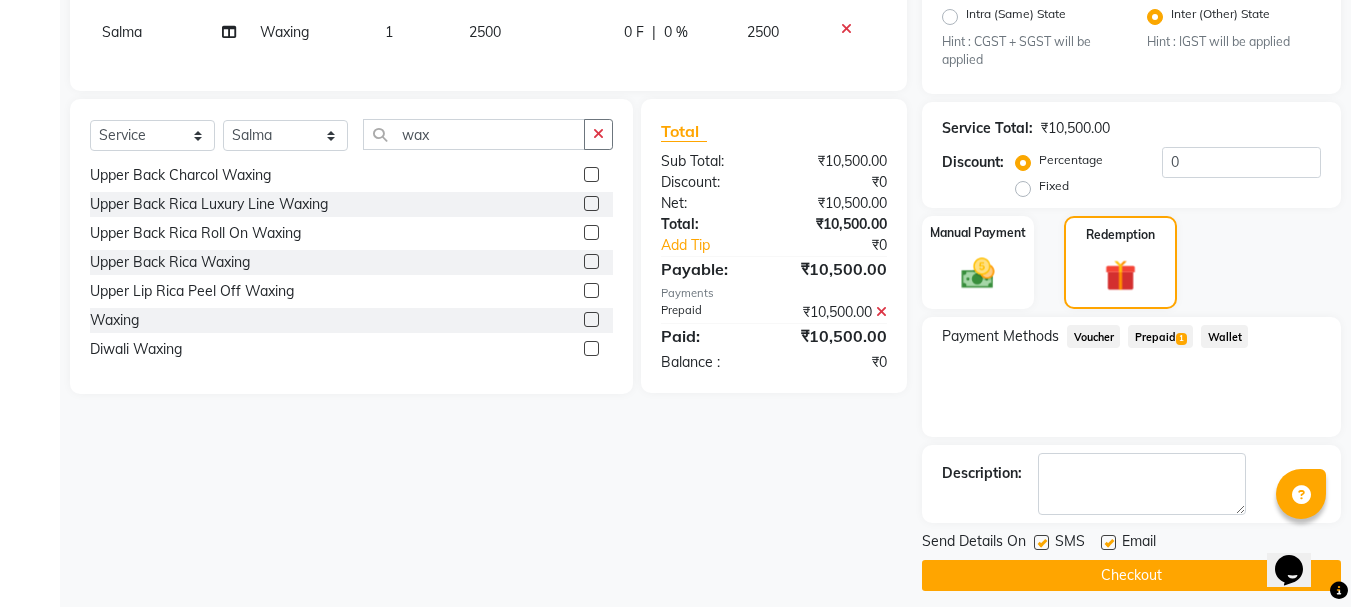 scroll, scrollTop: 466, scrollLeft: 0, axis: vertical 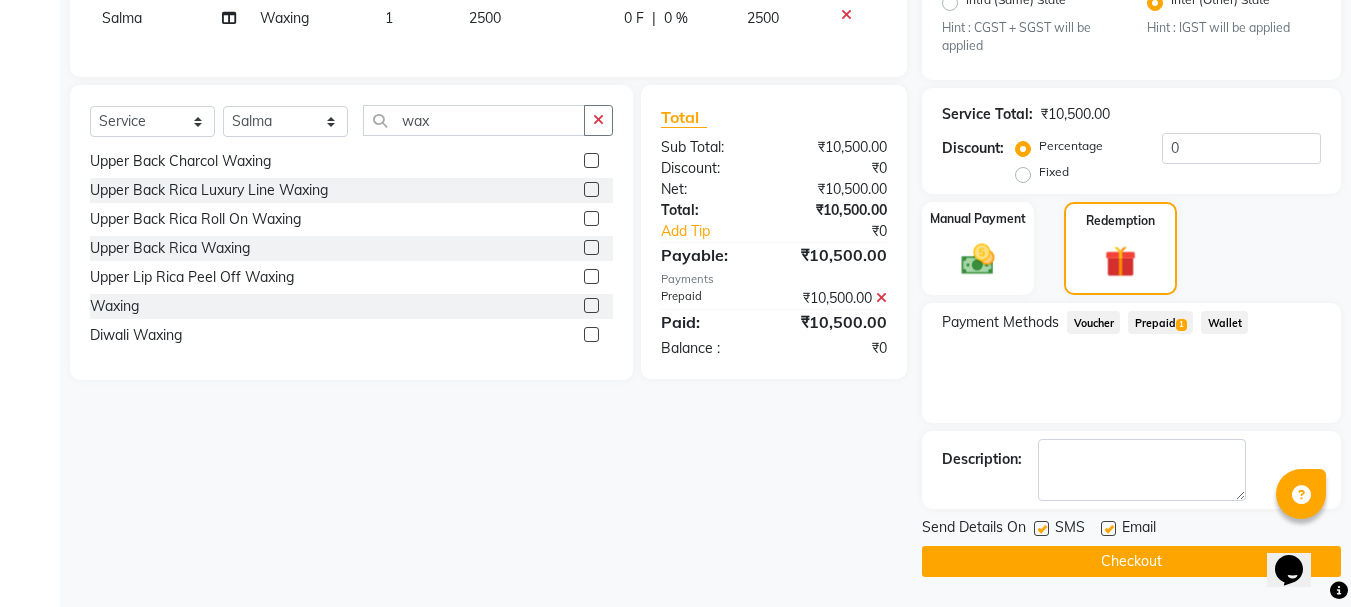 click on "Checkout" 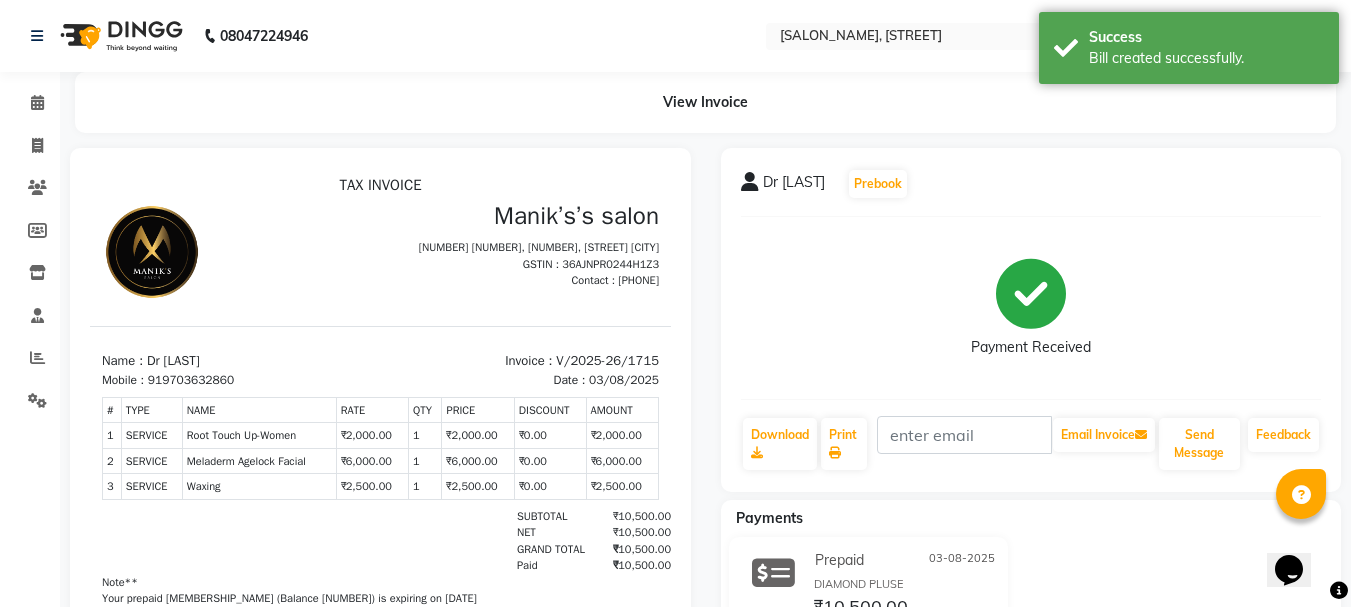 scroll, scrollTop: 0, scrollLeft: 0, axis: both 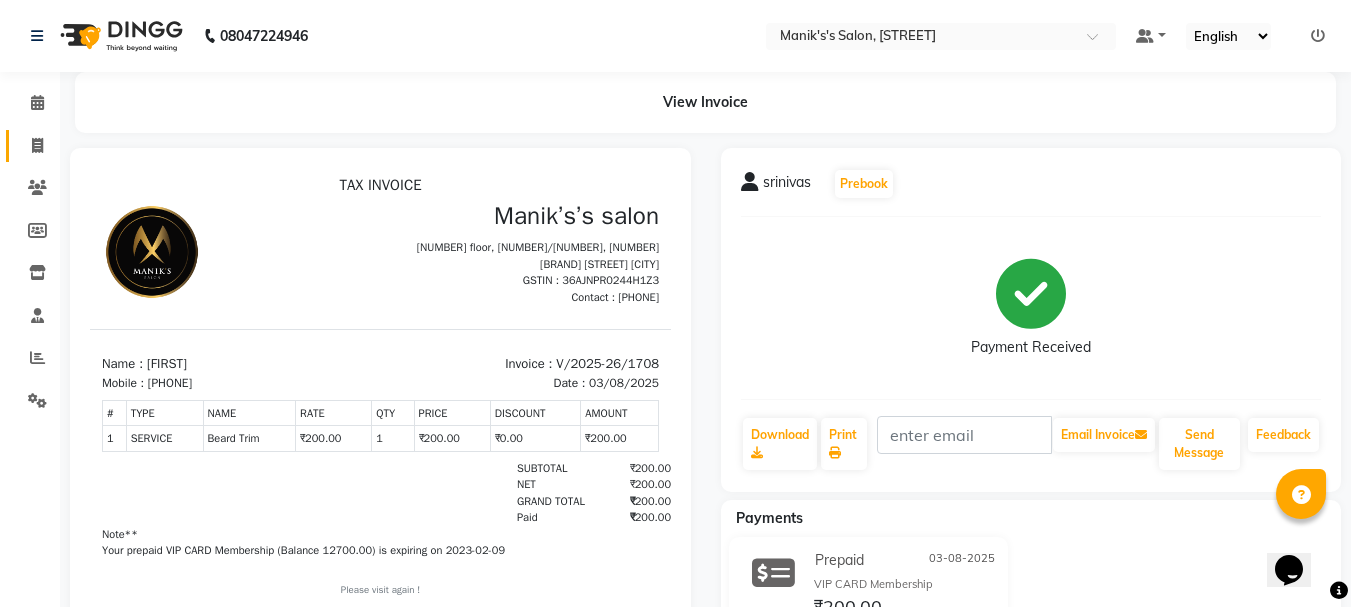 click 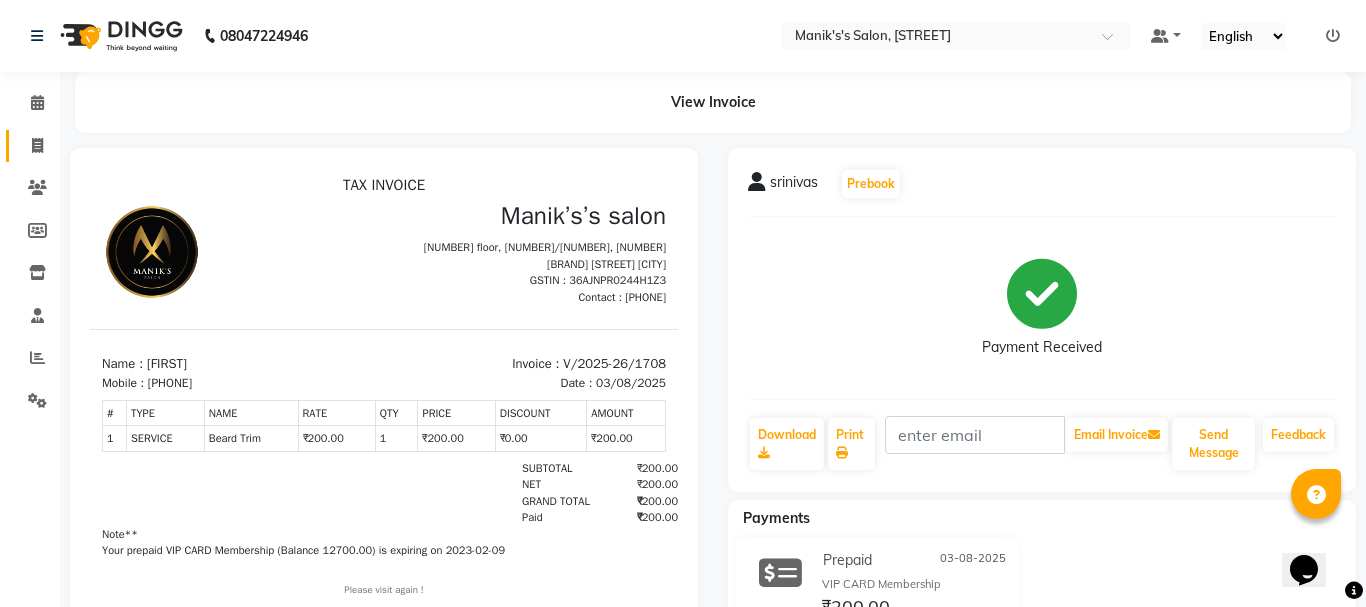 select on "service" 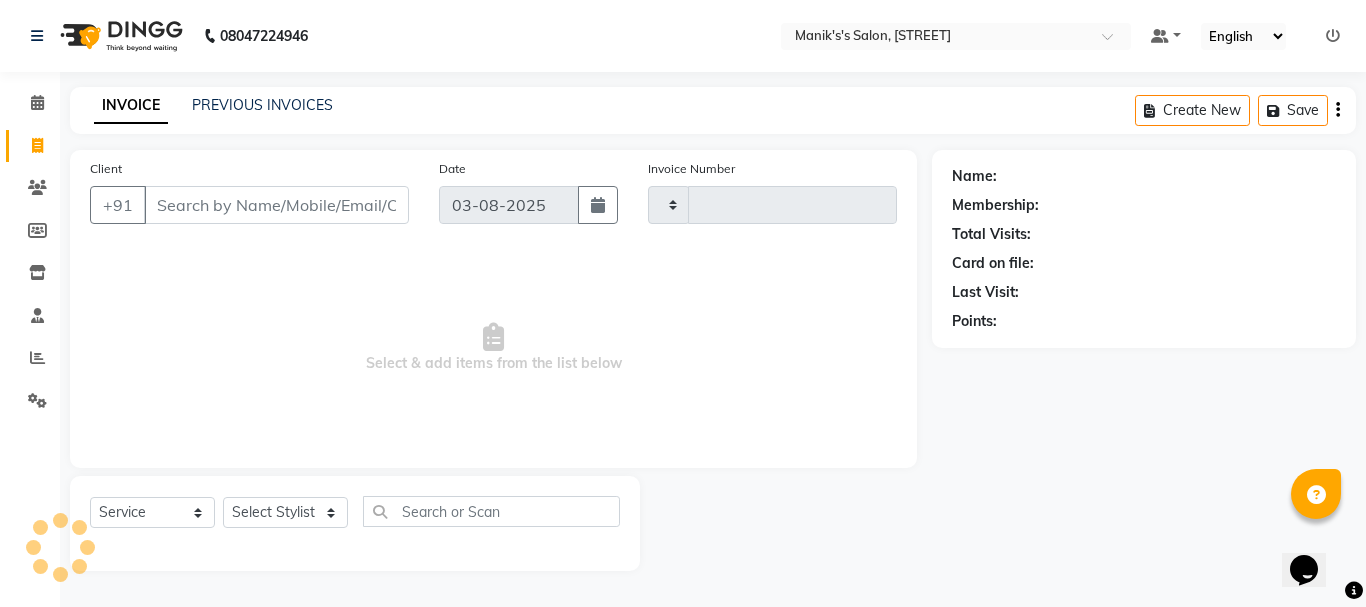 type on "1714" 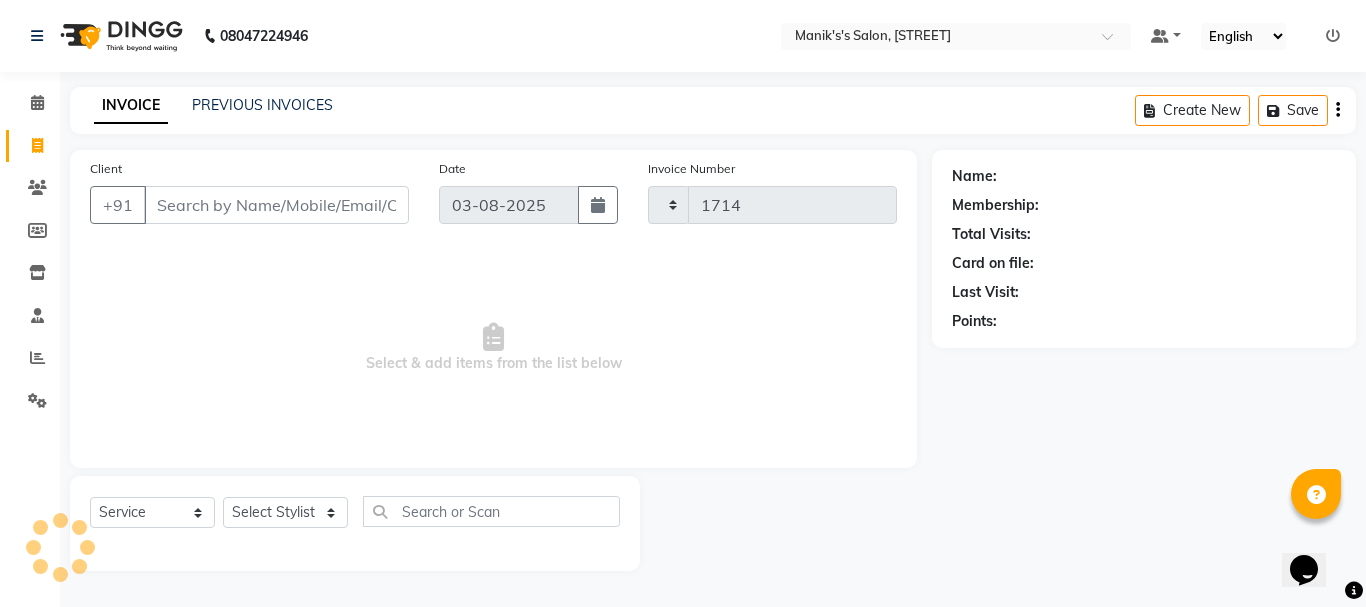 select on "3810" 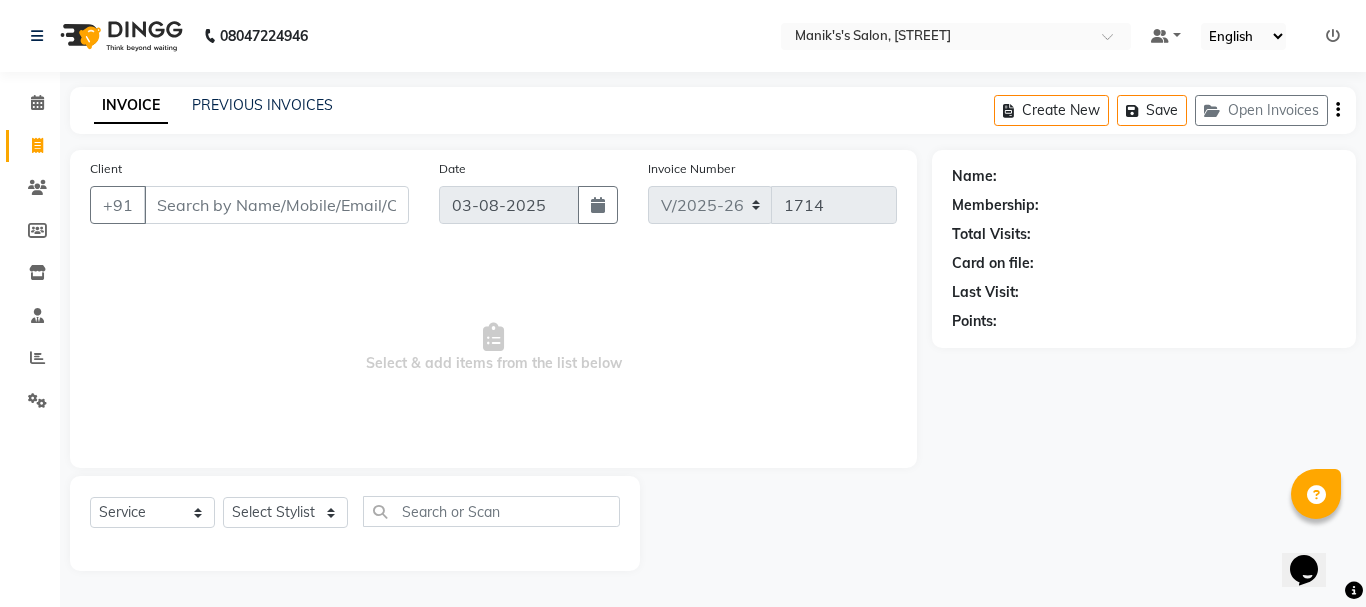 type on "n" 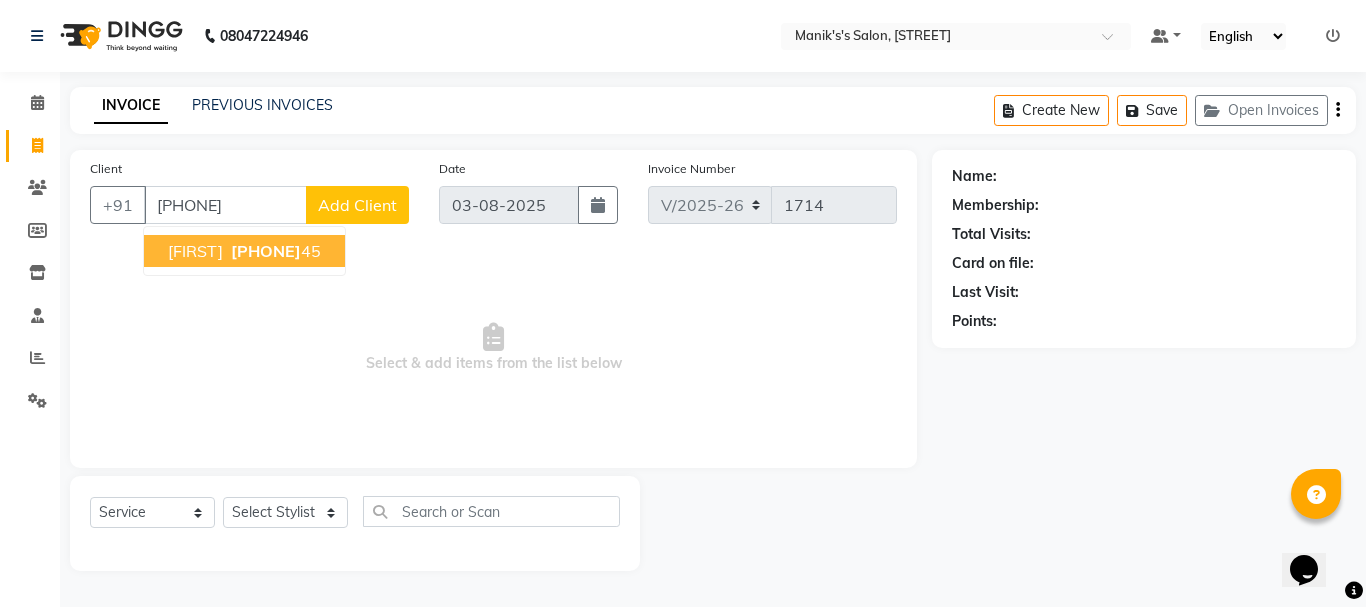 click on "95764123" at bounding box center (266, 251) 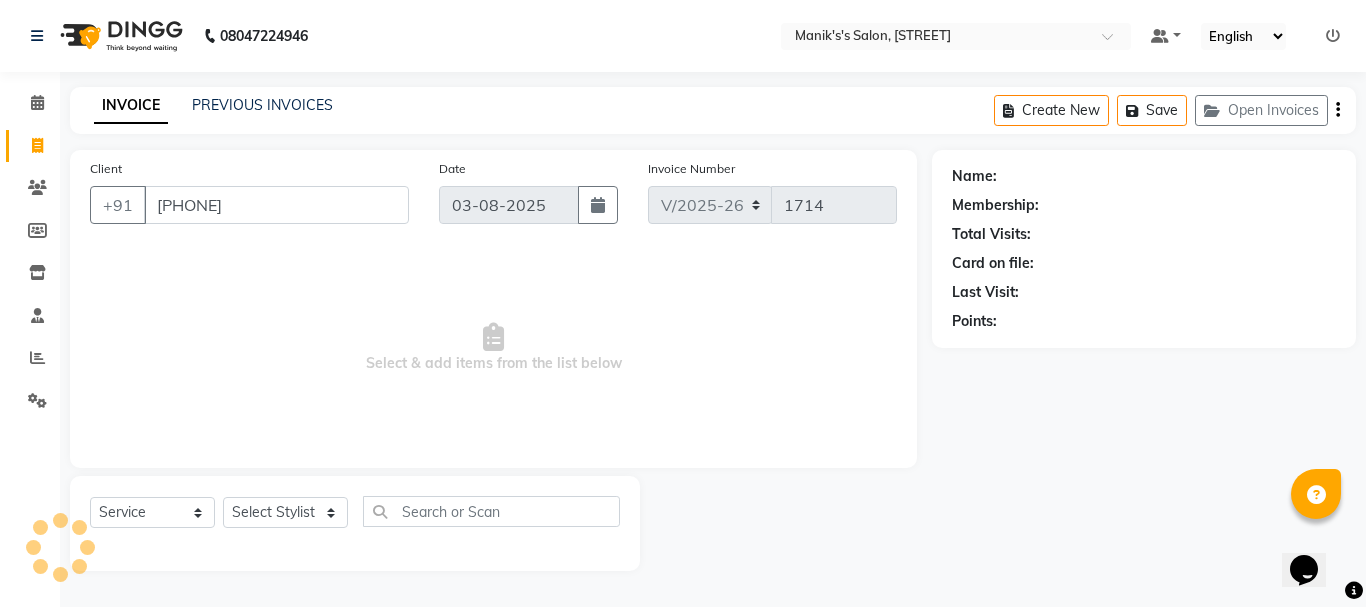 type on "9576412345" 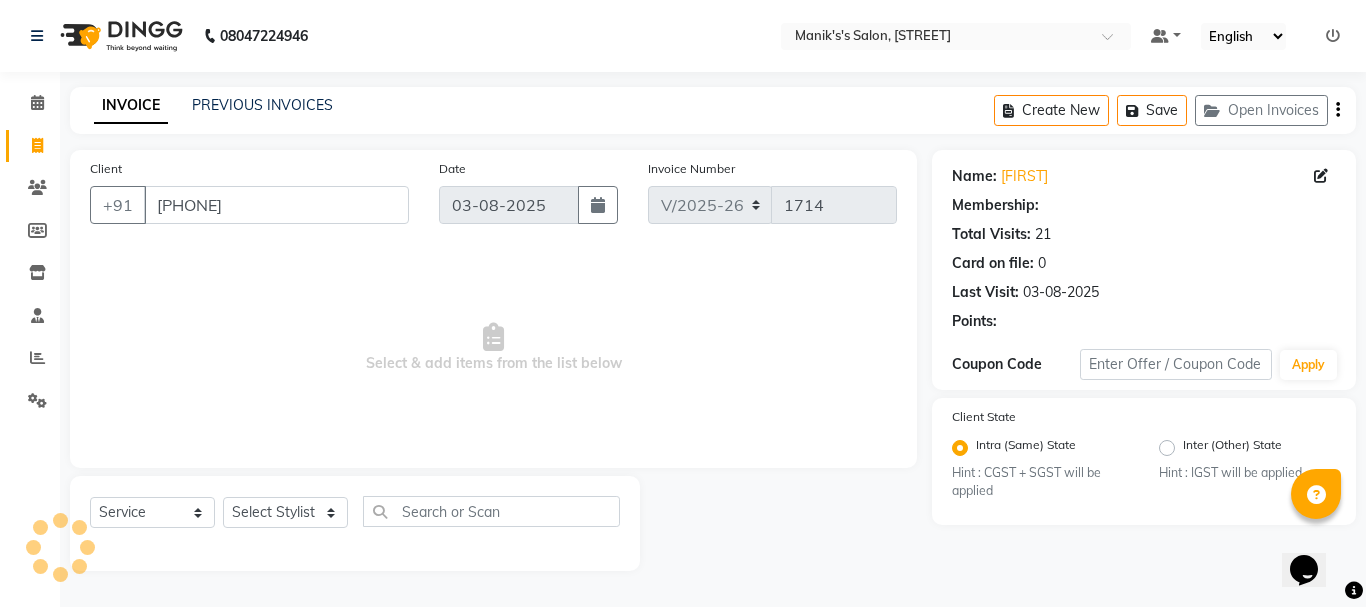 radio on "false" 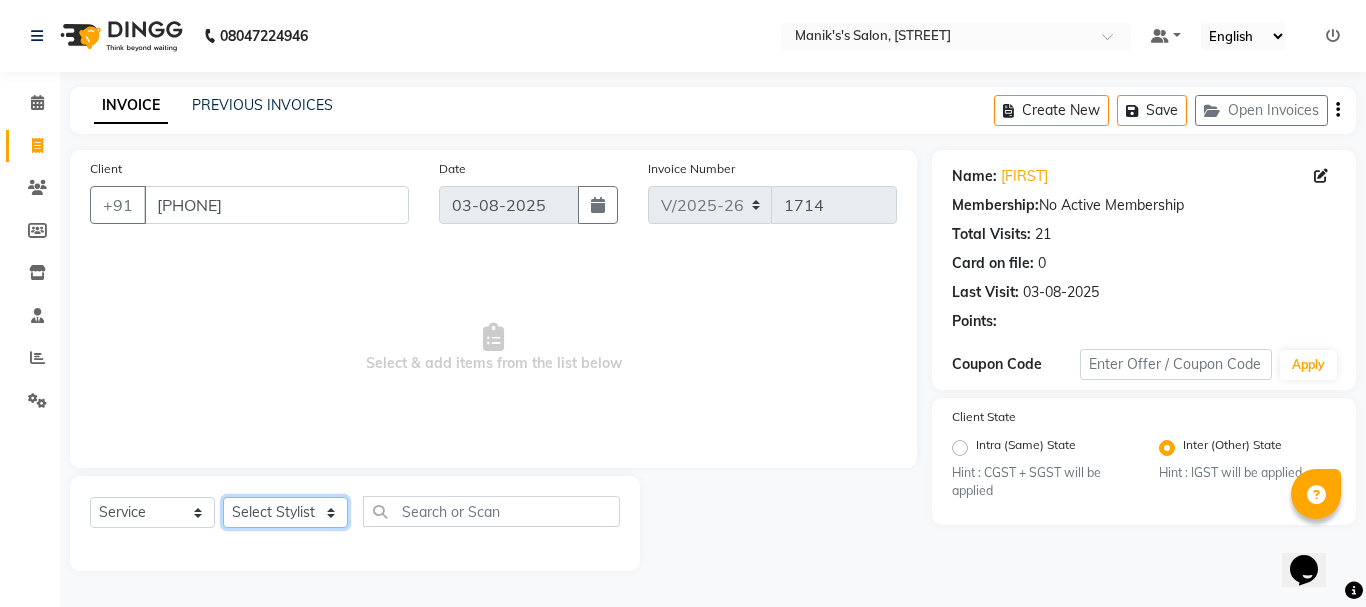 click on "Select Stylist Anil arshiya C Ameer Manager manik Salma Sameer Shaban Suma Suraj Taniya" 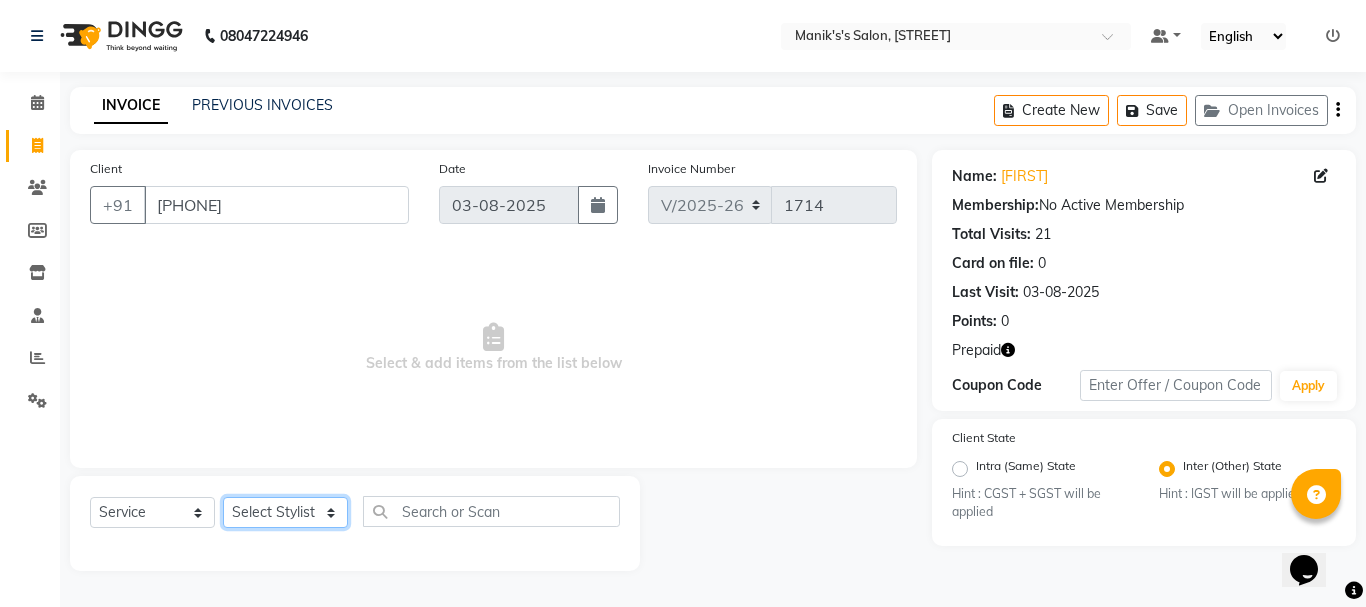select on "[NUMBER]" 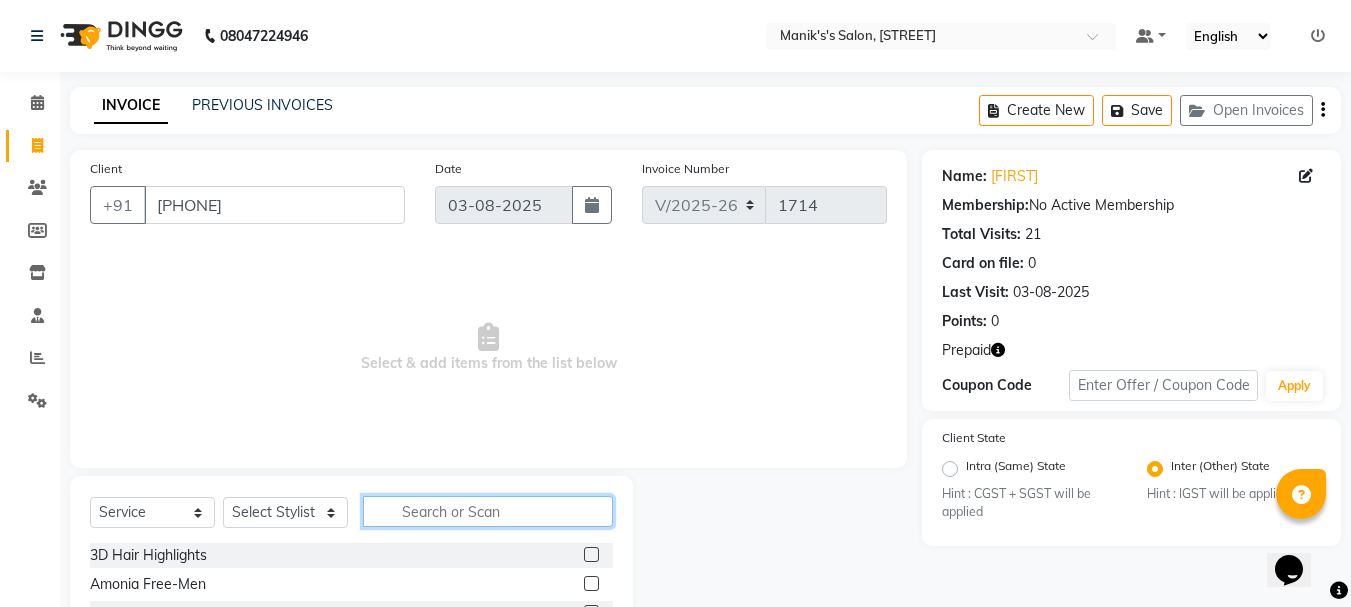 click 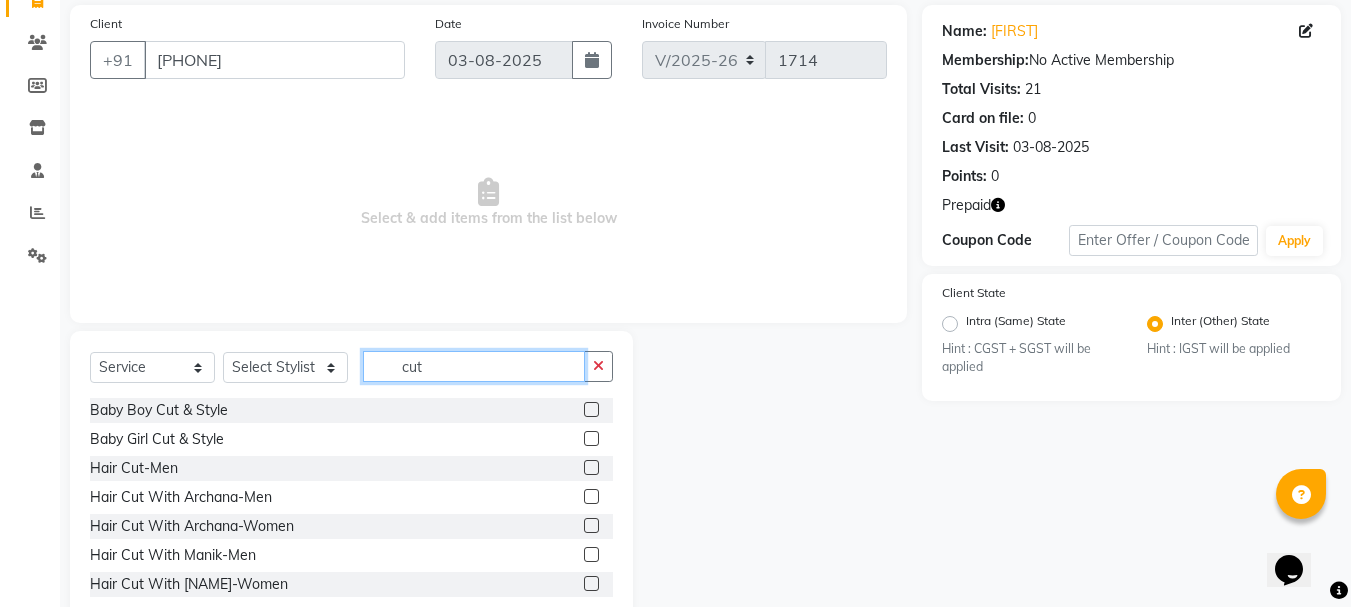 scroll, scrollTop: 194, scrollLeft: 0, axis: vertical 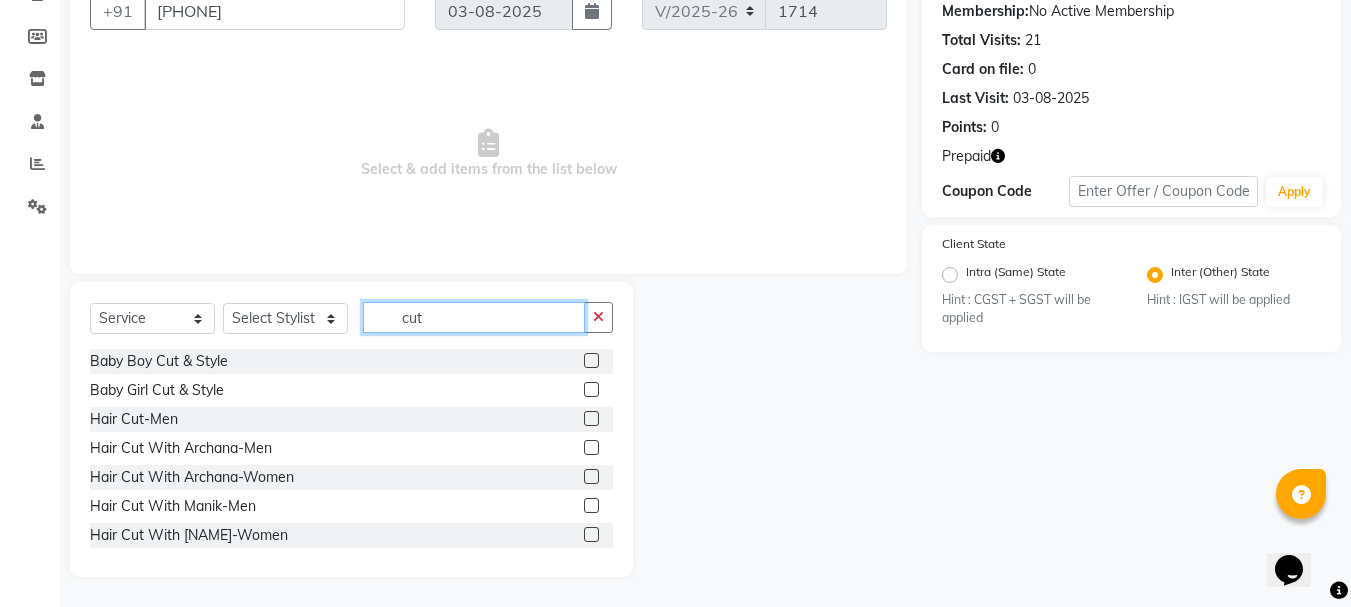 type on "cut" 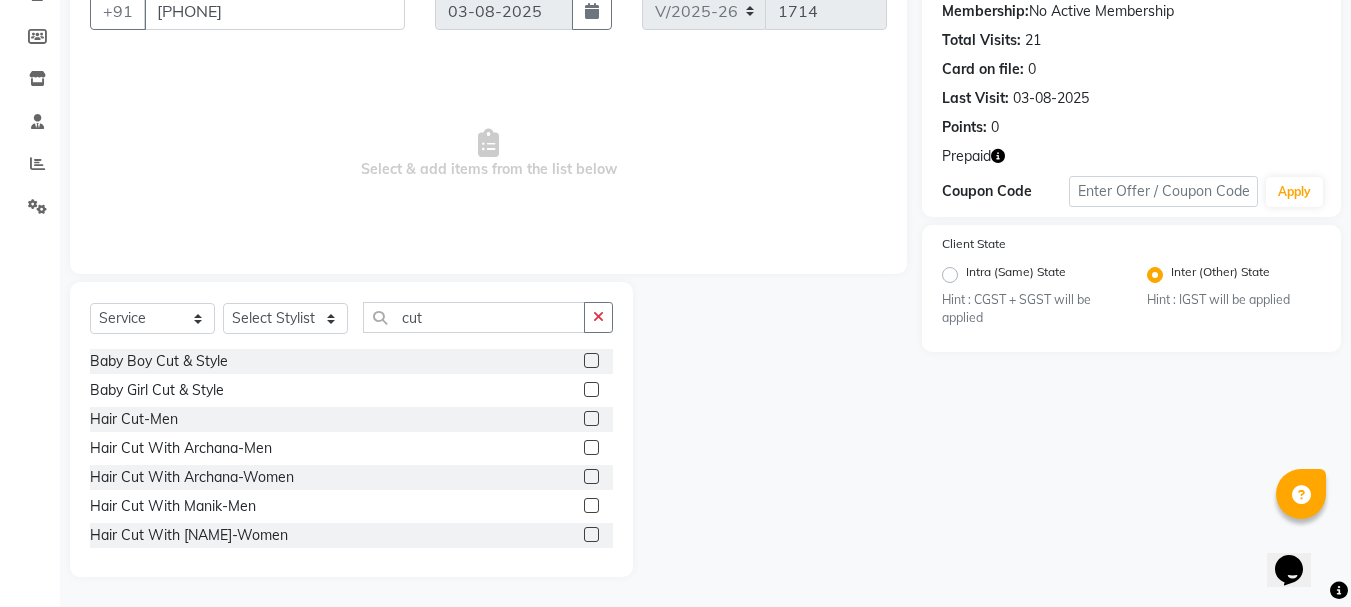 click 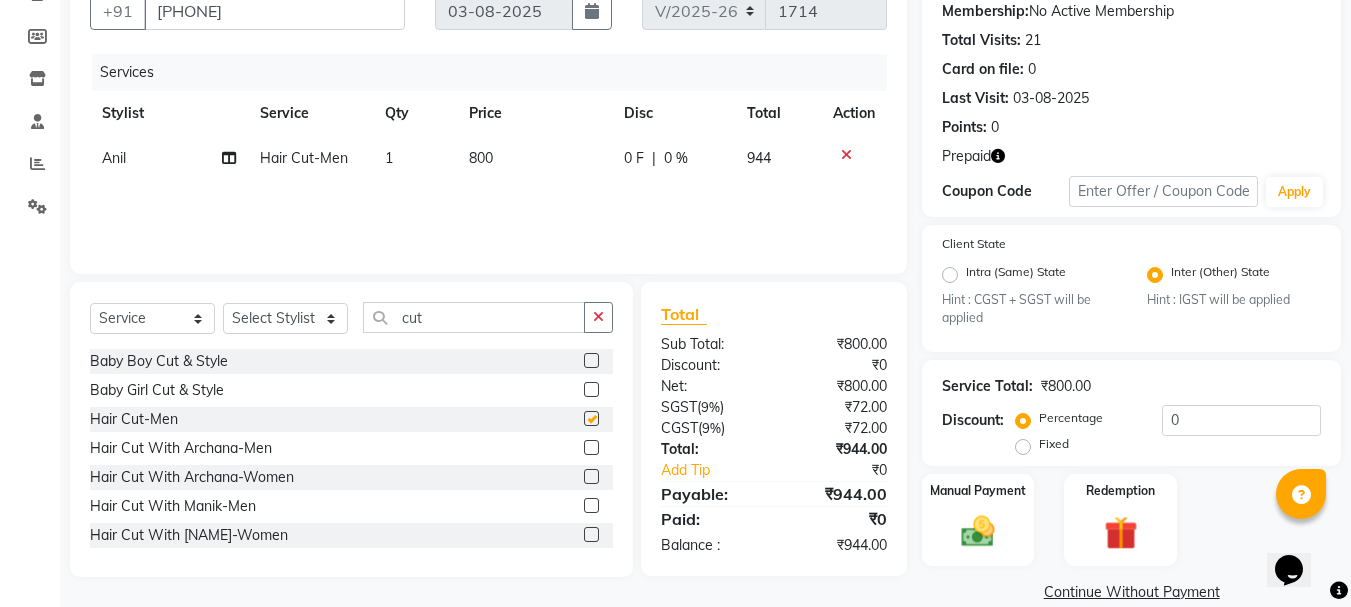 checkbox on "false" 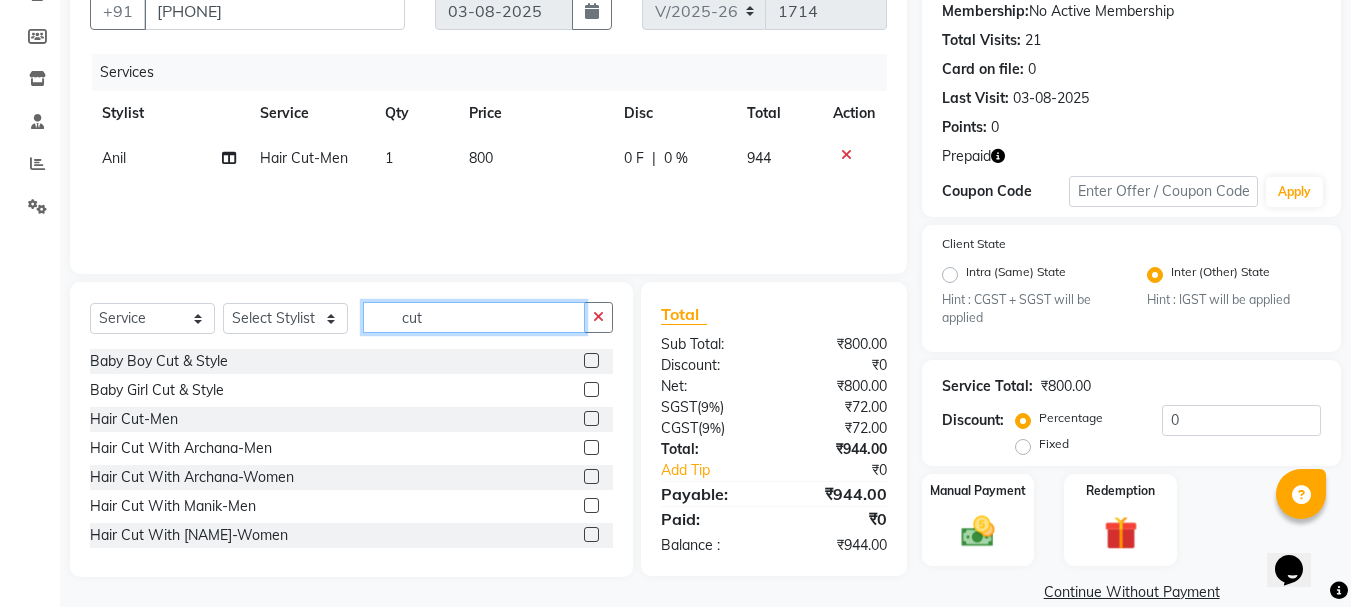 click on "cut" 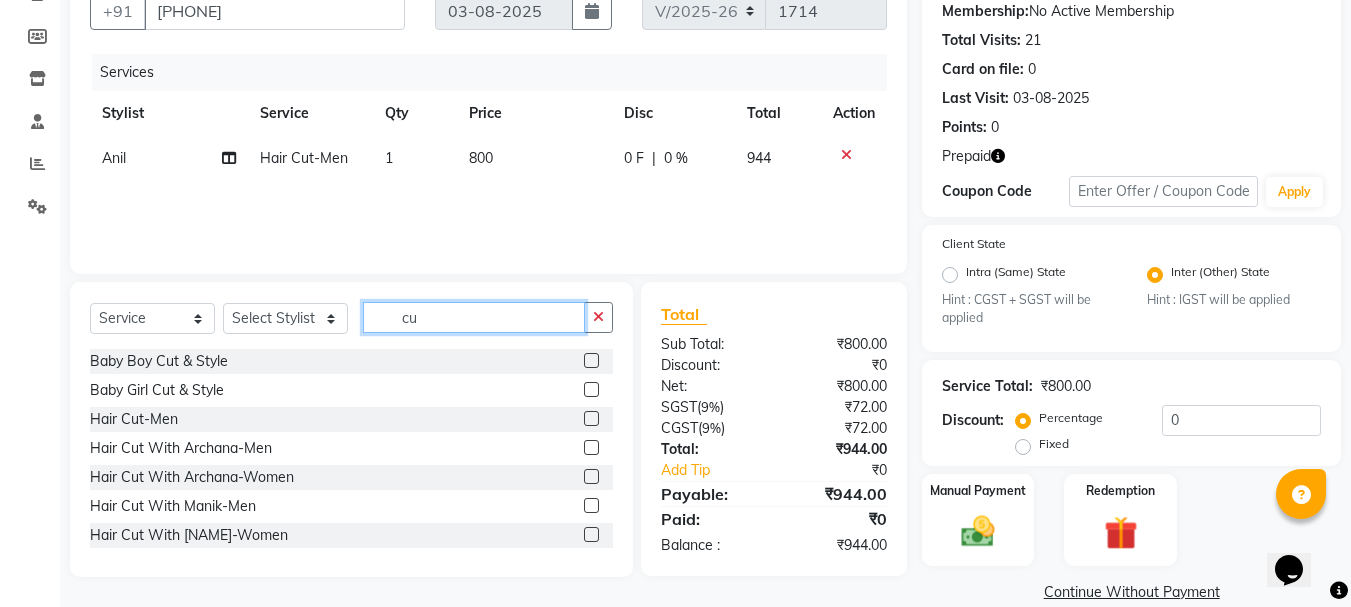 type on "c" 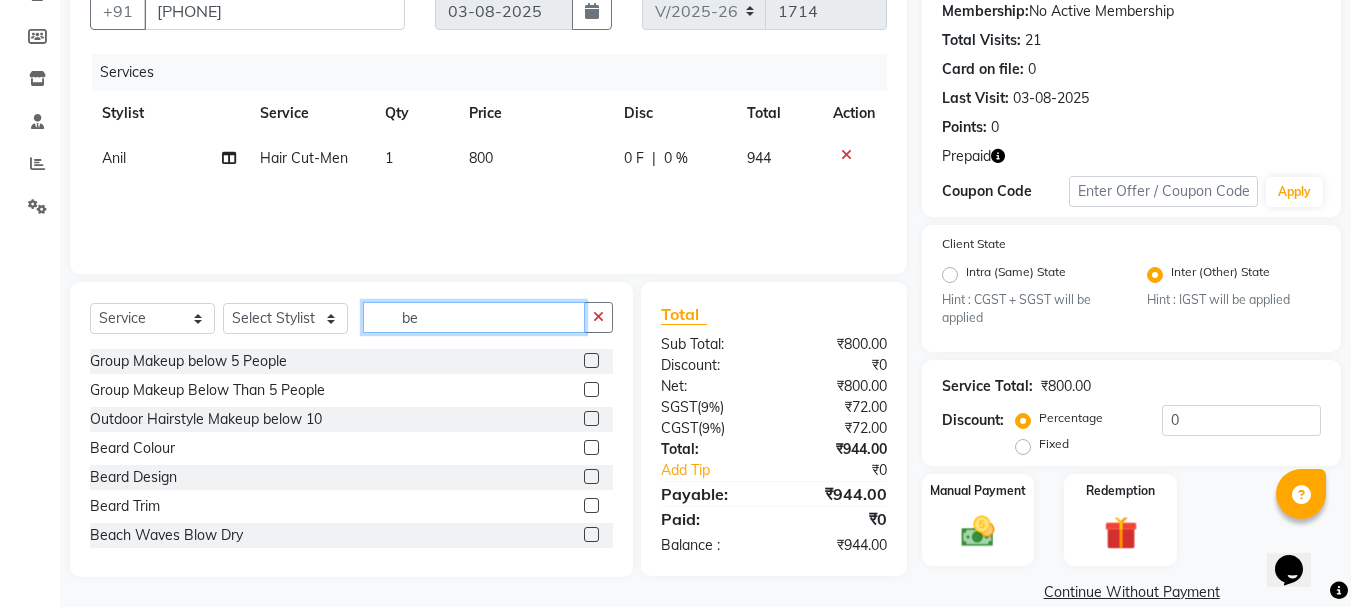 type on "be" 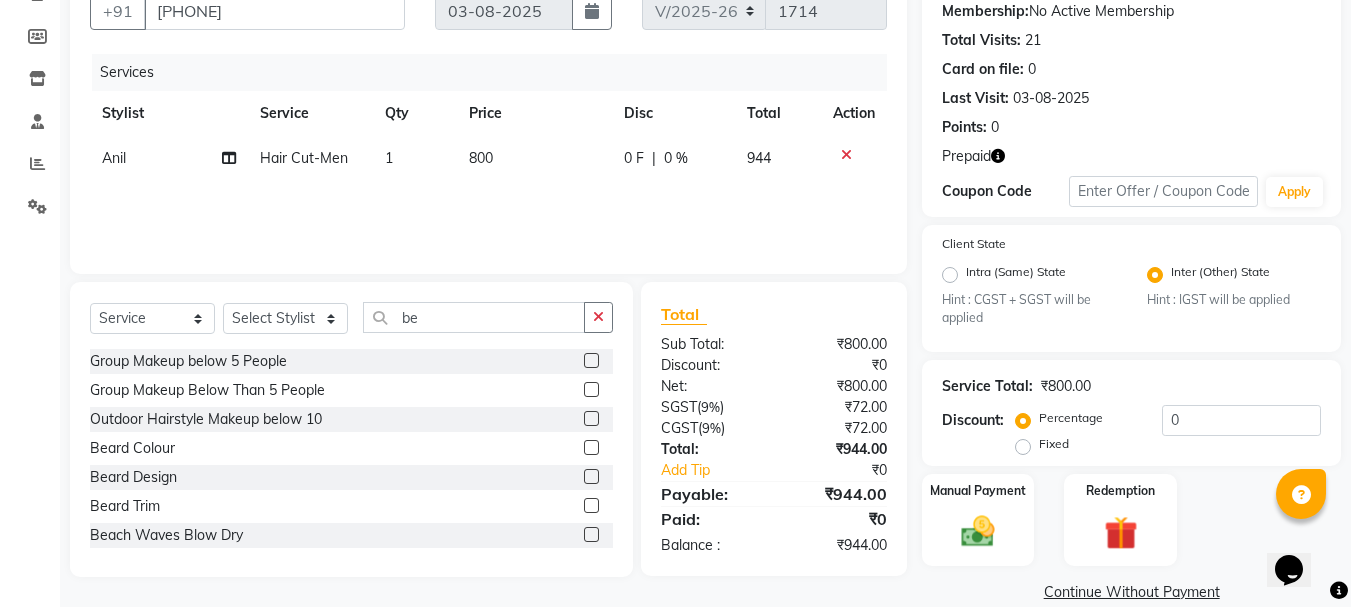 click 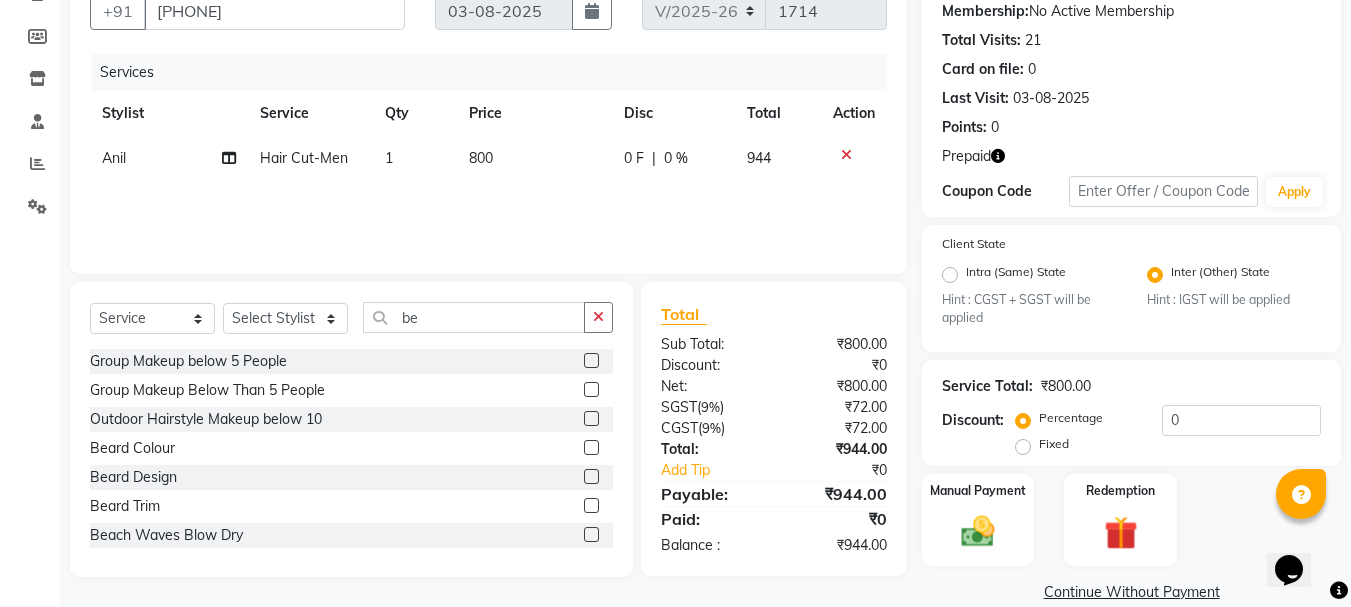 click at bounding box center (590, 506) 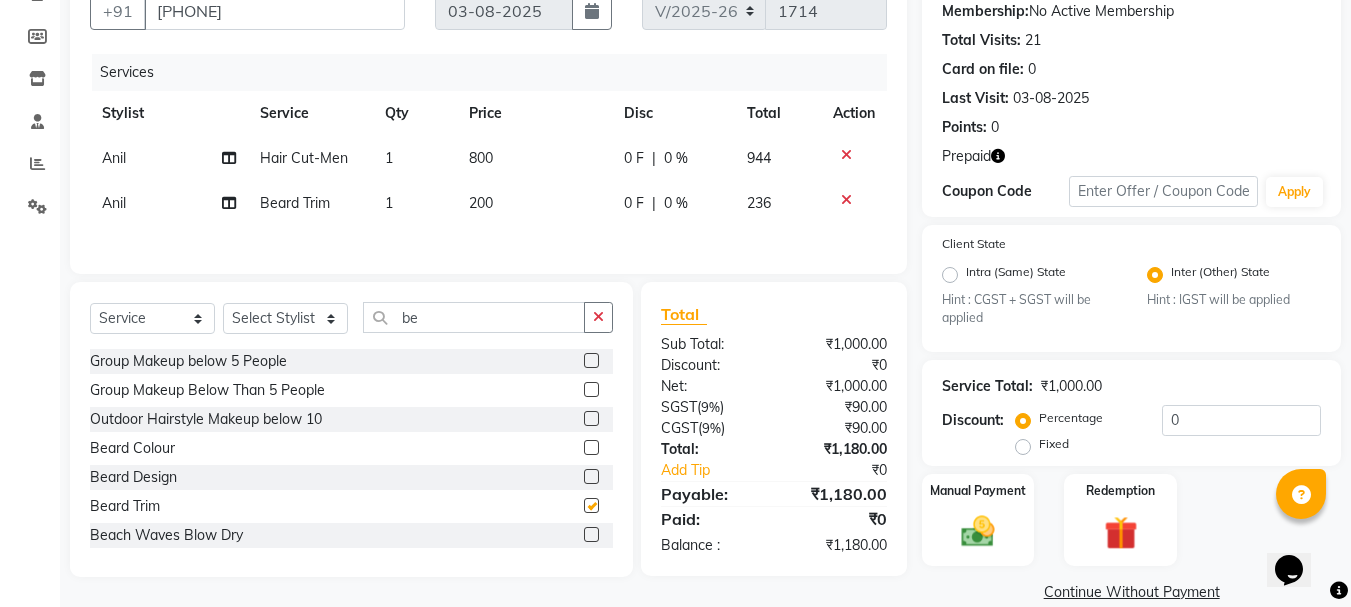 checkbox on "false" 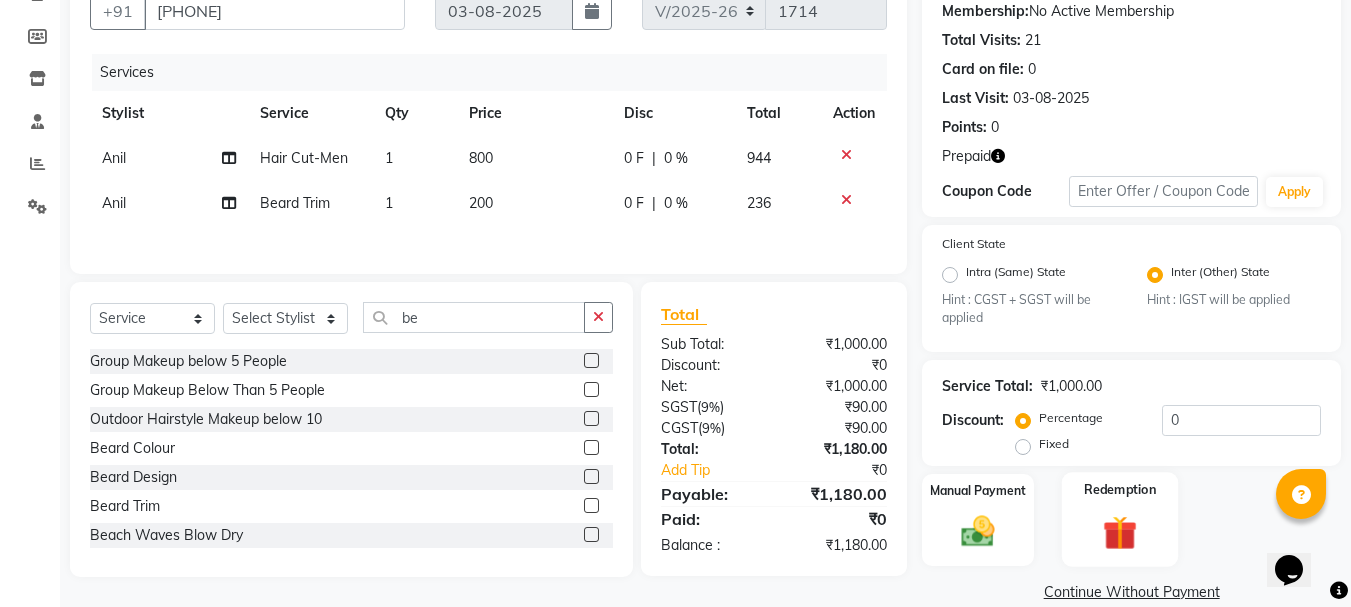 click 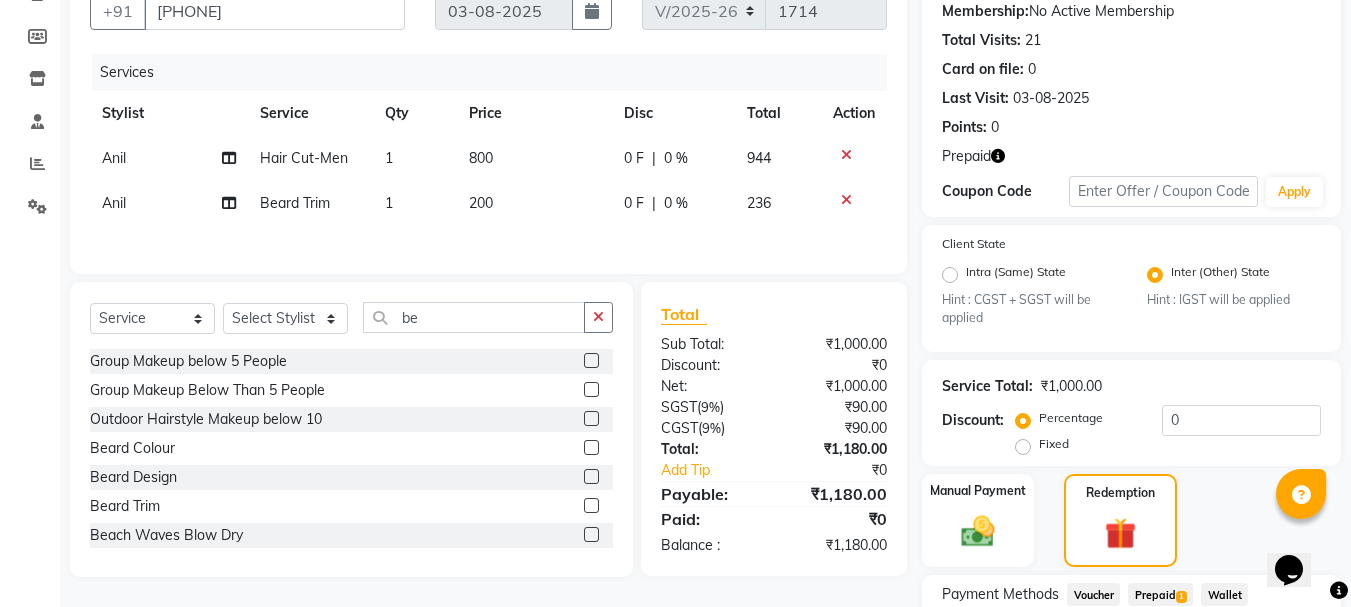 scroll, scrollTop: 353, scrollLeft: 0, axis: vertical 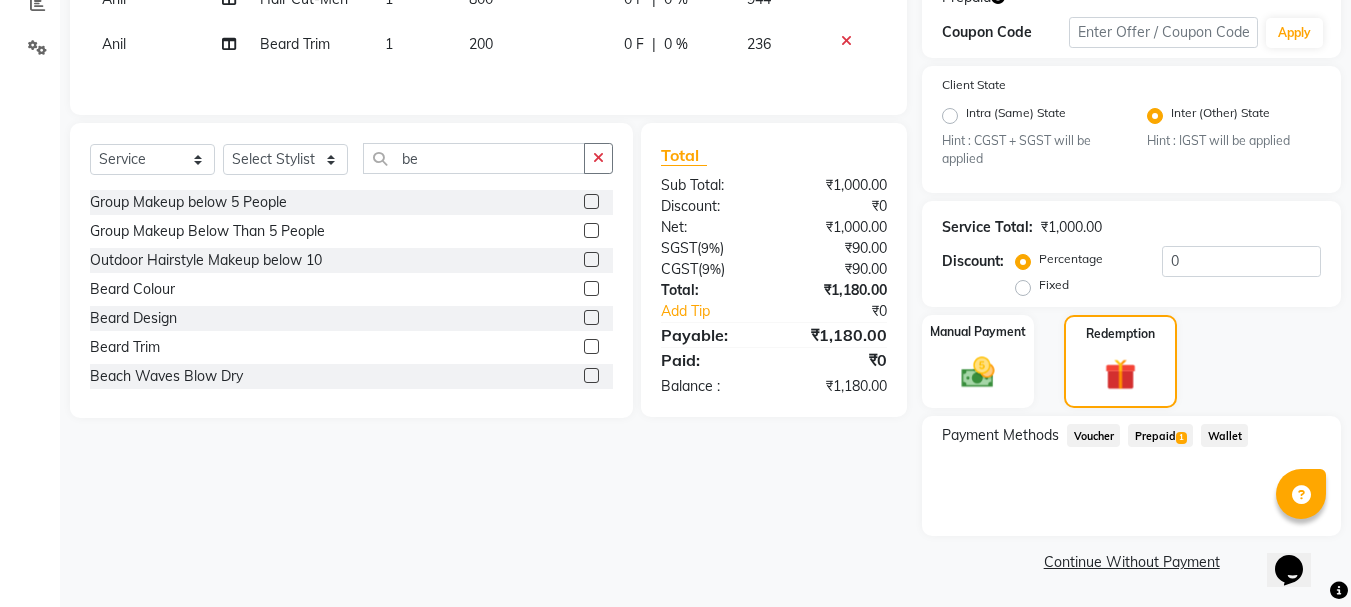 click on "Prepaid  1" 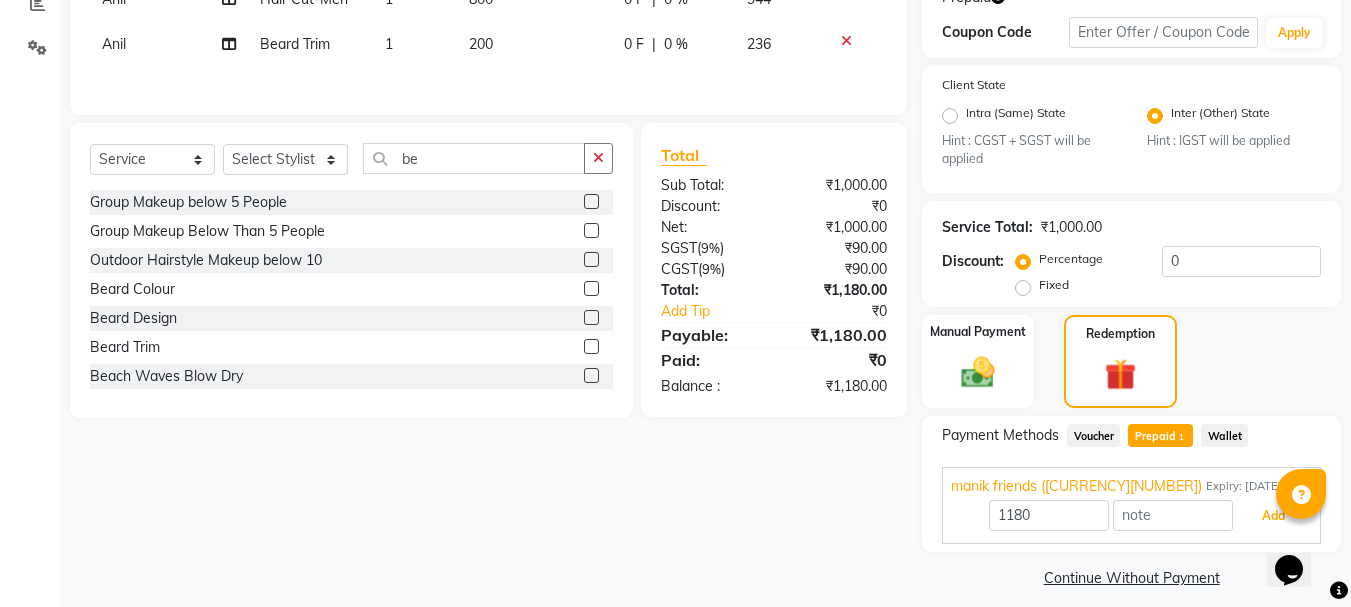 drag, startPoint x: 1269, startPoint y: 512, endPoint x: 1354, endPoint y: 477, distance: 91.92388 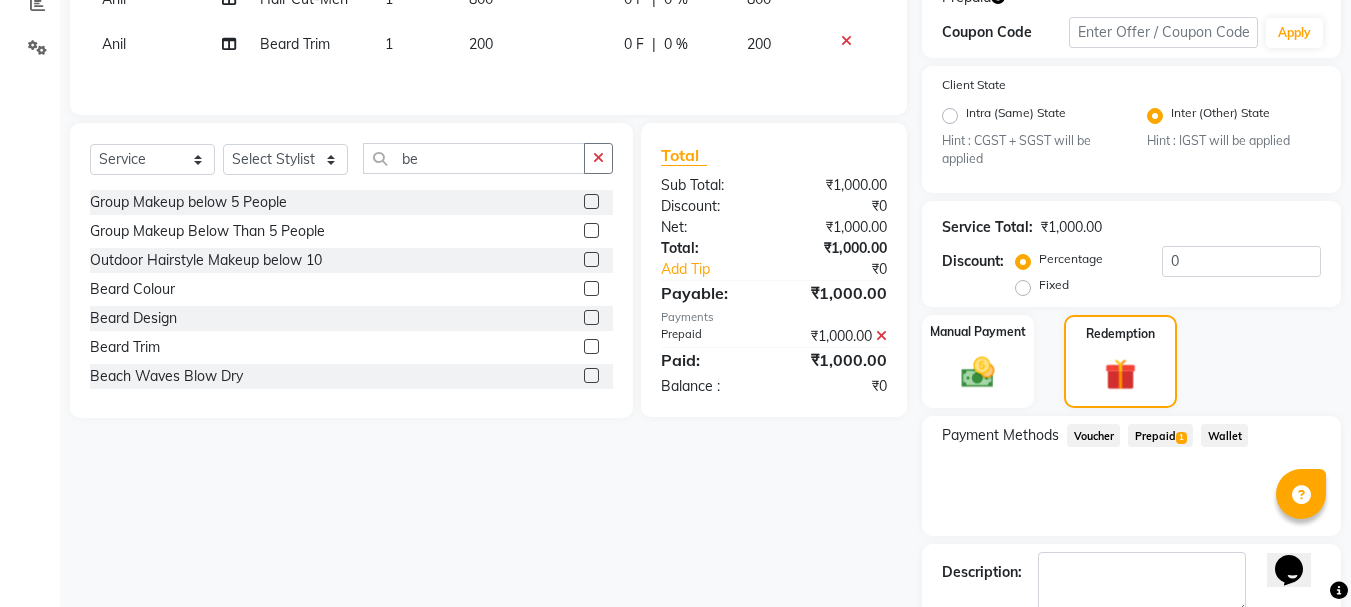 scroll, scrollTop: 466, scrollLeft: 0, axis: vertical 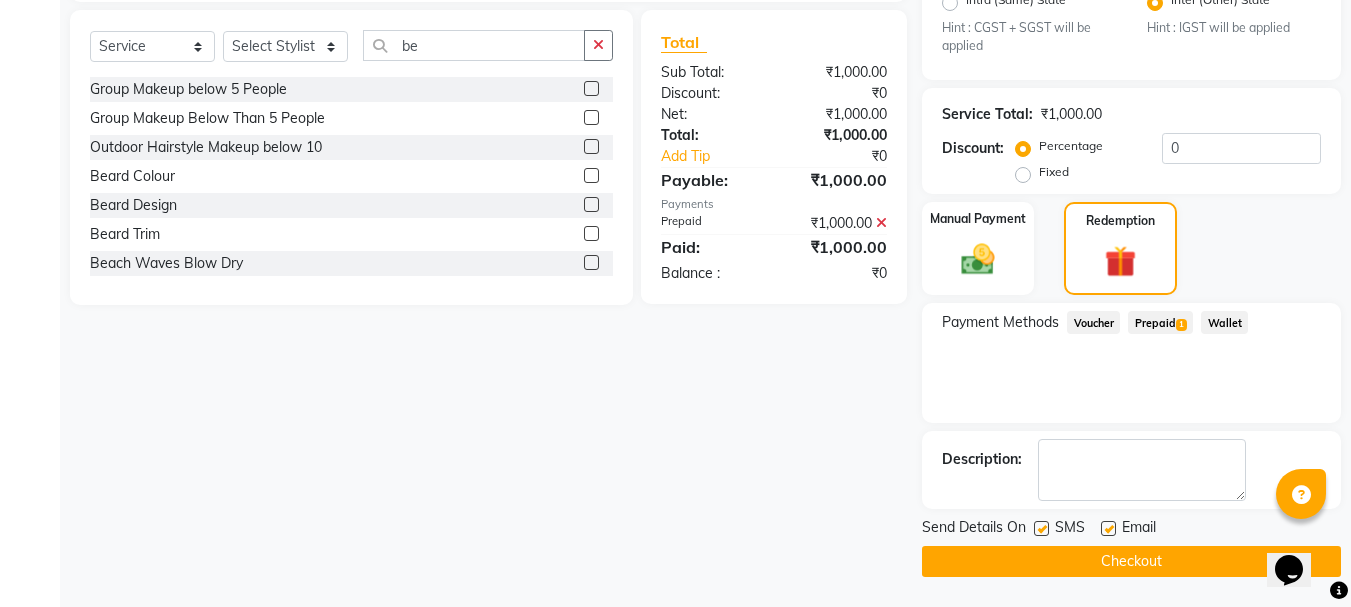 click on "Checkout" 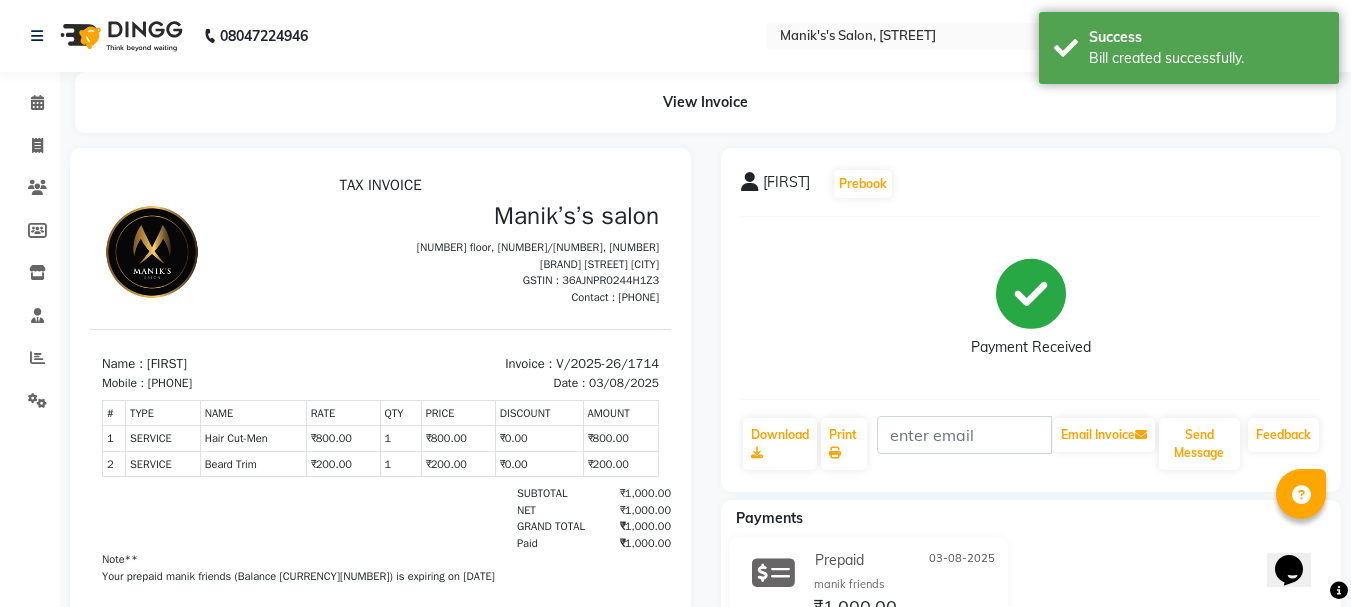 scroll, scrollTop: 0, scrollLeft: 0, axis: both 